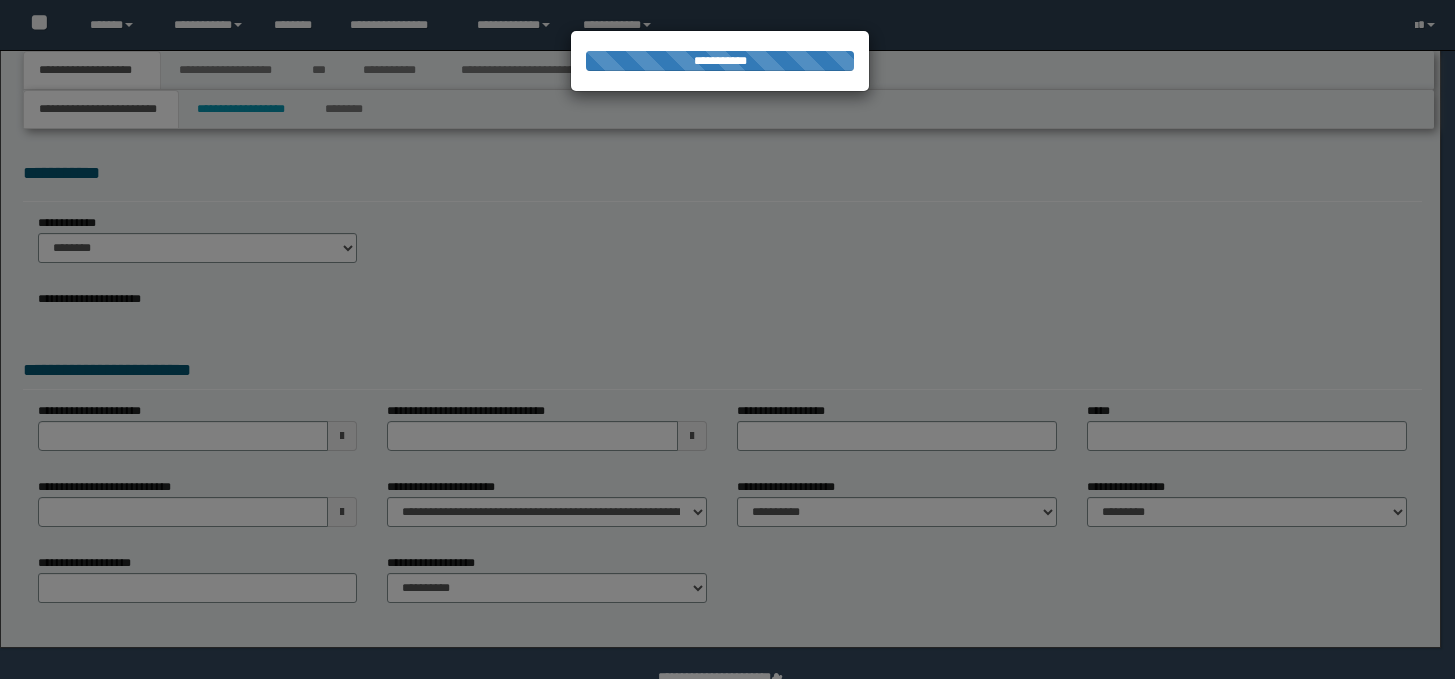 scroll, scrollTop: 0, scrollLeft: 0, axis: both 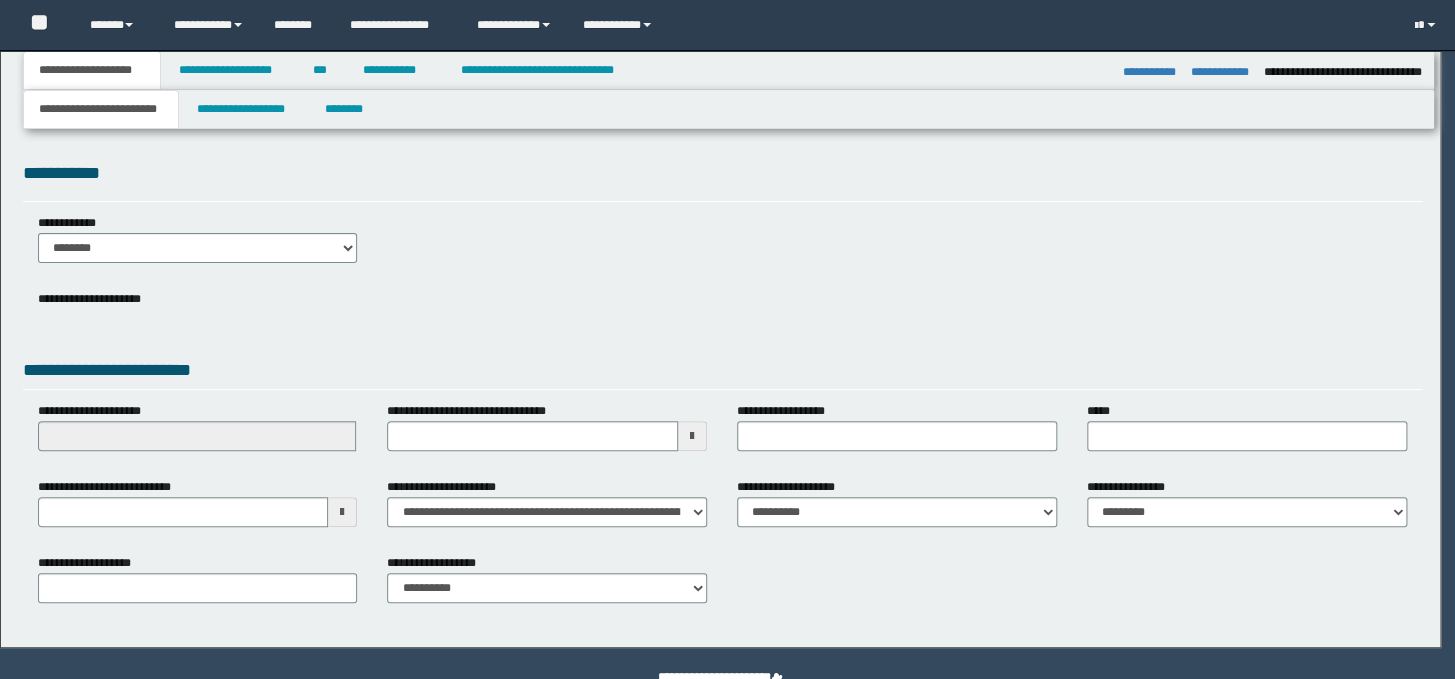 select on "*" 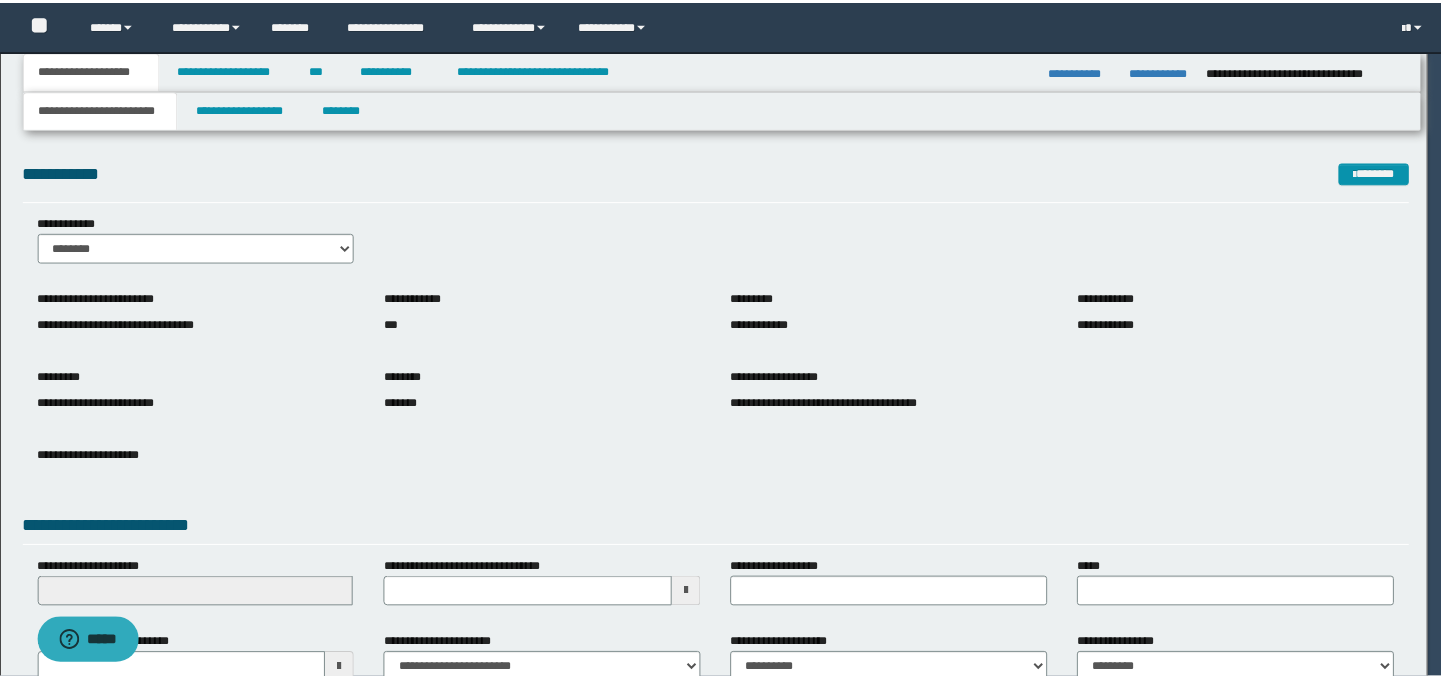 scroll, scrollTop: 0, scrollLeft: 0, axis: both 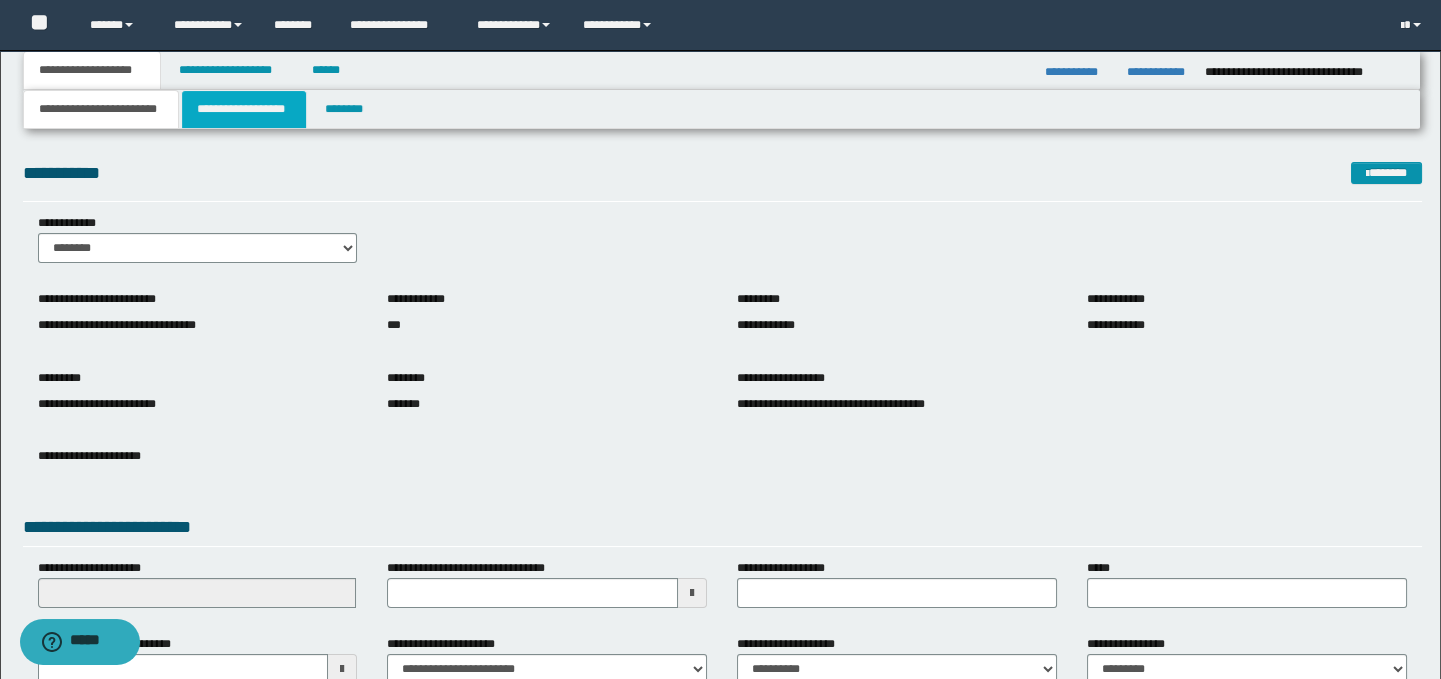 click on "**********" at bounding box center [244, 109] 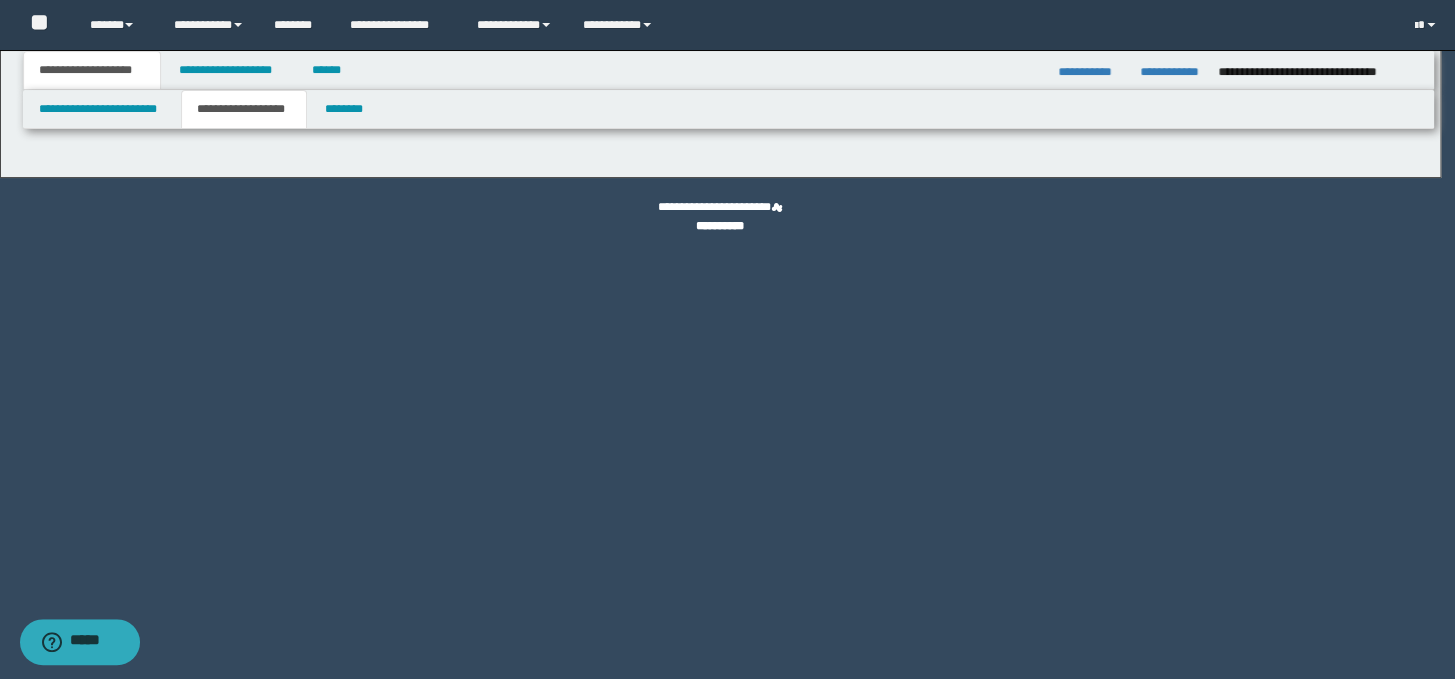 type on "*******" 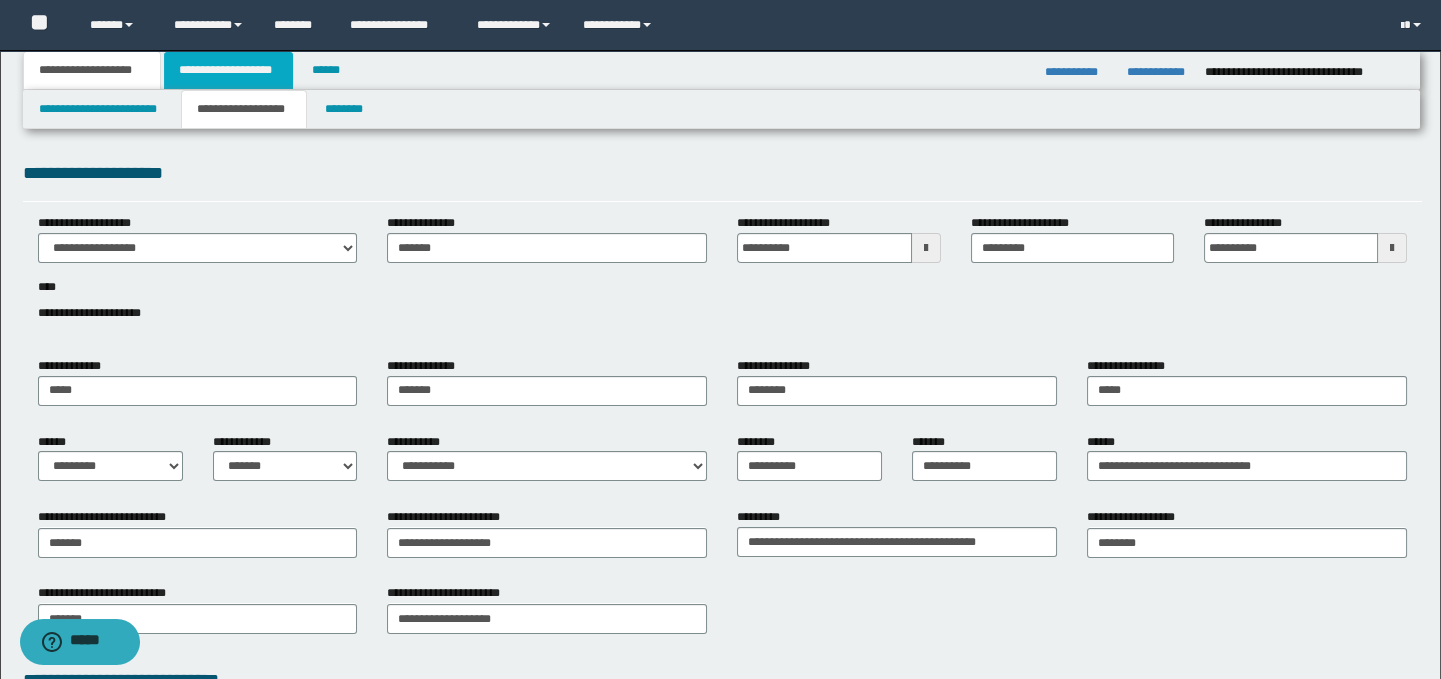 click on "**********" at bounding box center [228, 70] 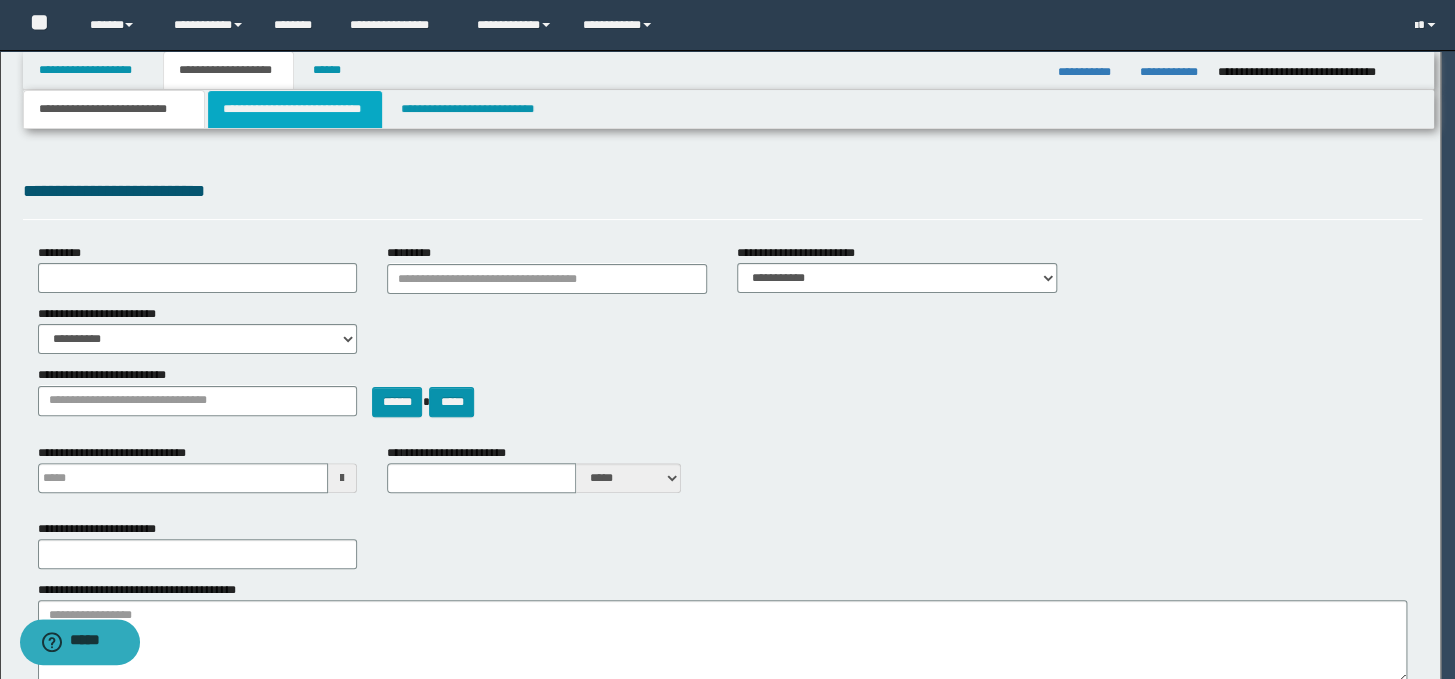 select on "*" 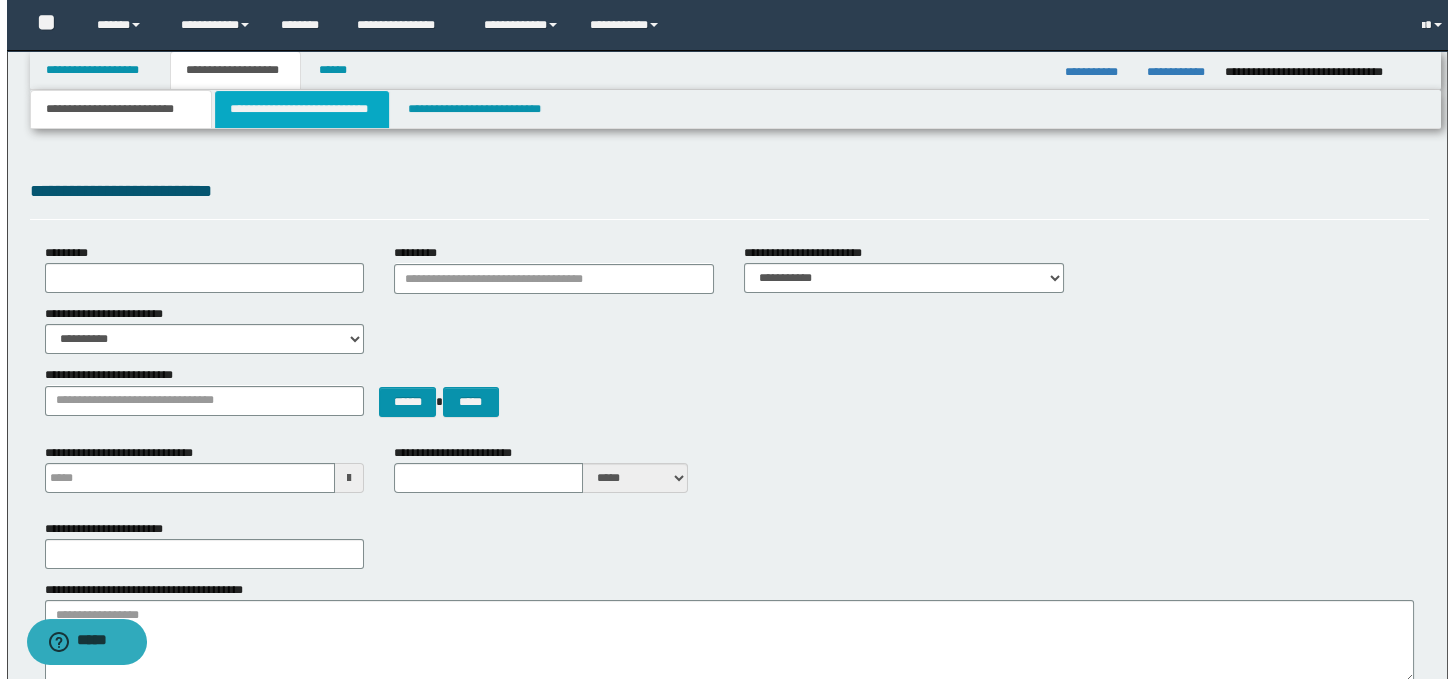scroll, scrollTop: 0, scrollLeft: 0, axis: both 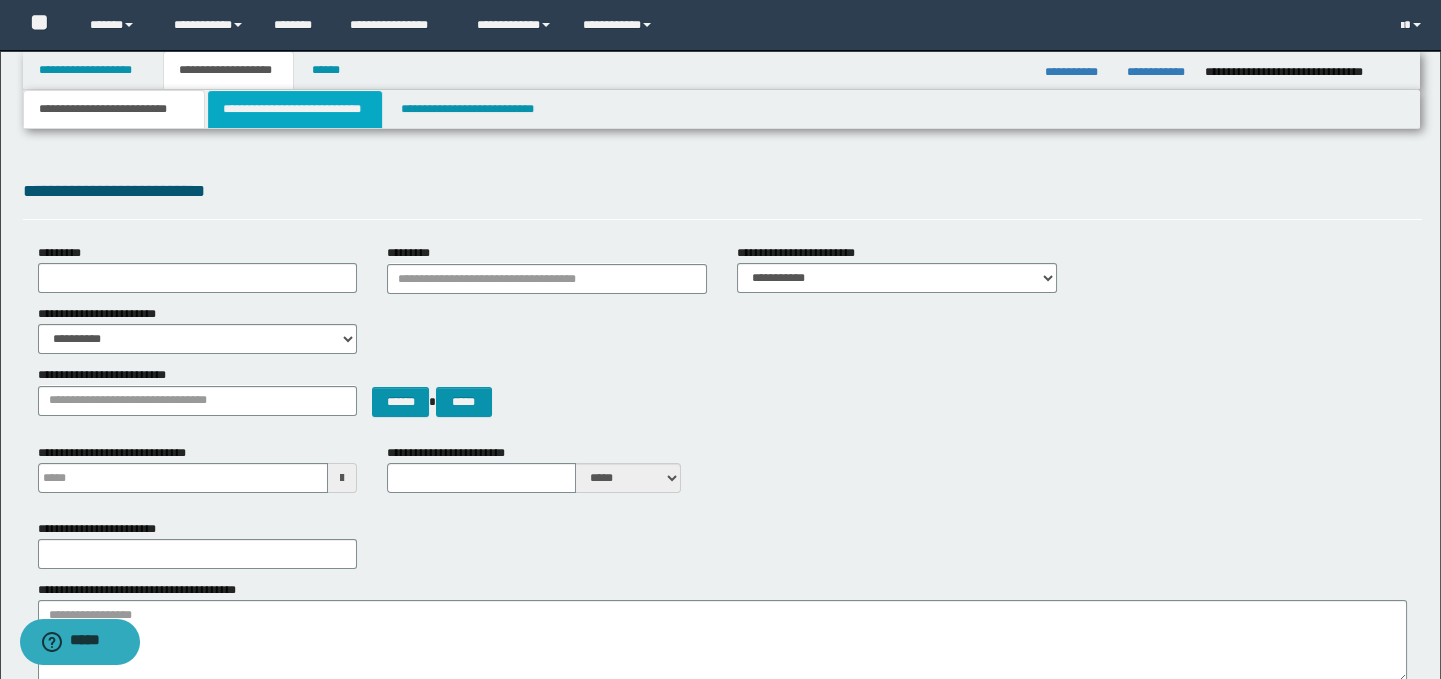 click on "**********" at bounding box center [294, 109] 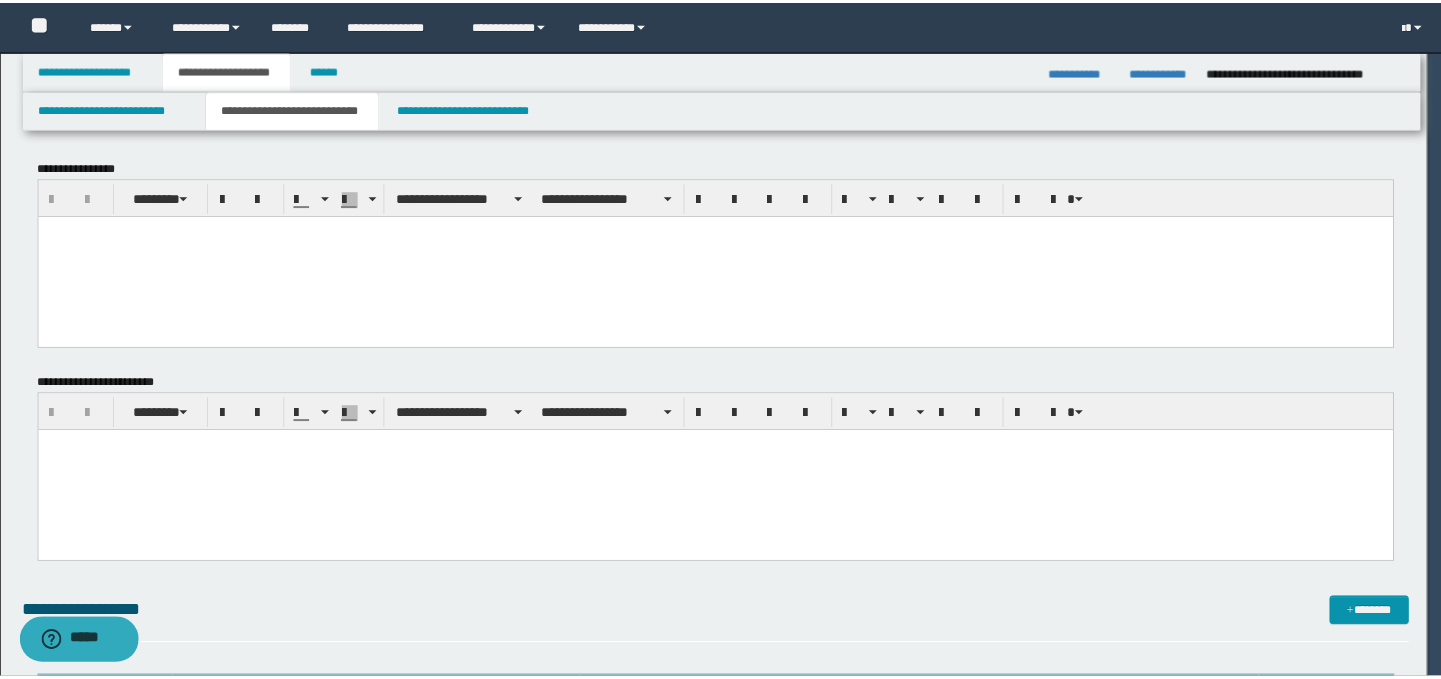 scroll, scrollTop: 0, scrollLeft: 0, axis: both 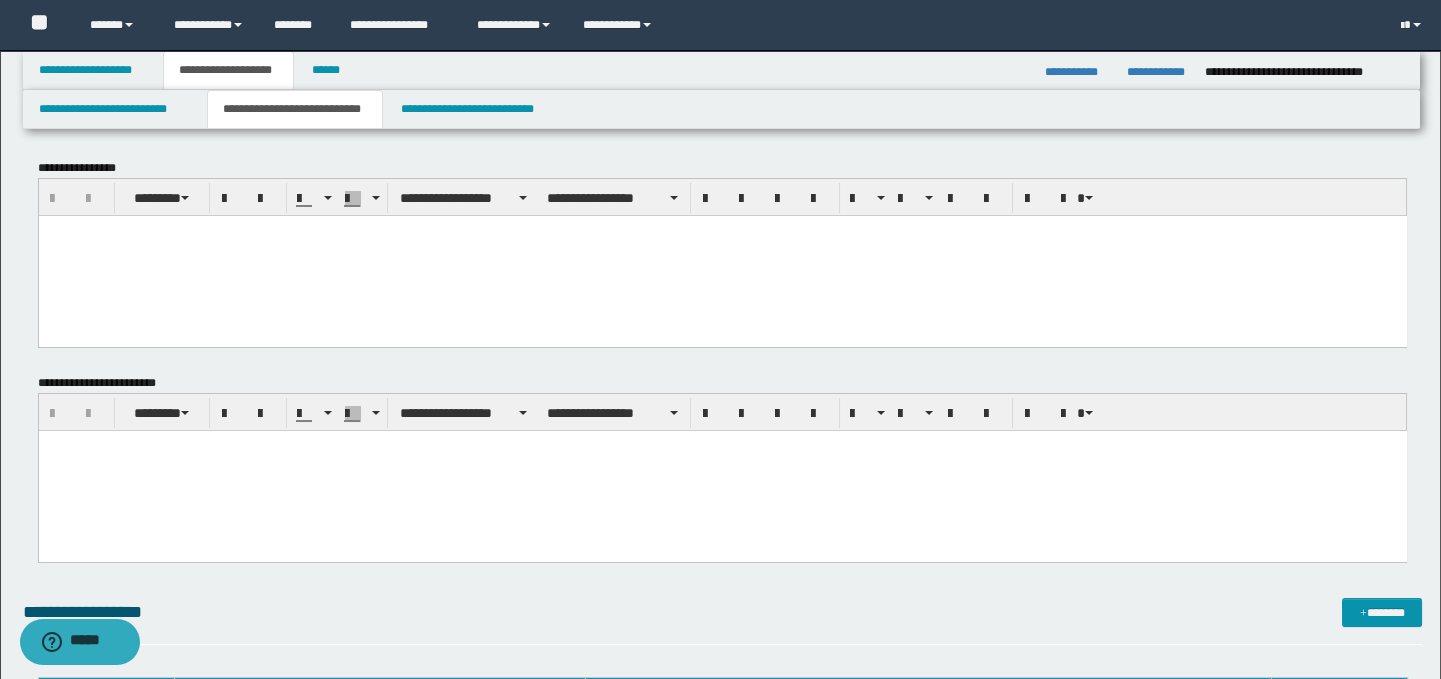 click at bounding box center [722, 255] 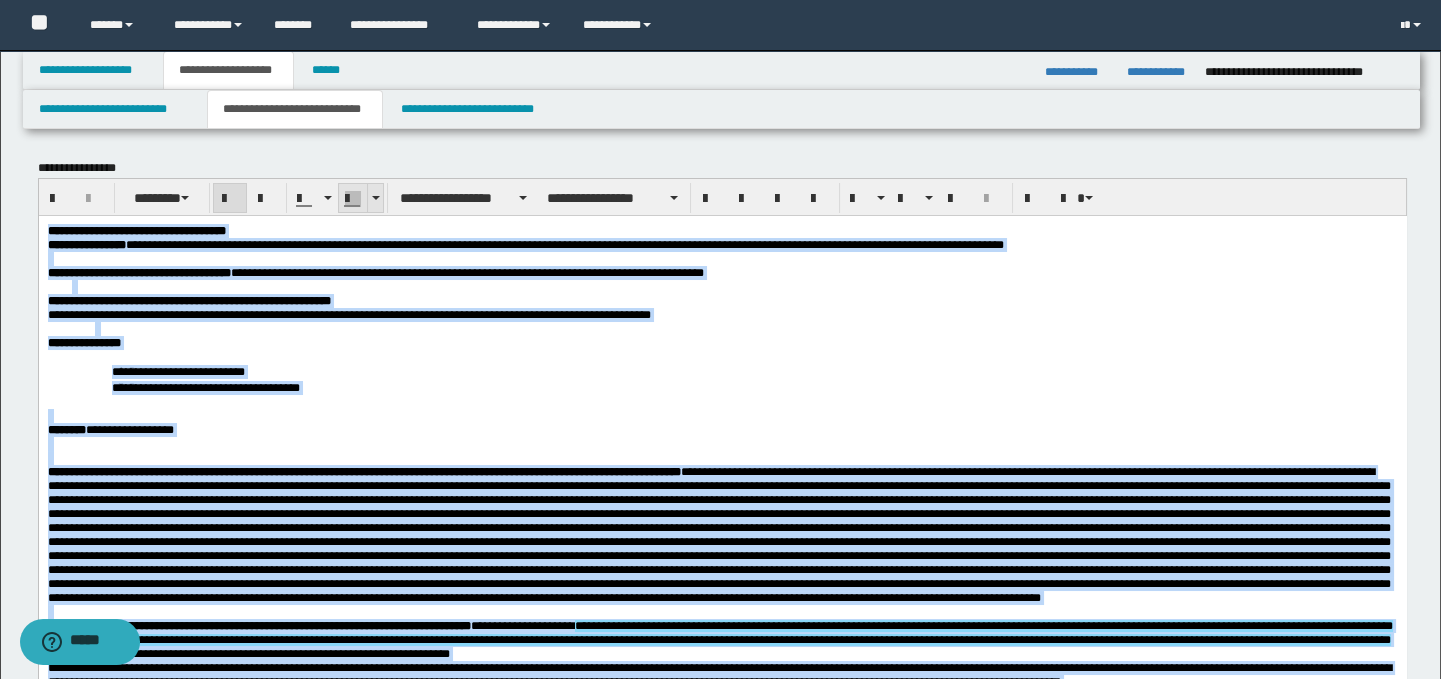 click at bounding box center [375, 198] 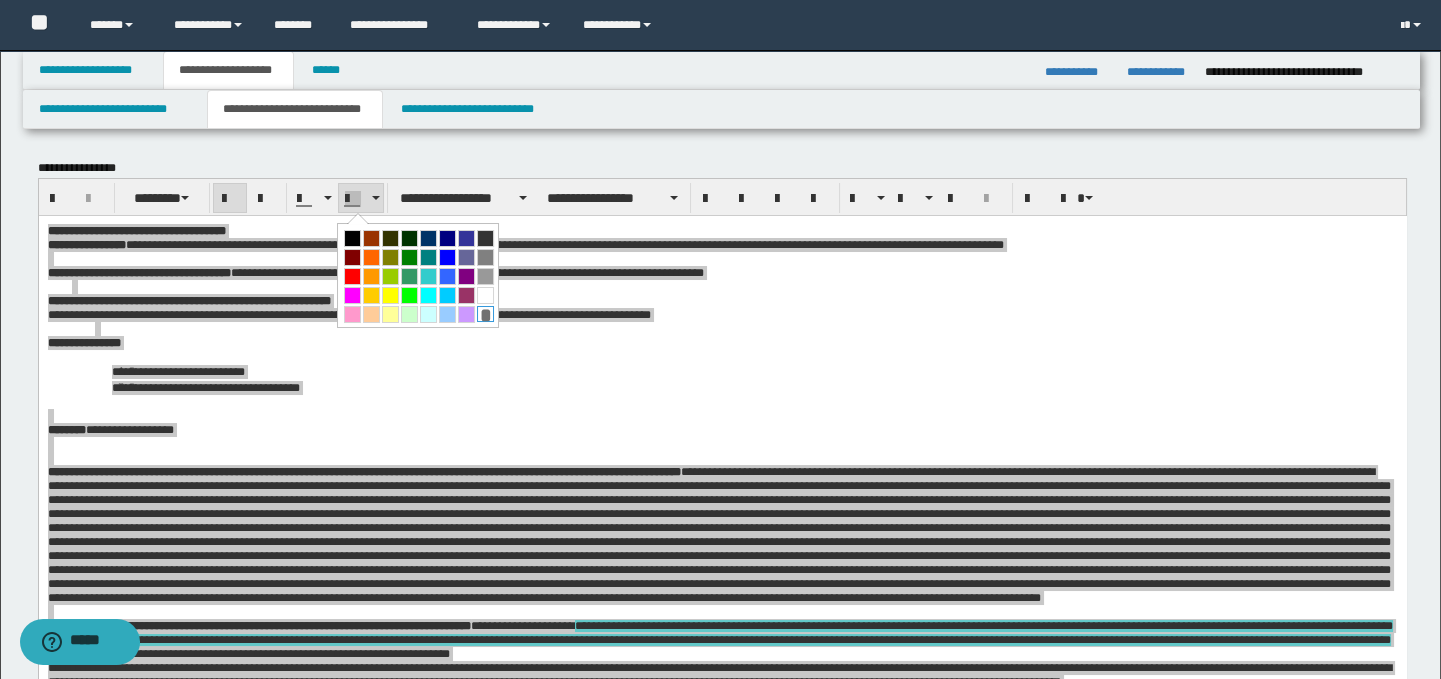 click on "*" at bounding box center (485, 314) 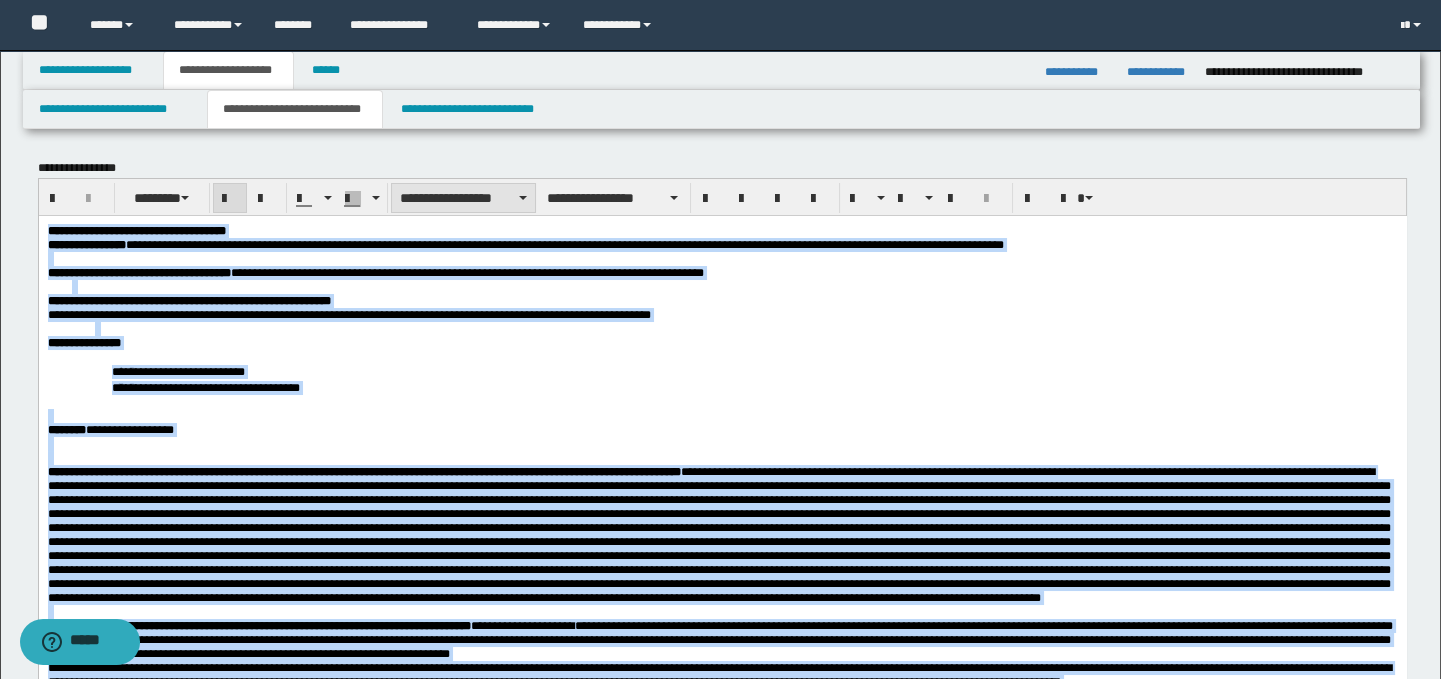 click on "**********" at bounding box center [463, 198] 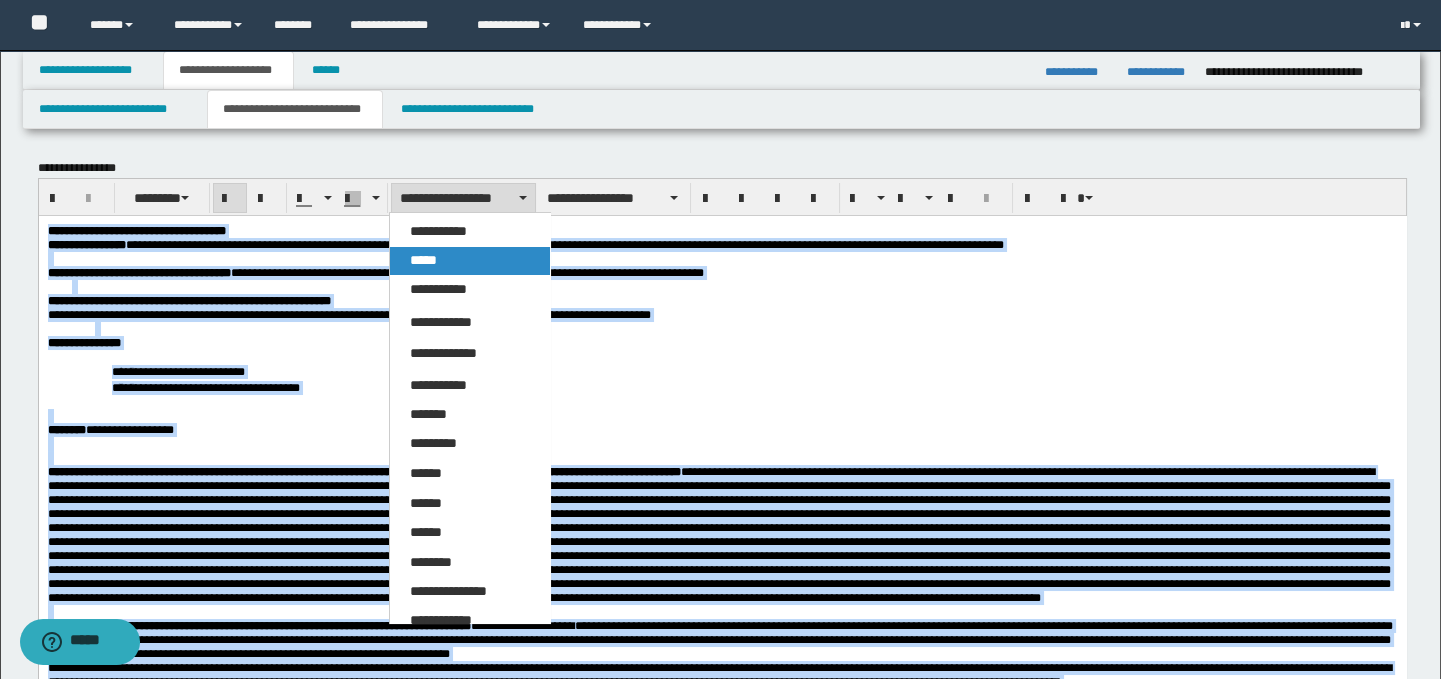 click on "*****" at bounding box center [470, 261] 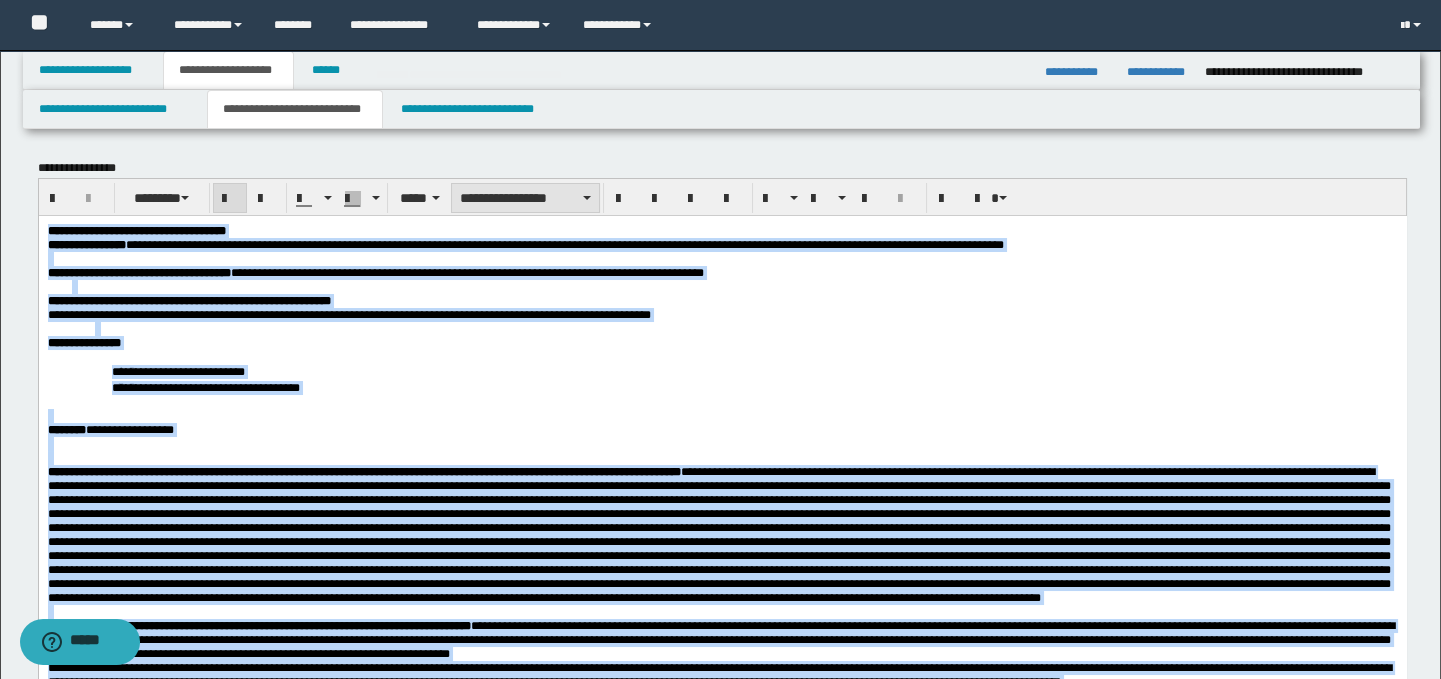 click on "**********" at bounding box center [525, 198] 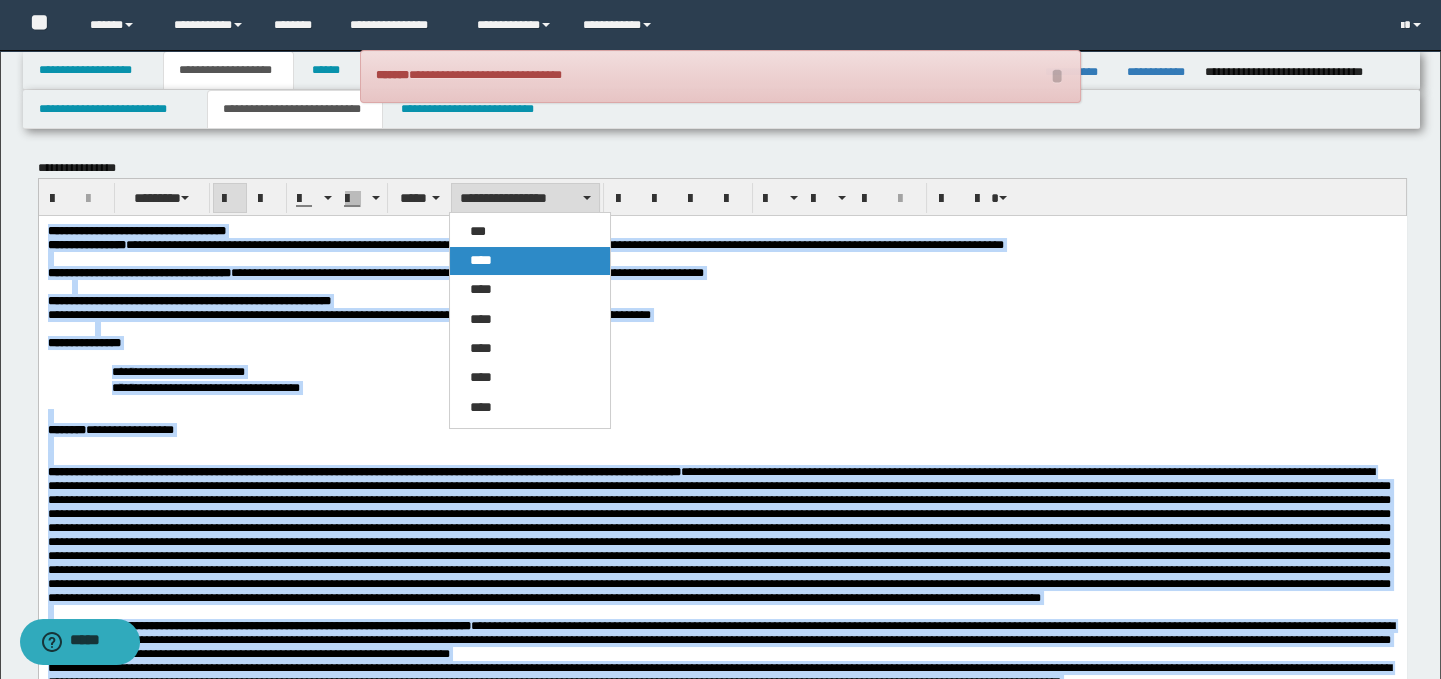click on "****" at bounding box center (530, 261) 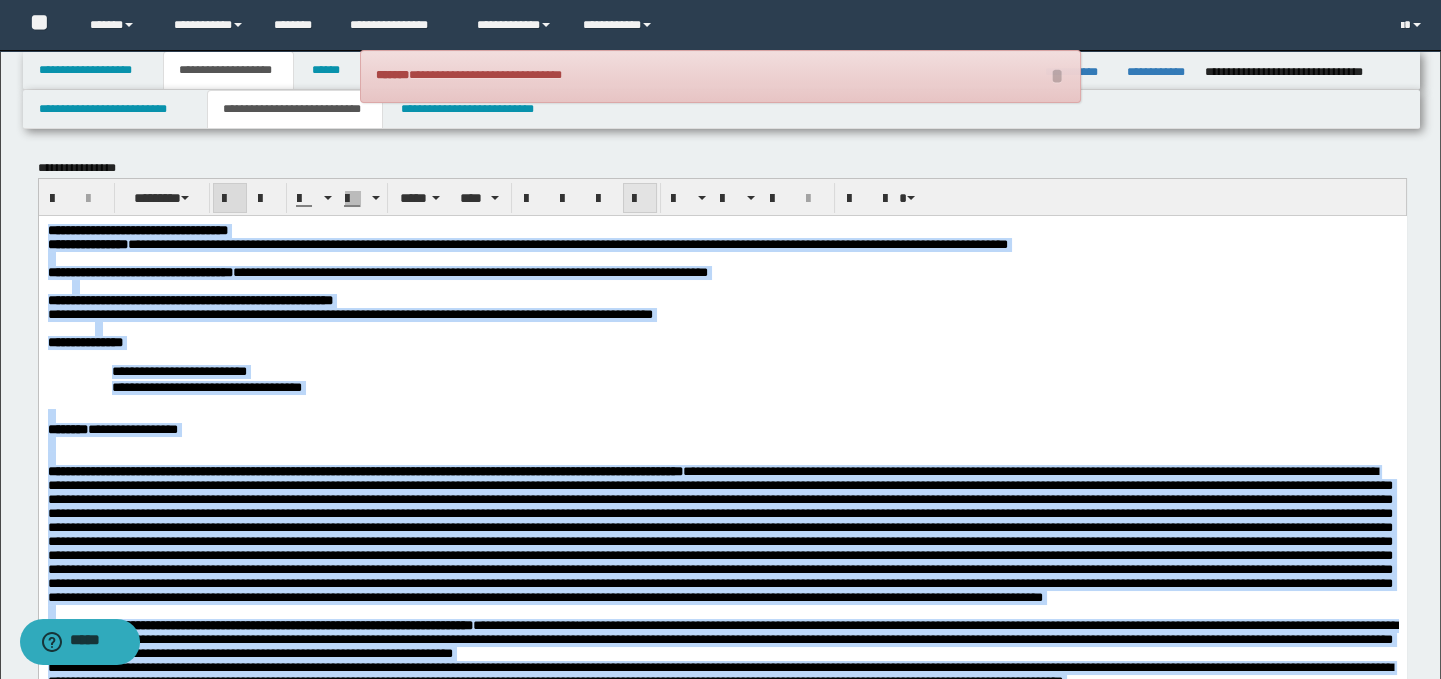 click at bounding box center [640, 199] 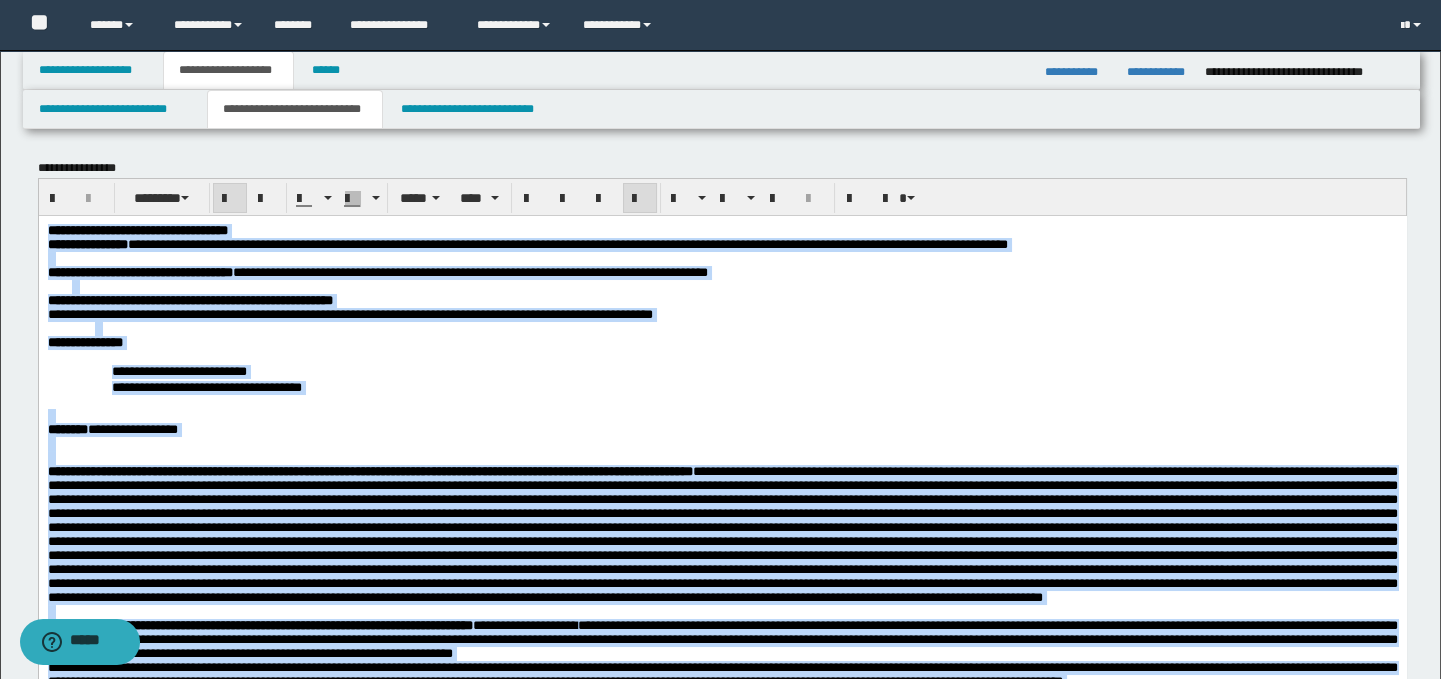 click on "**********" at bounding box center (766, 370) 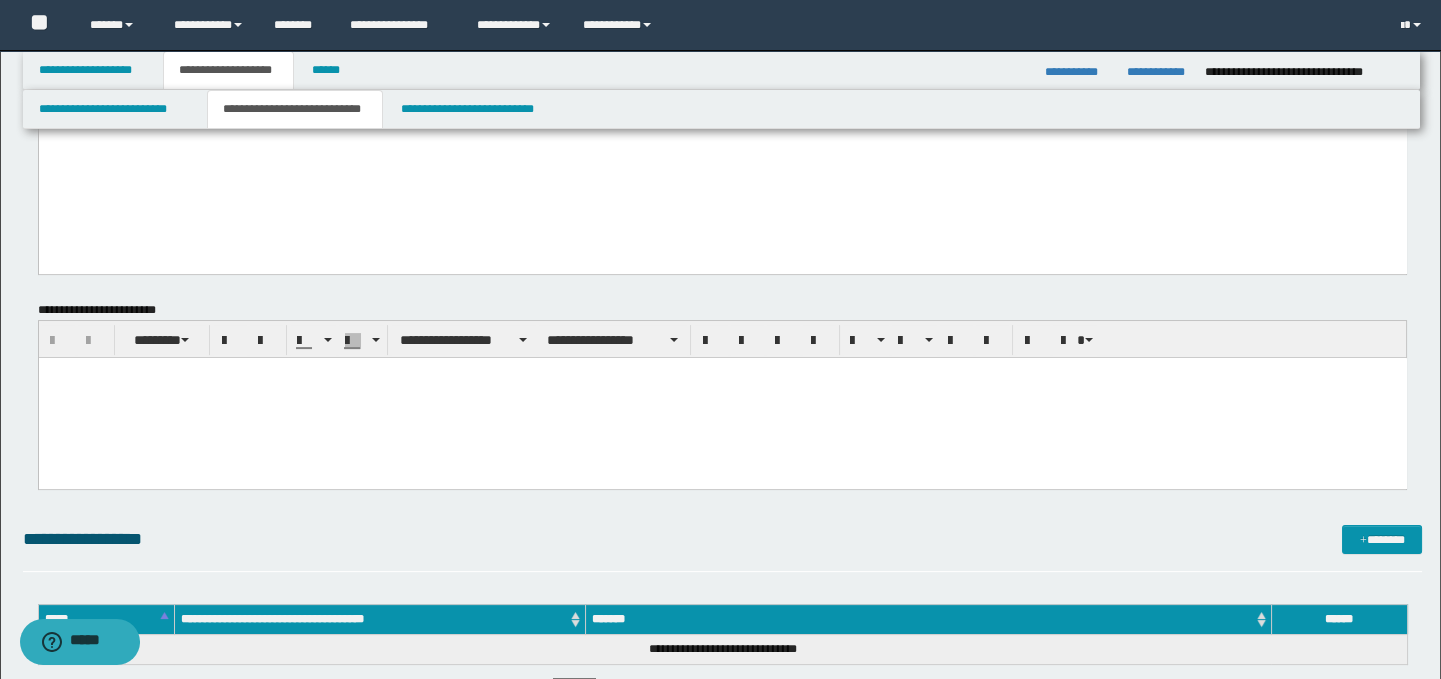 scroll, scrollTop: 1350, scrollLeft: 0, axis: vertical 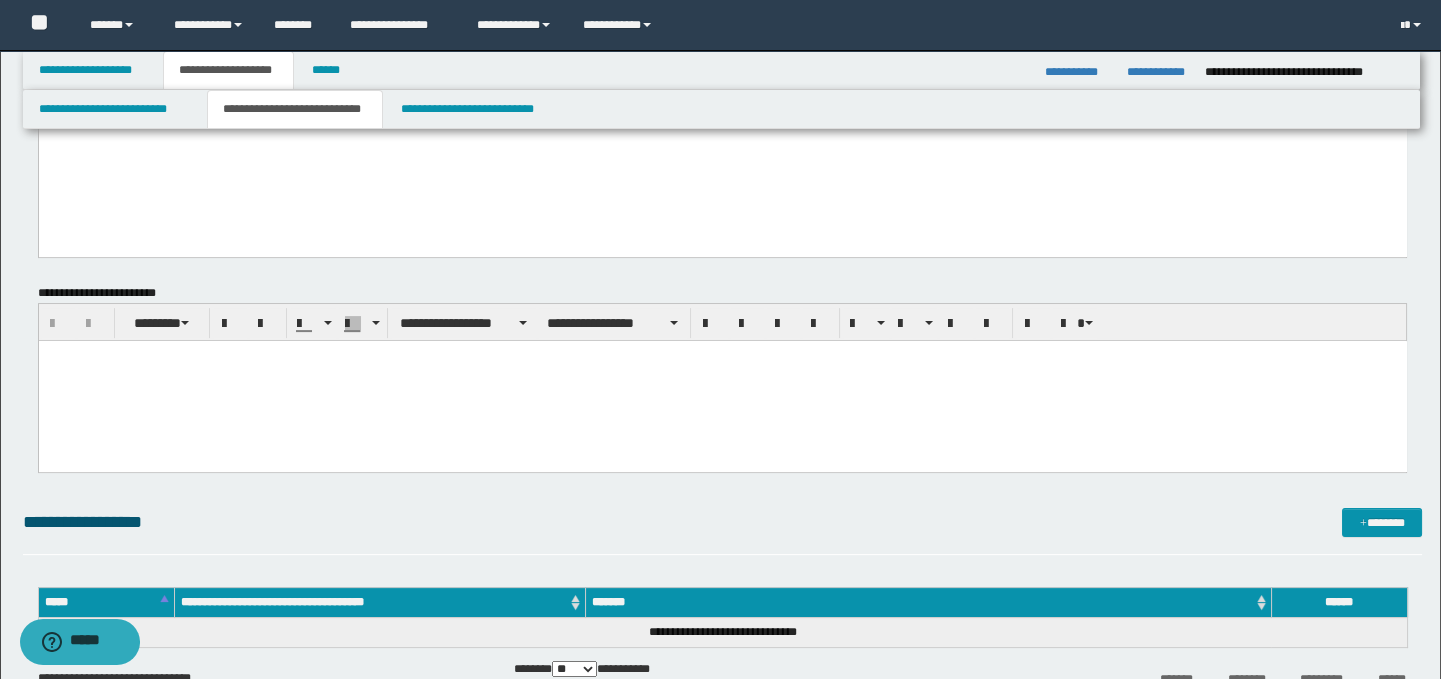 click at bounding box center (722, 381) 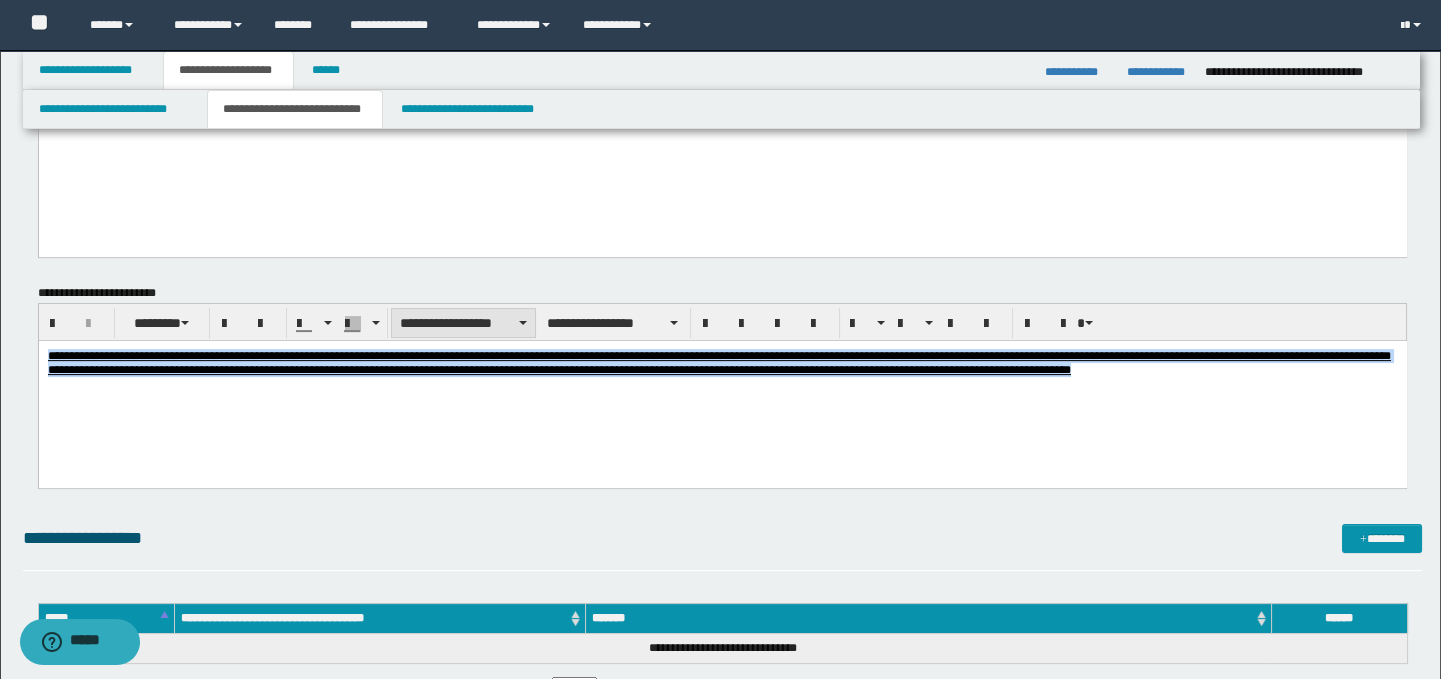 click on "**********" at bounding box center [463, 323] 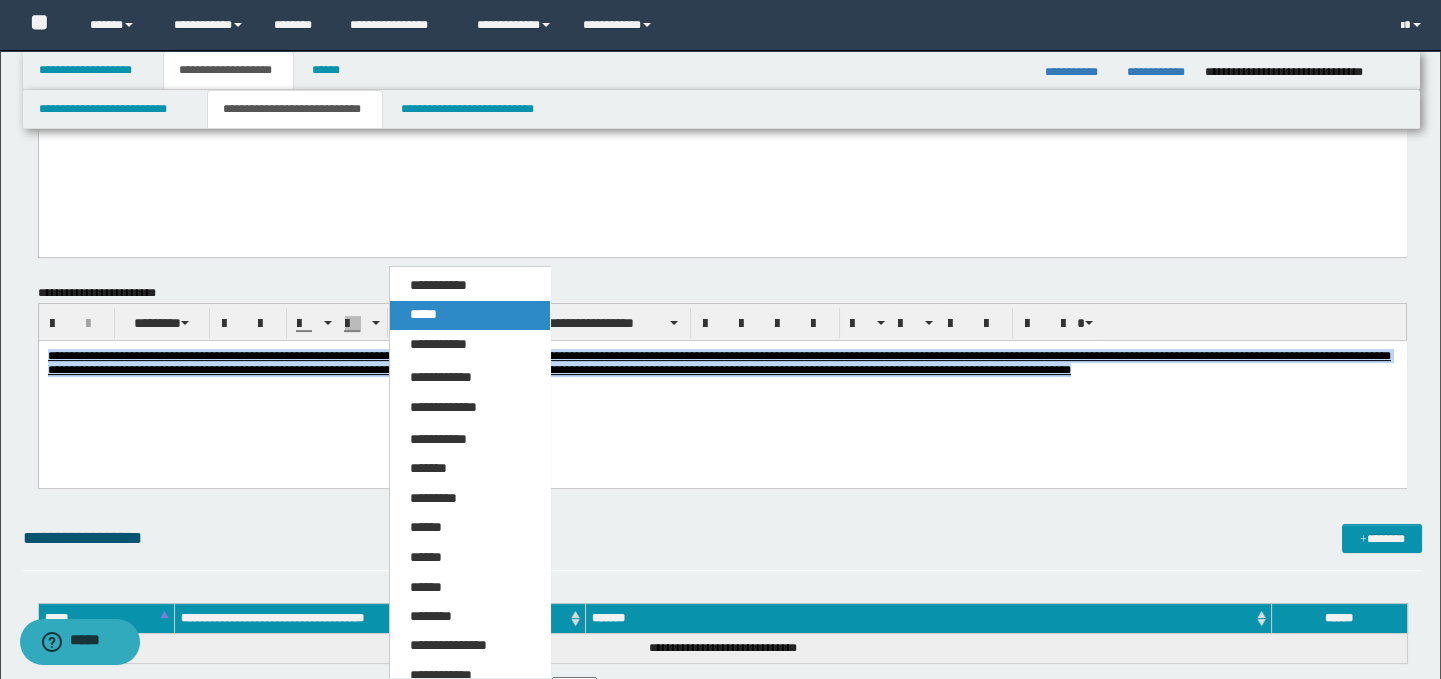 click on "*****" at bounding box center (423, 314) 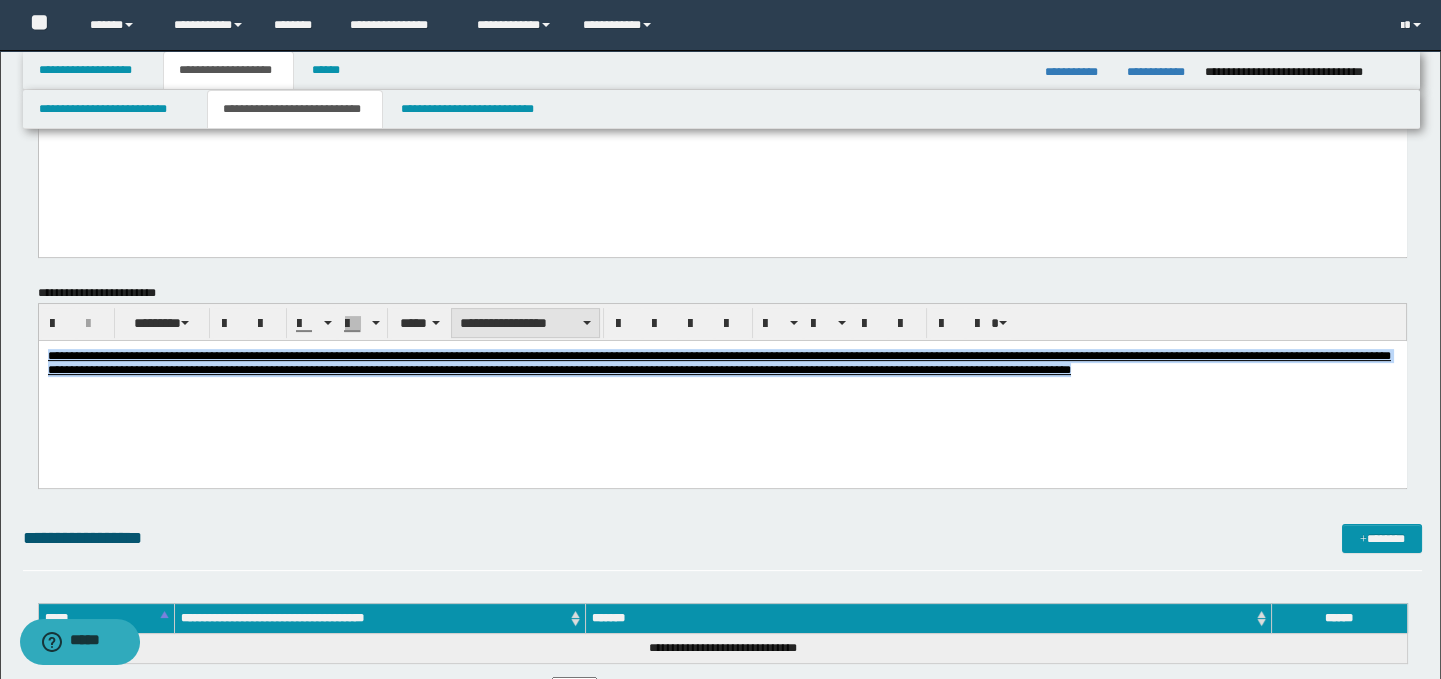 click on "**********" at bounding box center (525, 323) 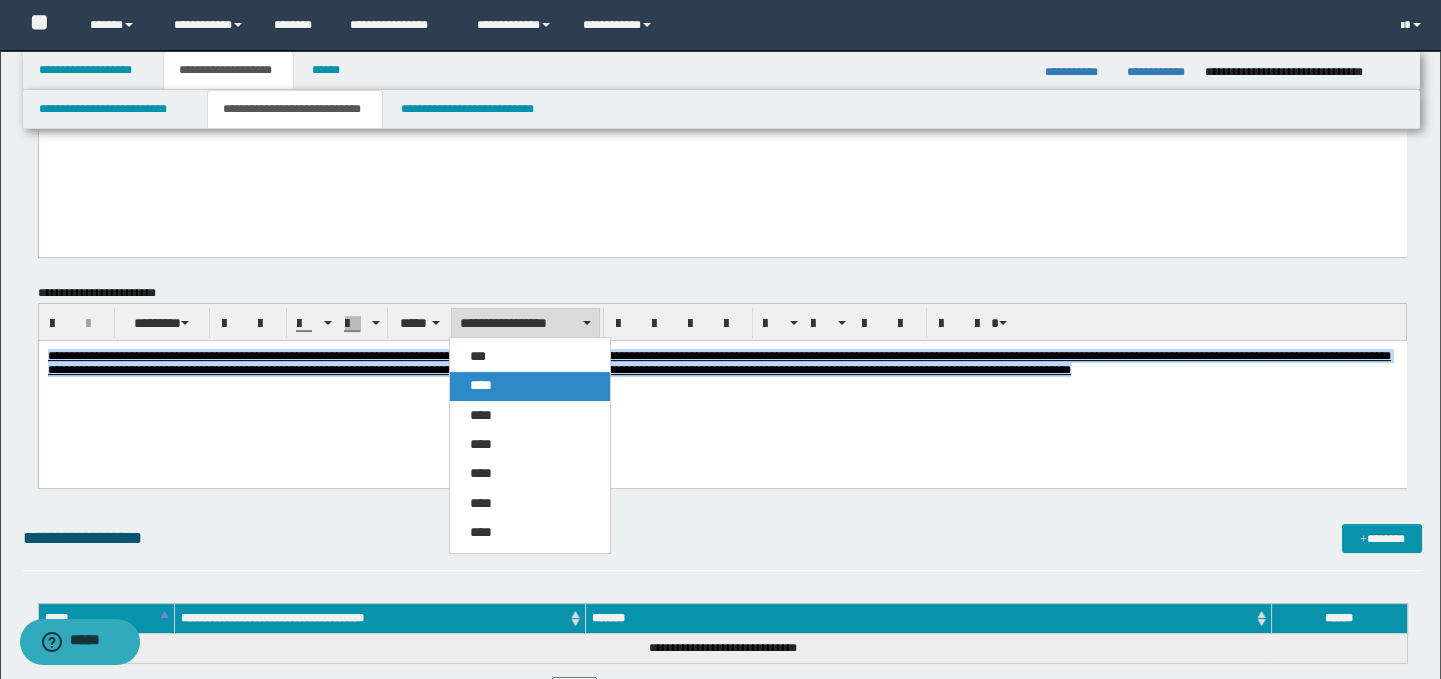 click on "****" at bounding box center (481, 385) 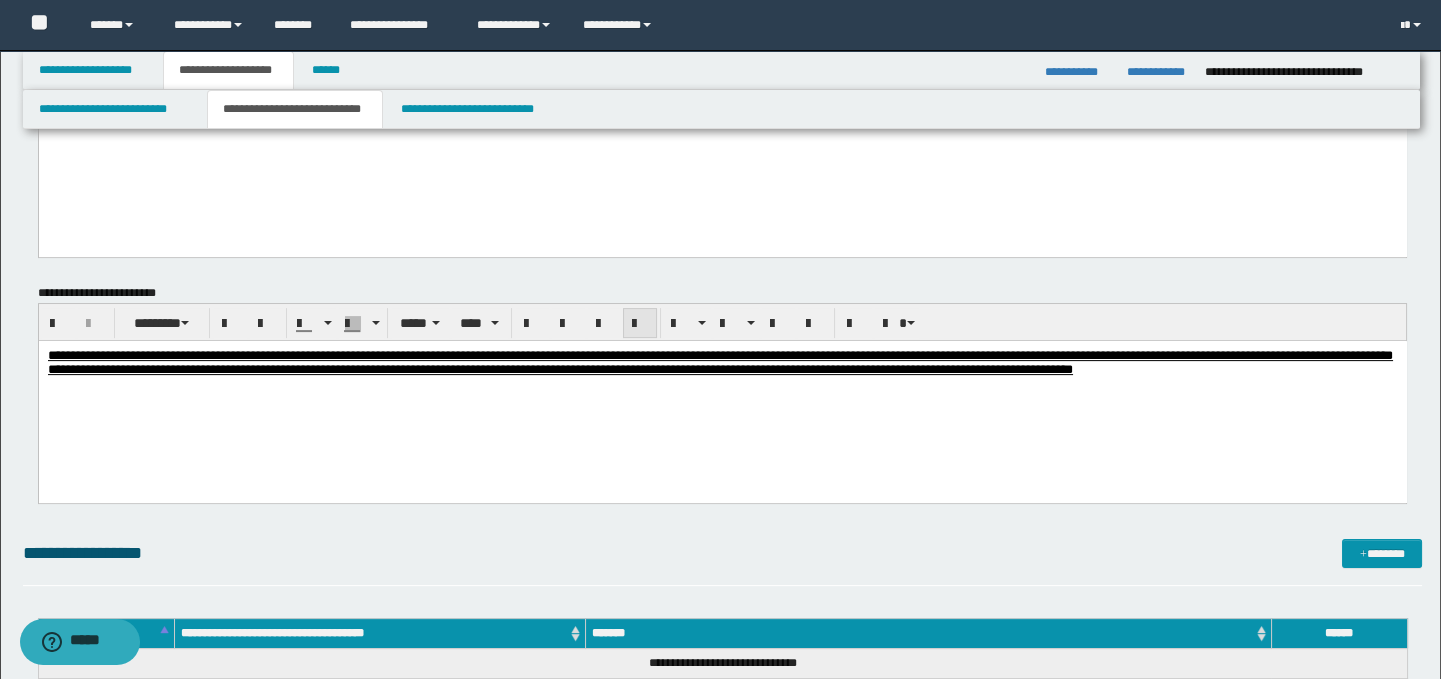 click at bounding box center (640, 324) 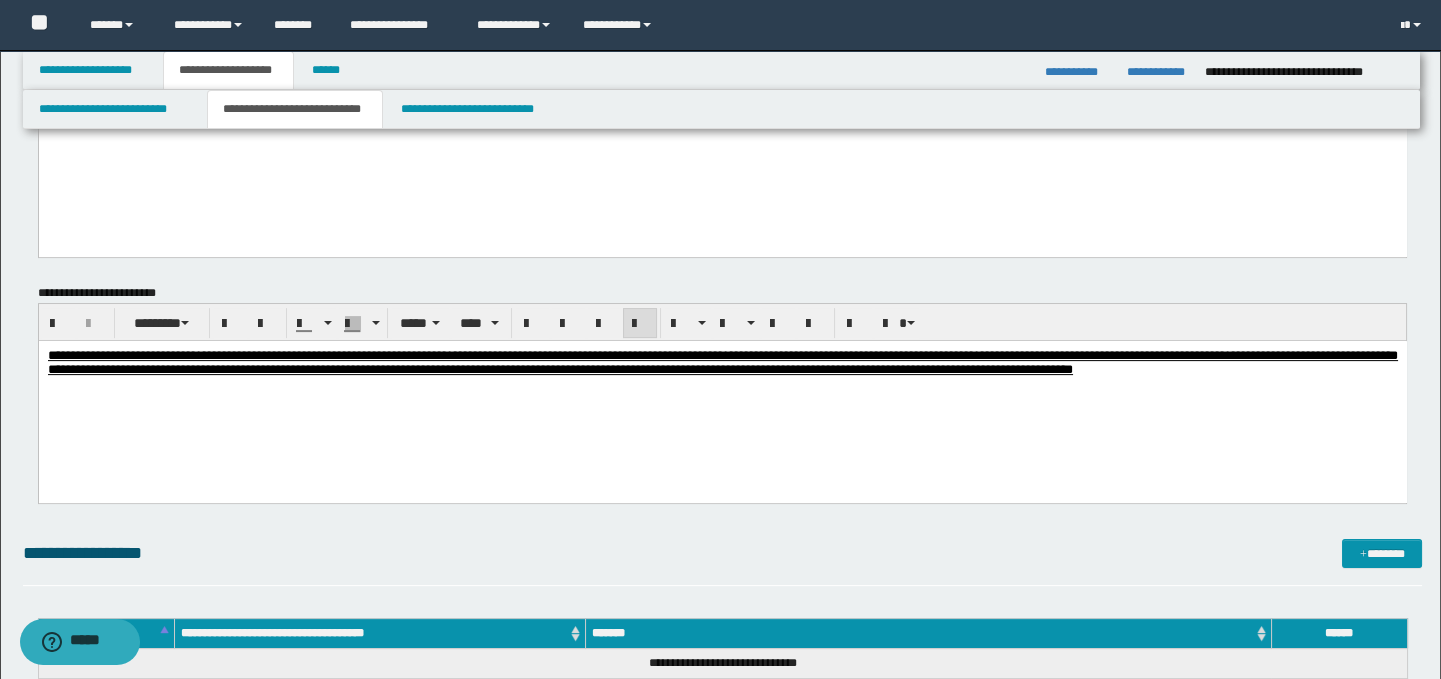 click on "**********" at bounding box center [722, 388] 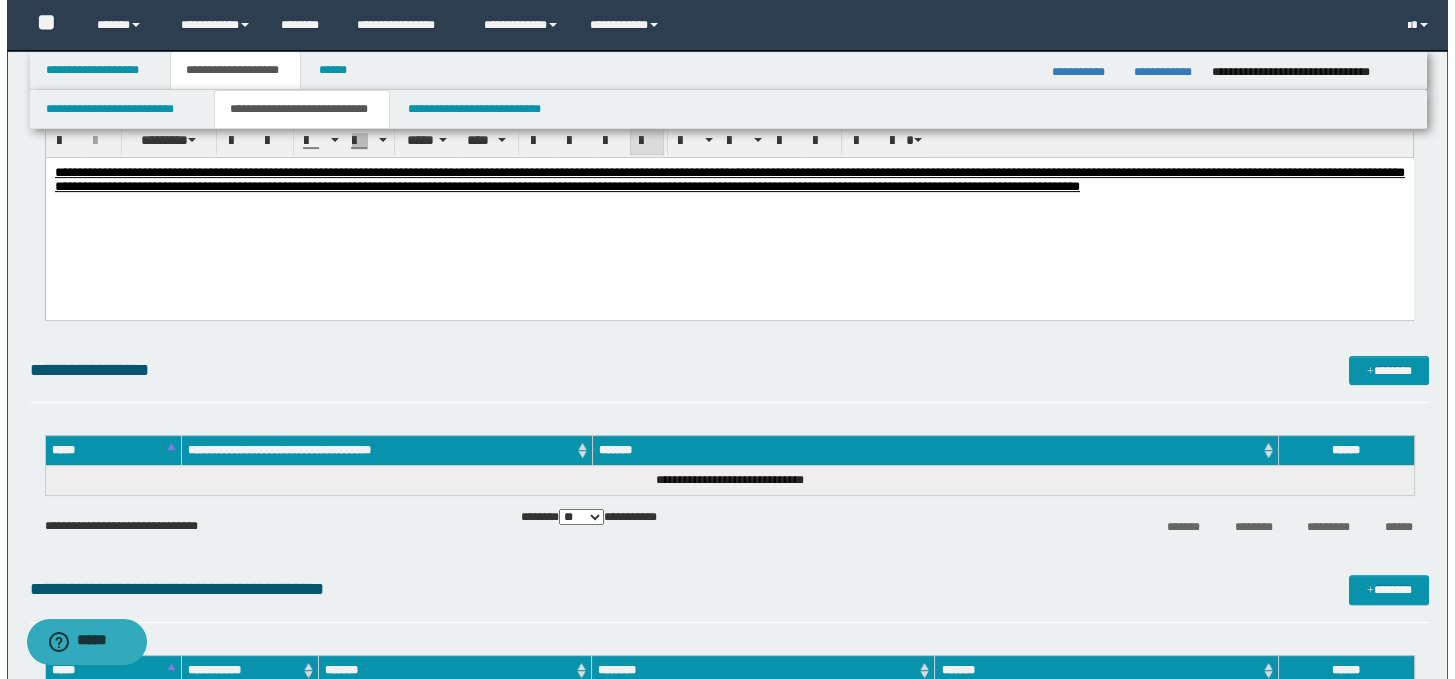 scroll, scrollTop: 1538, scrollLeft: 0, axis: vertical 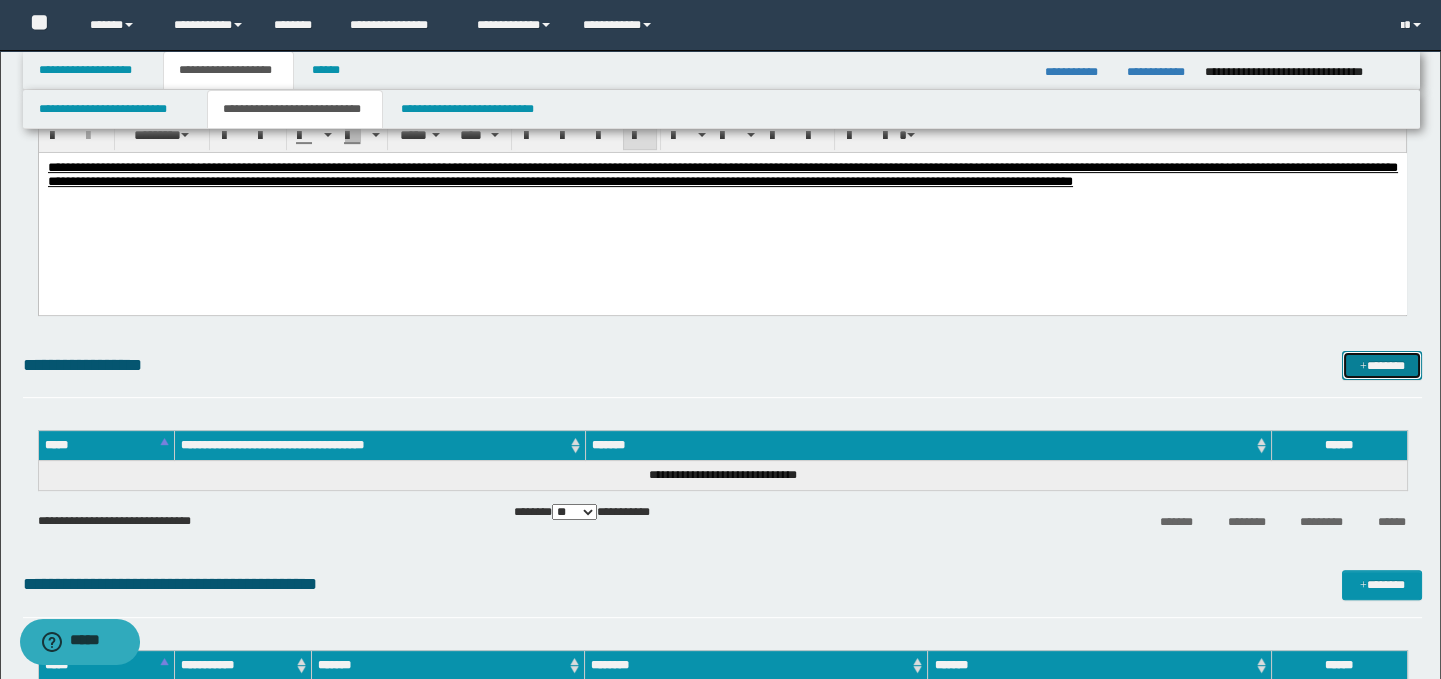 click on "*******" at bounding box center [1382, 366] 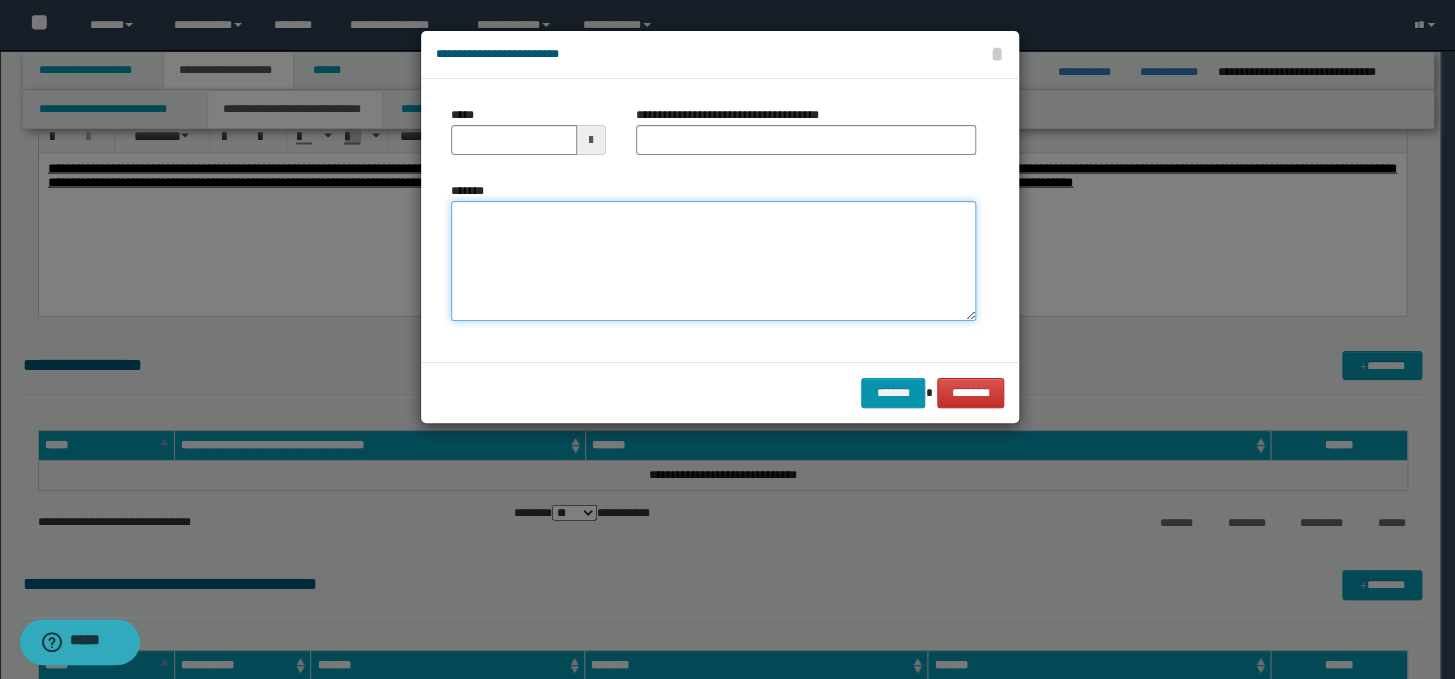 click on "*******" at bounding box center (713, 261) 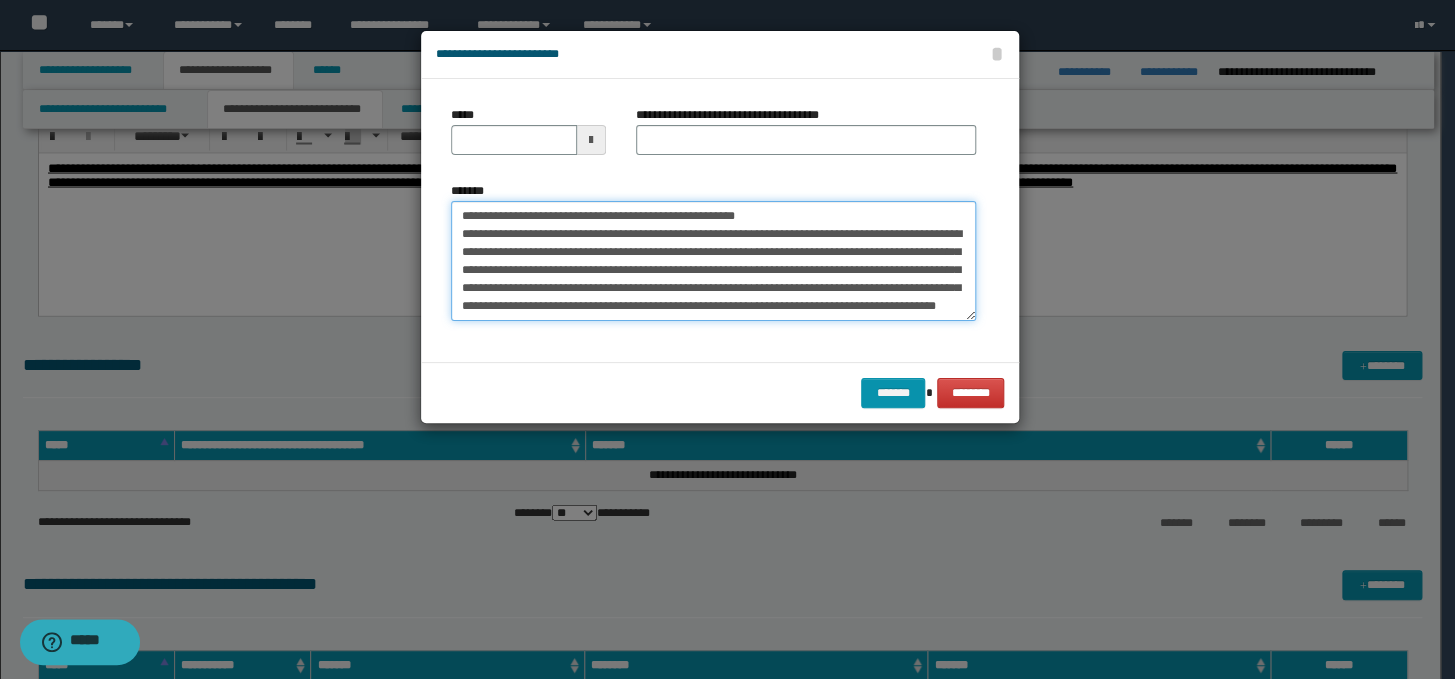 scroll, scrollTop: 48, scrollLeft: 0, axis: vertical 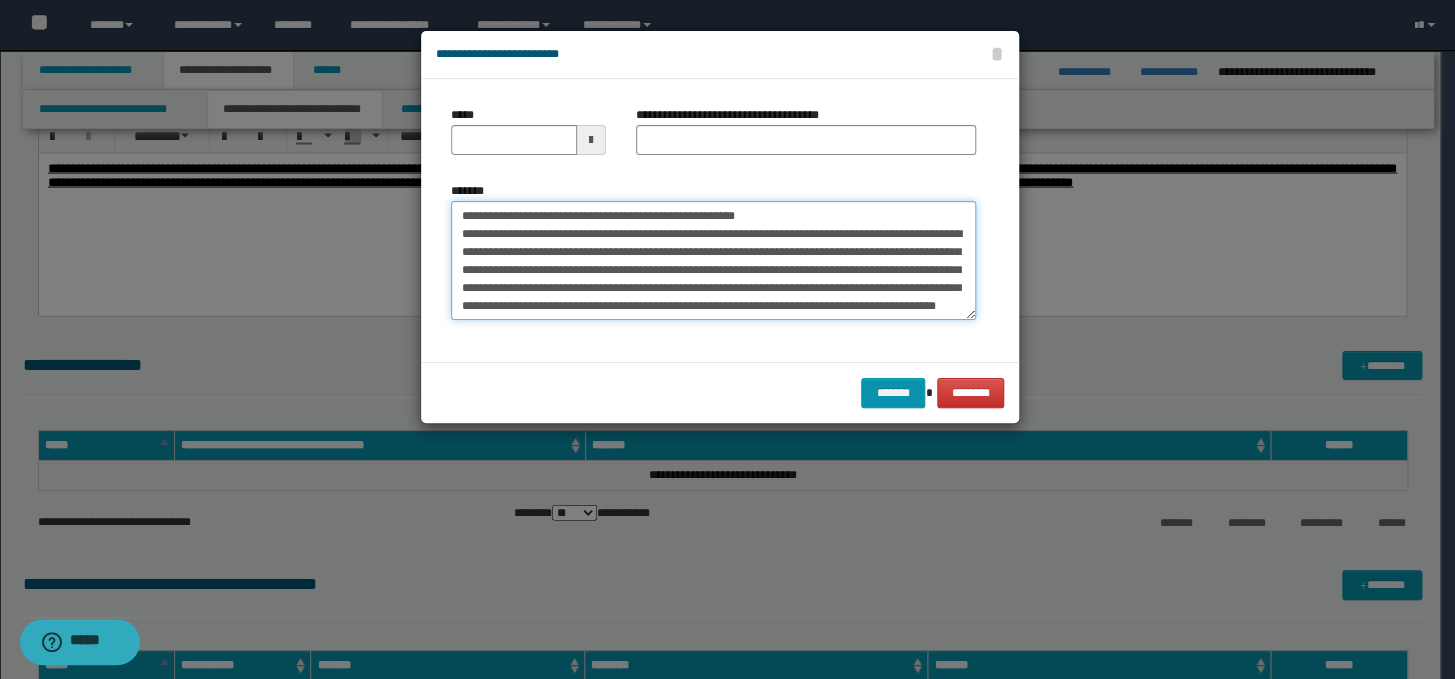 drag, startPoint x: 809, startPoint y: 212, endPoint x: 454, endPoint y: 210, distance: 355.00565 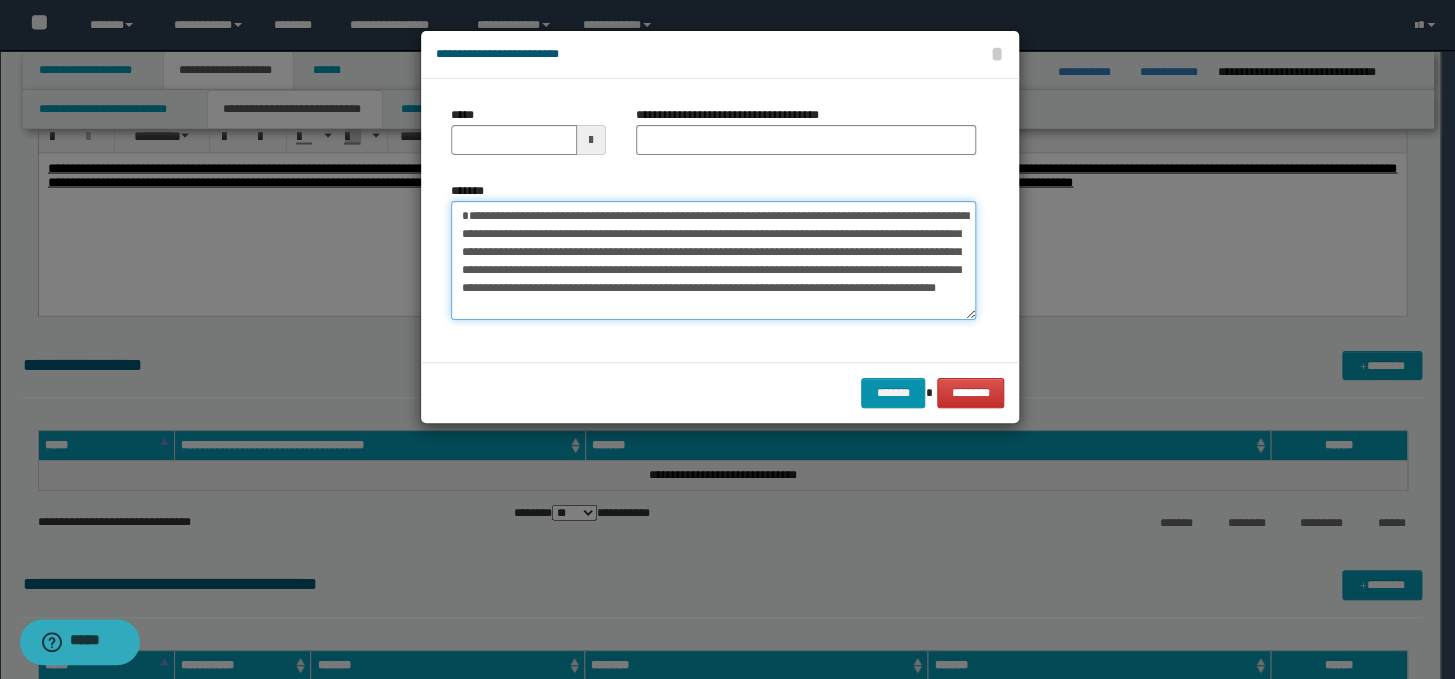 type on "**********" 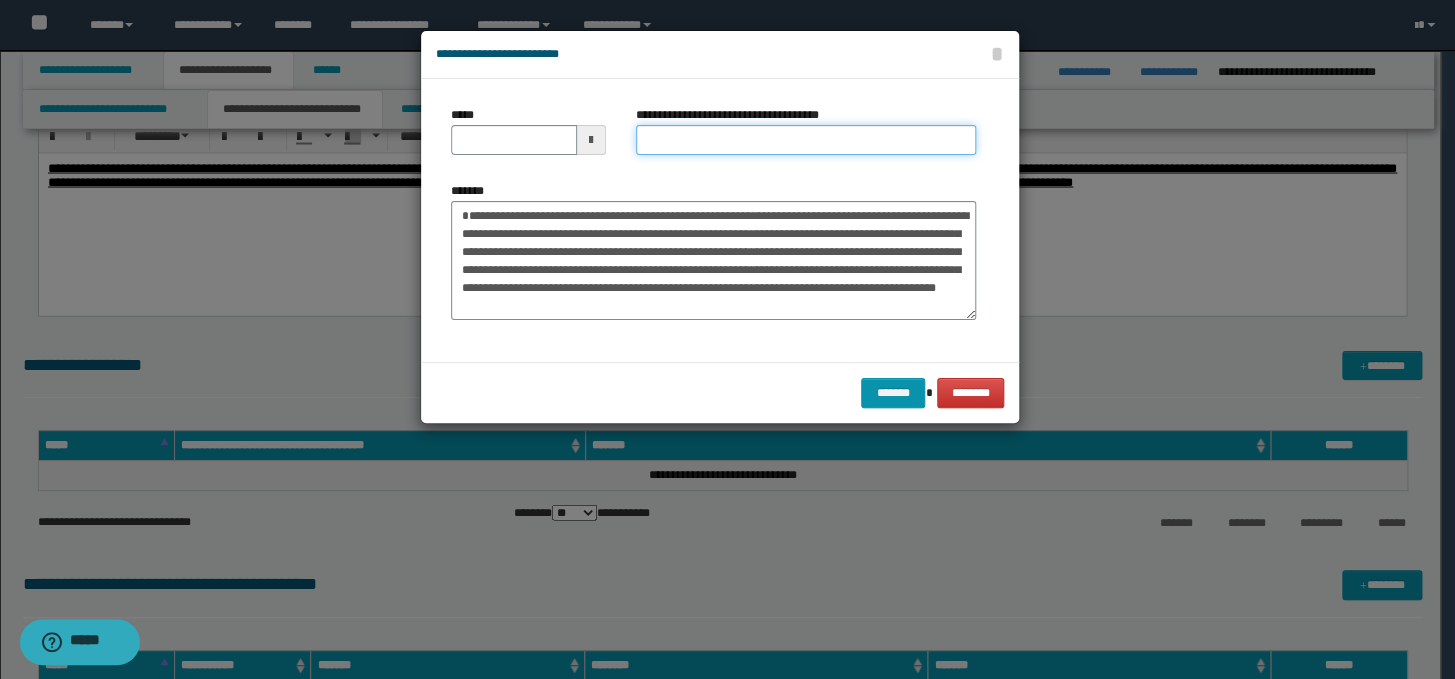 click on "**********" at bounding box center [806, 140] 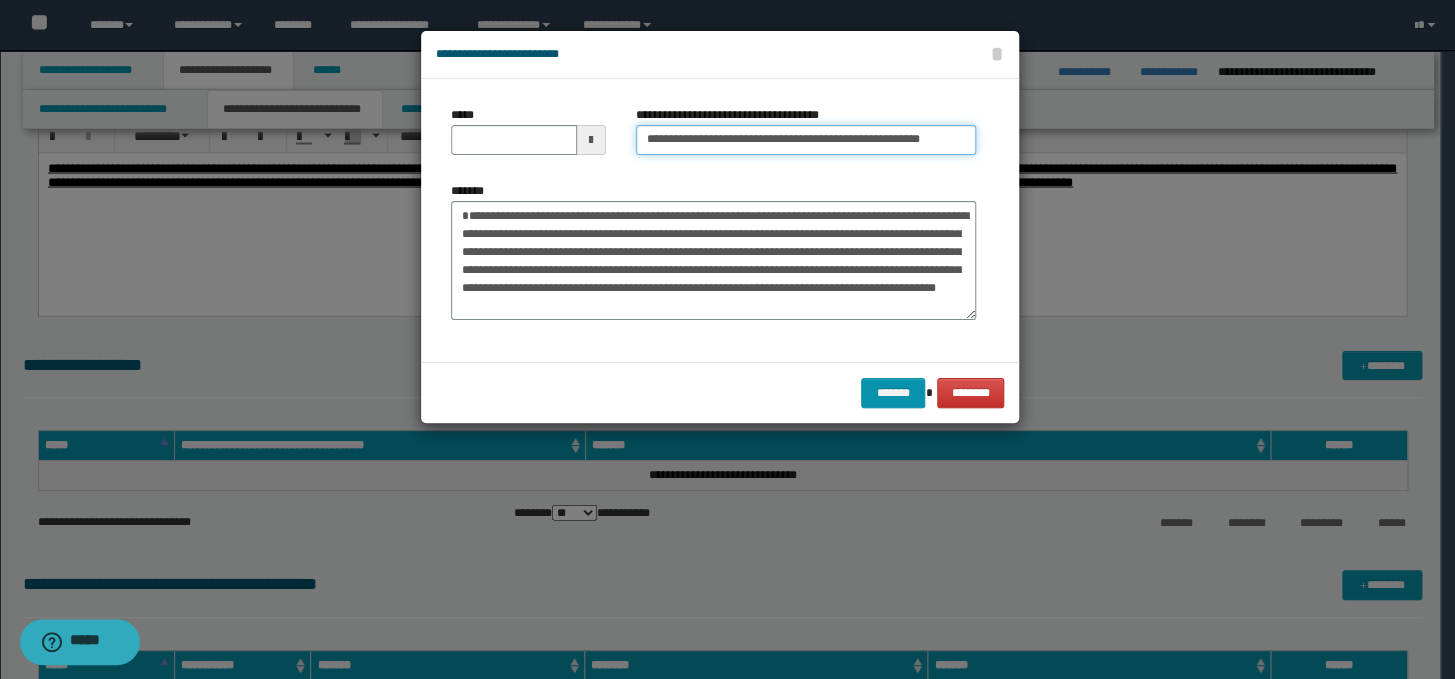 scroll, scrollTop: 0, scrollLeft: 20, axis: horizontal 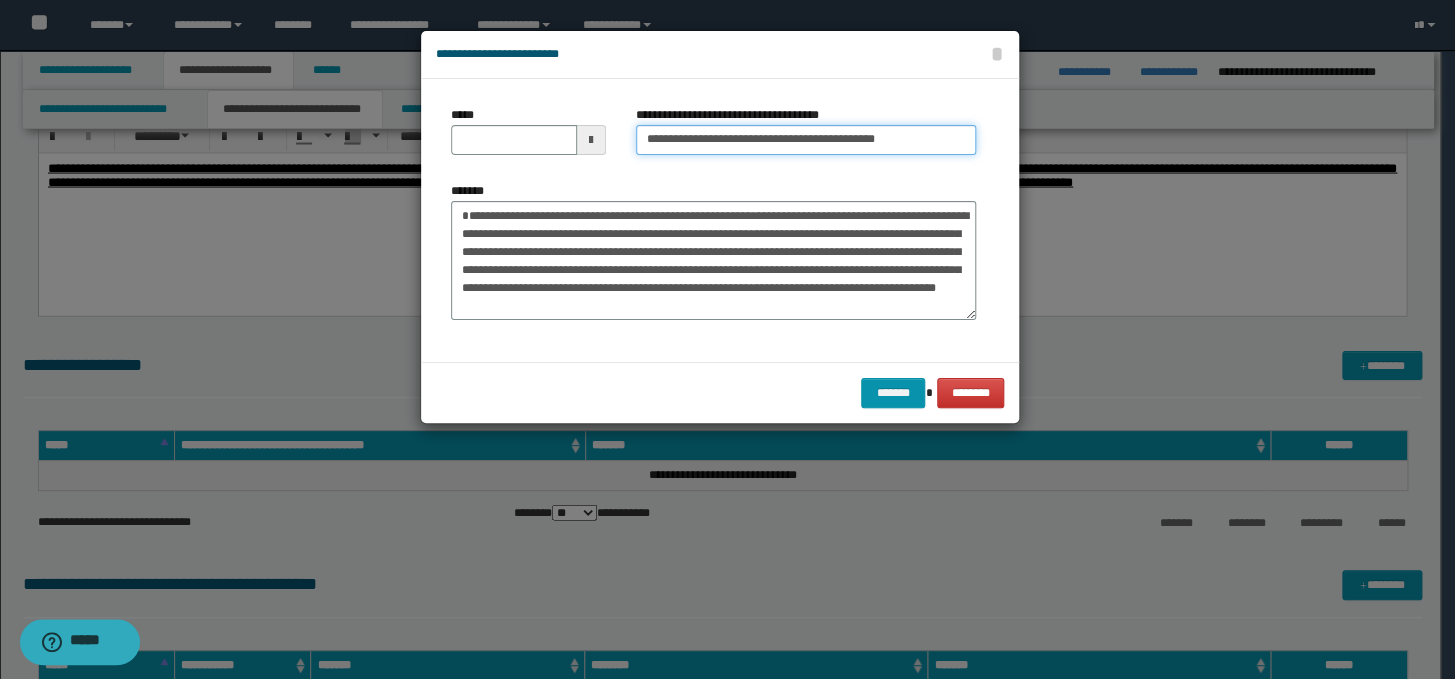 type 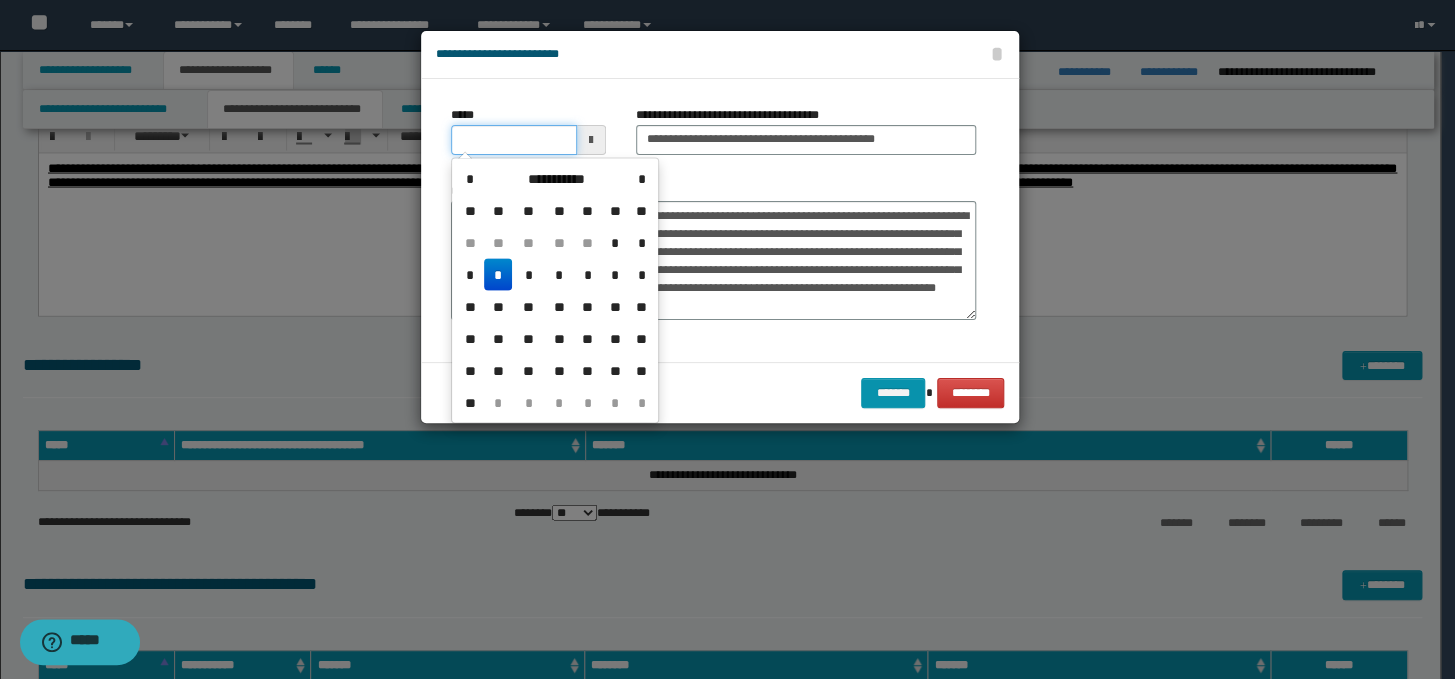 click on "*****" at bounding box center [514, 140] 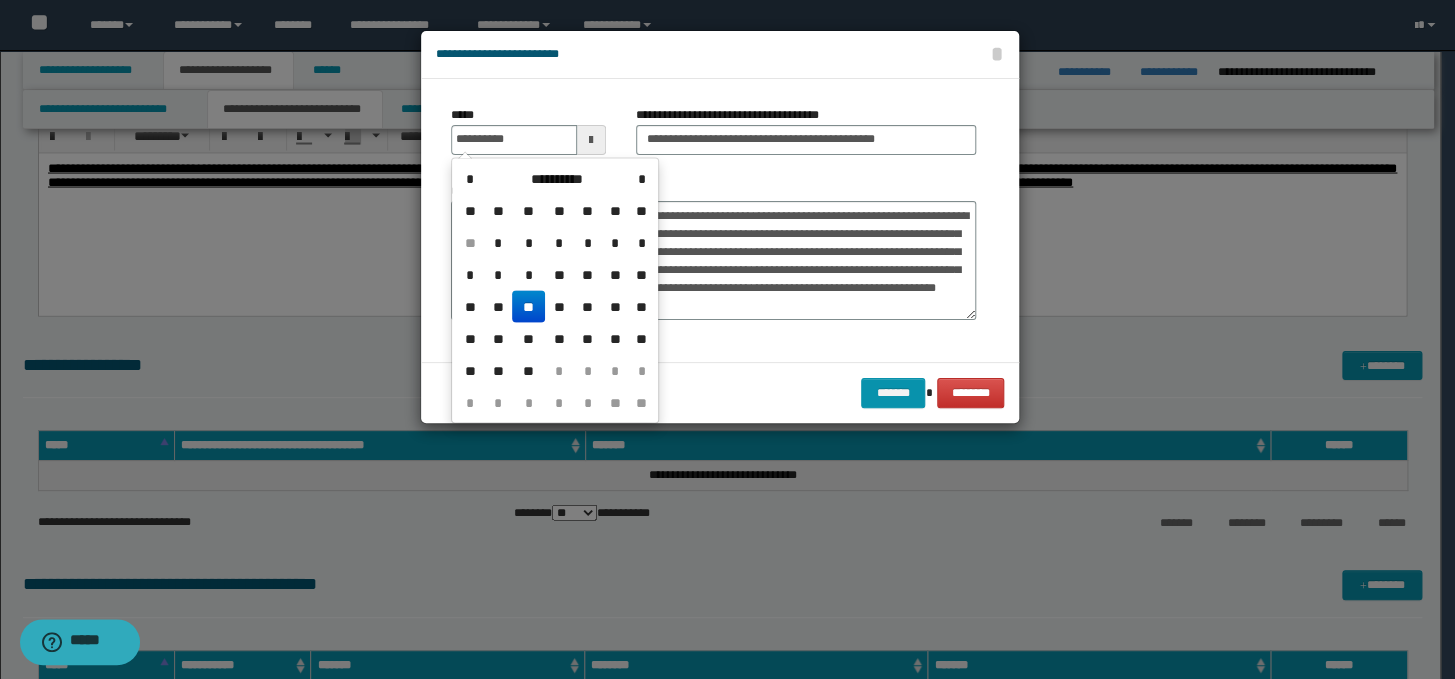 click on "**" at bounding box center [528, 306] 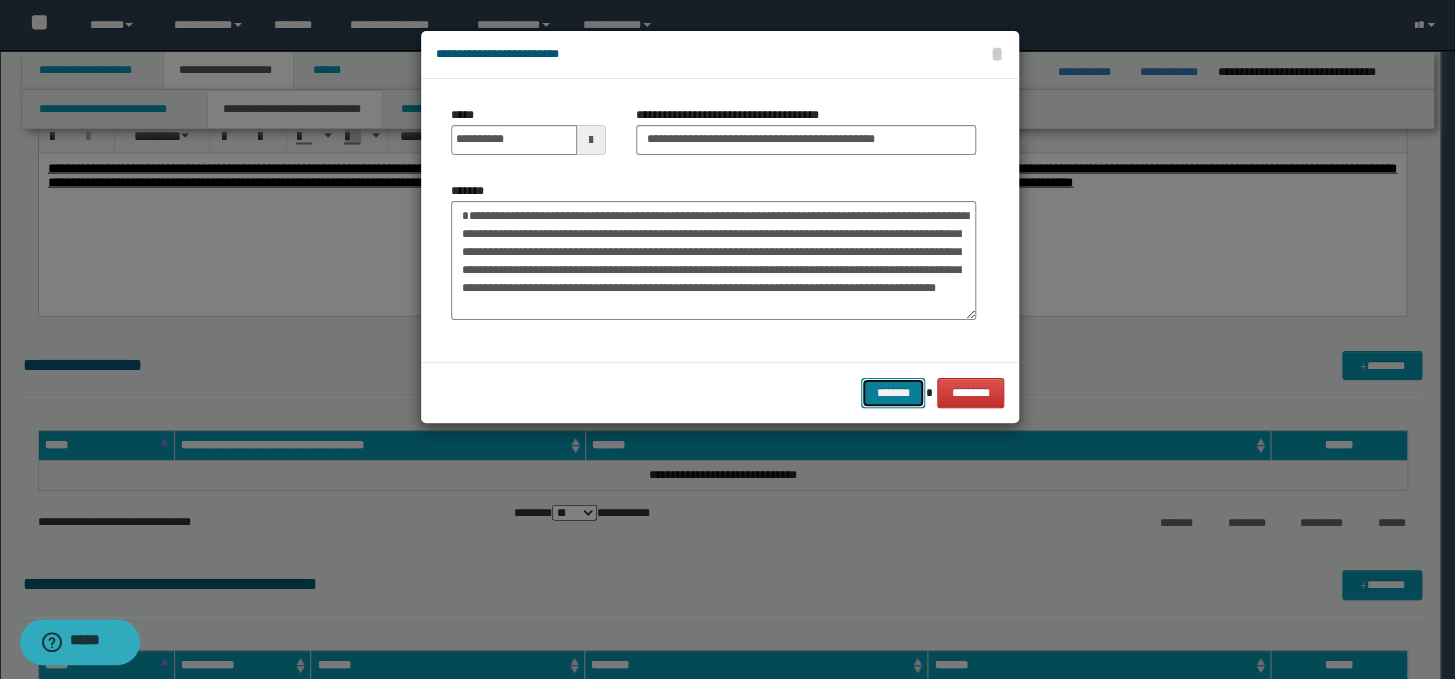 click on "*******" at bounding box center (893, 393) 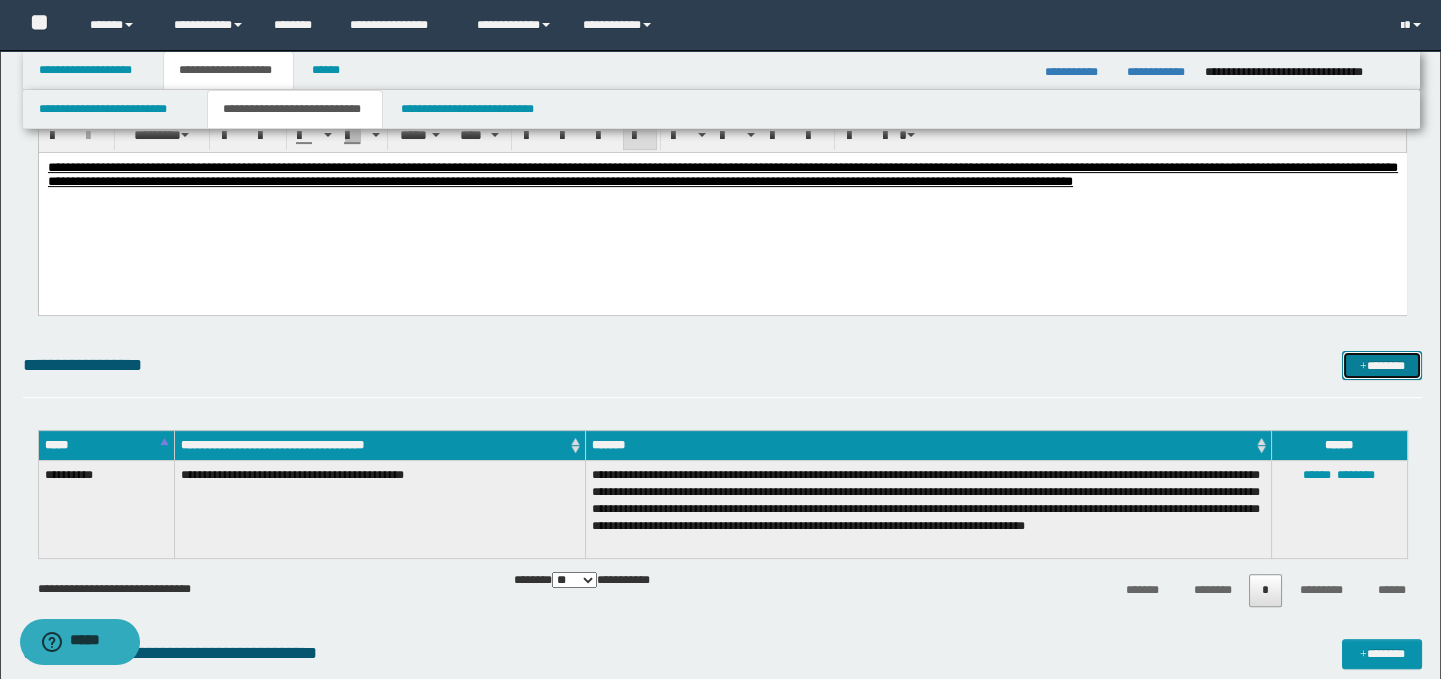 click on "*******" at bounding box center [1382, 366] 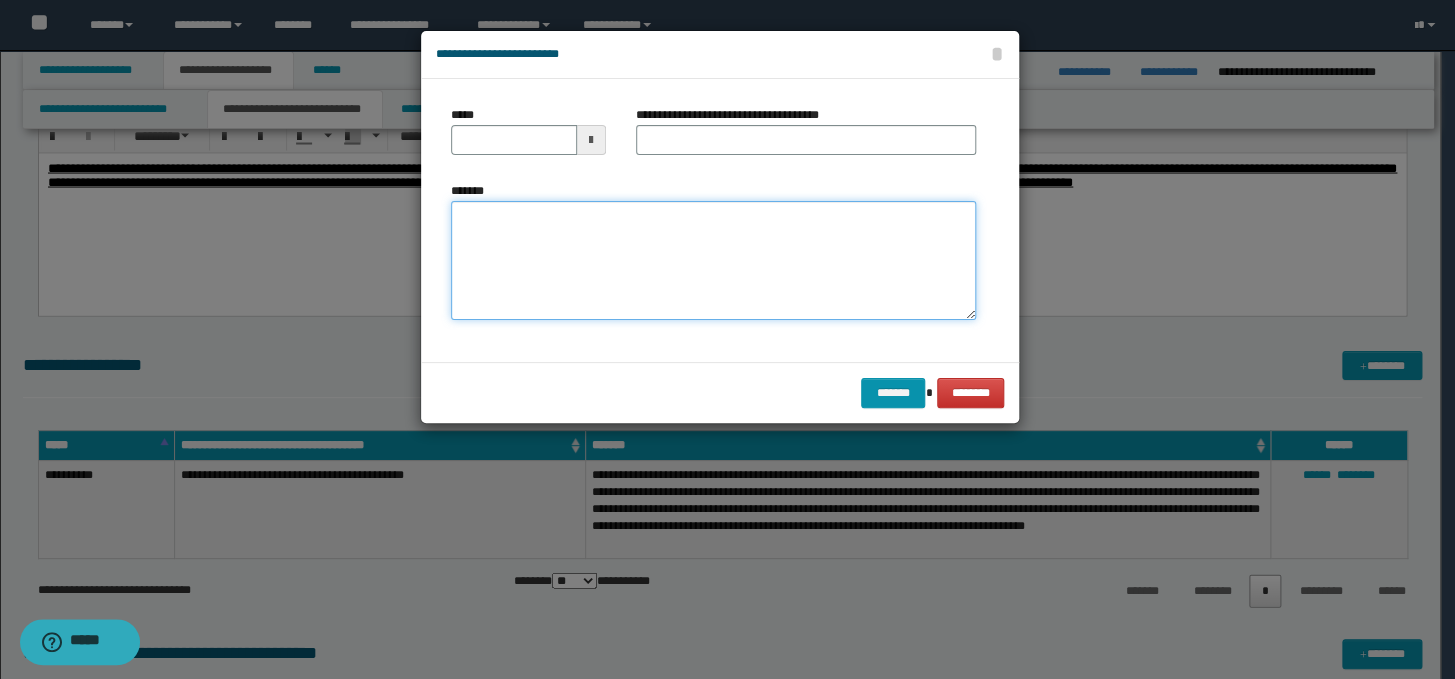 click on "*******" at bounding box center [713, 261] 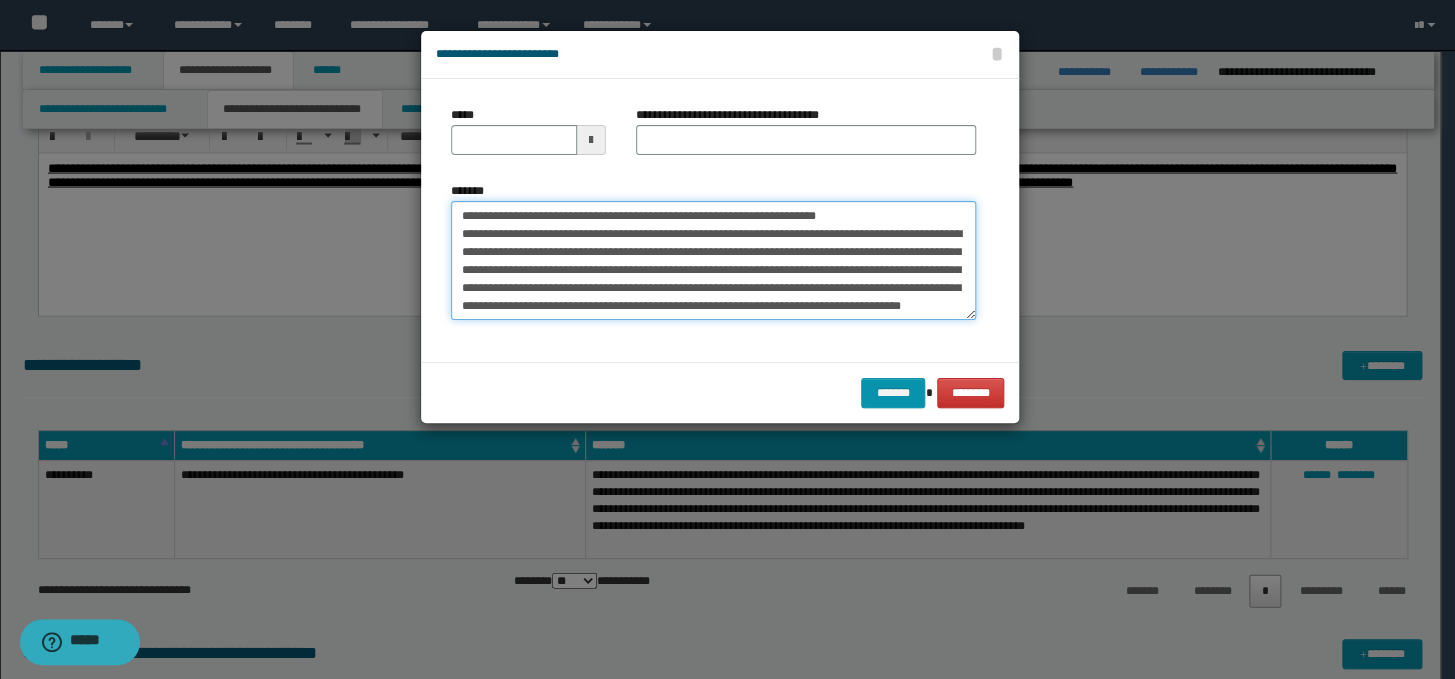 scroll, scrollTop: 30, scrollLeft: 0, axis: vertical 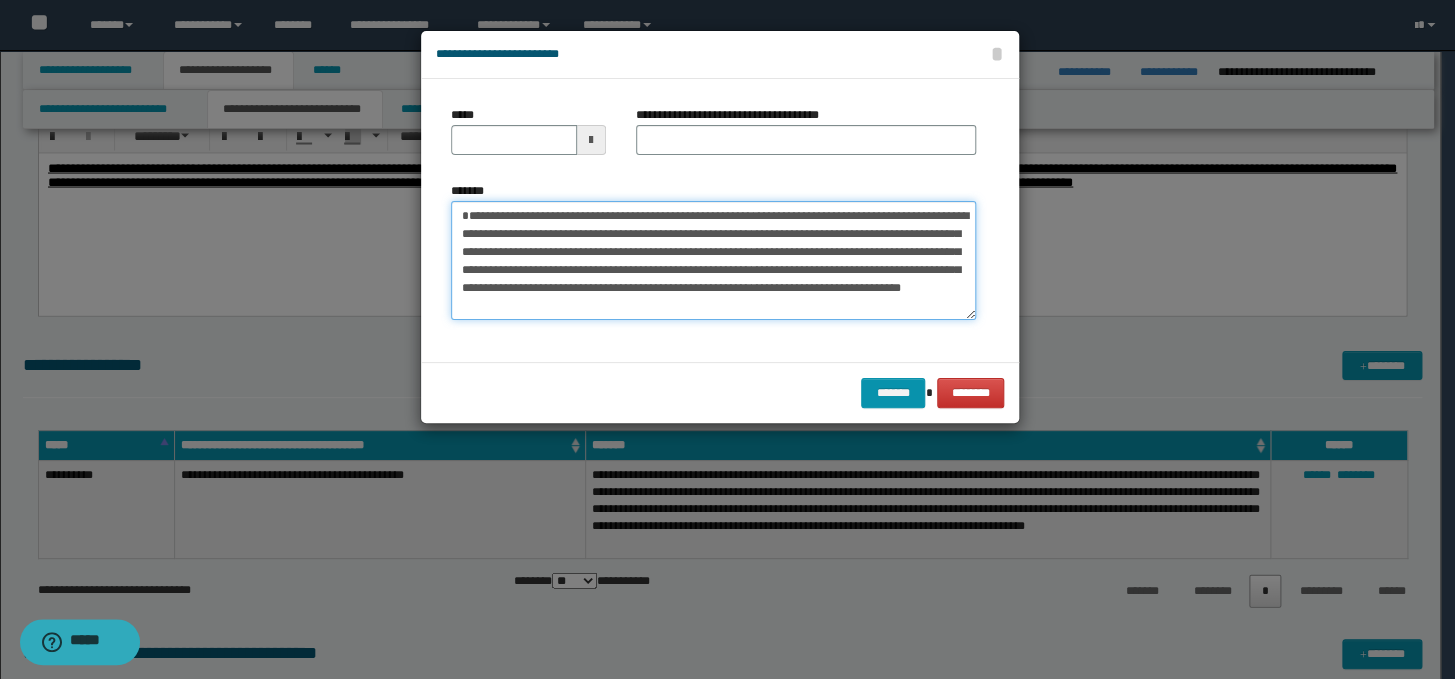 type 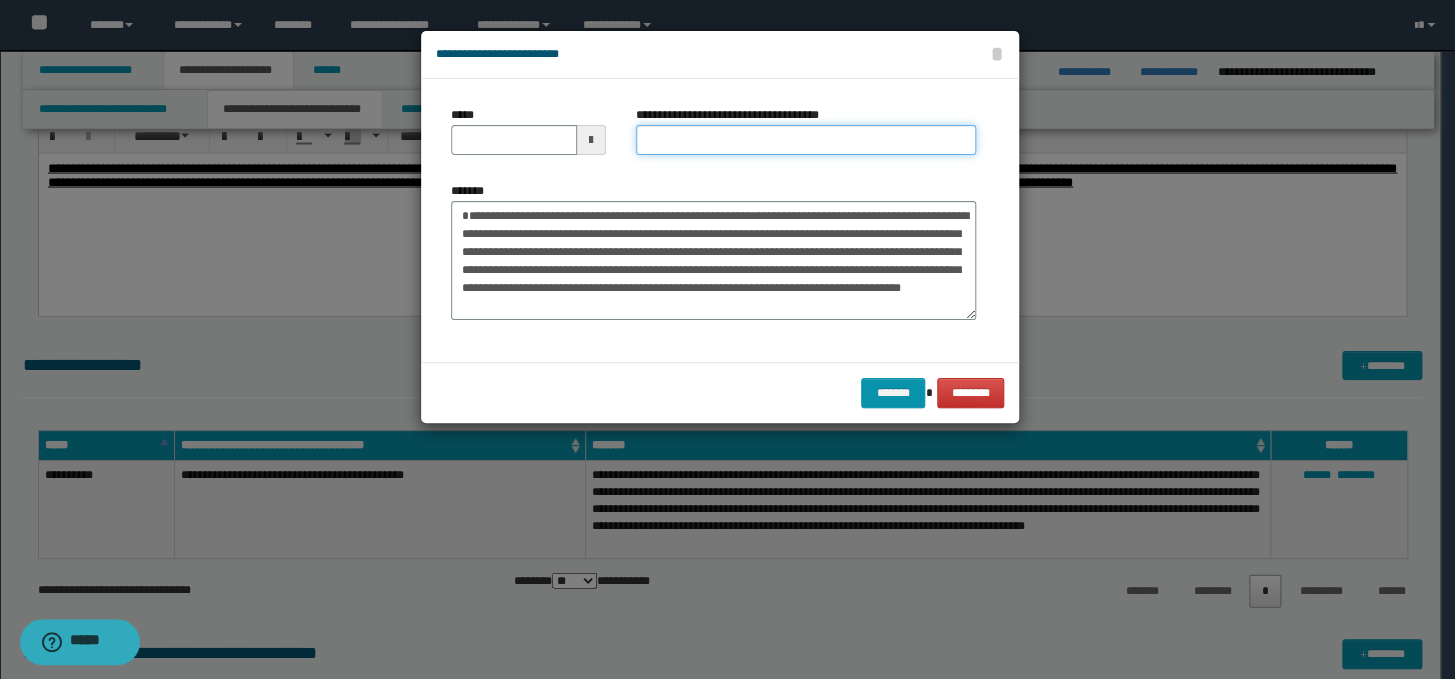 click on "**********" at bounding box center (806, 140) 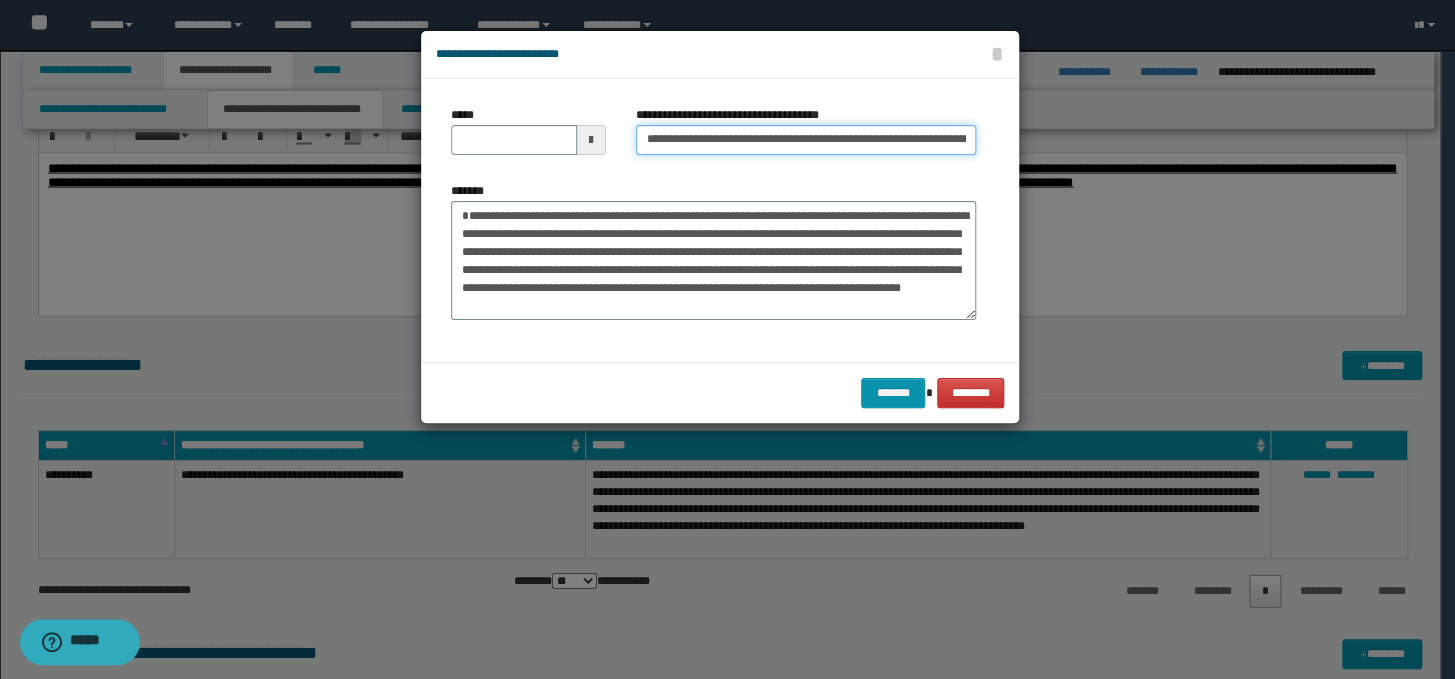 scroll, scrollTop: 0, scrollLeft: 139, axis: horizontal 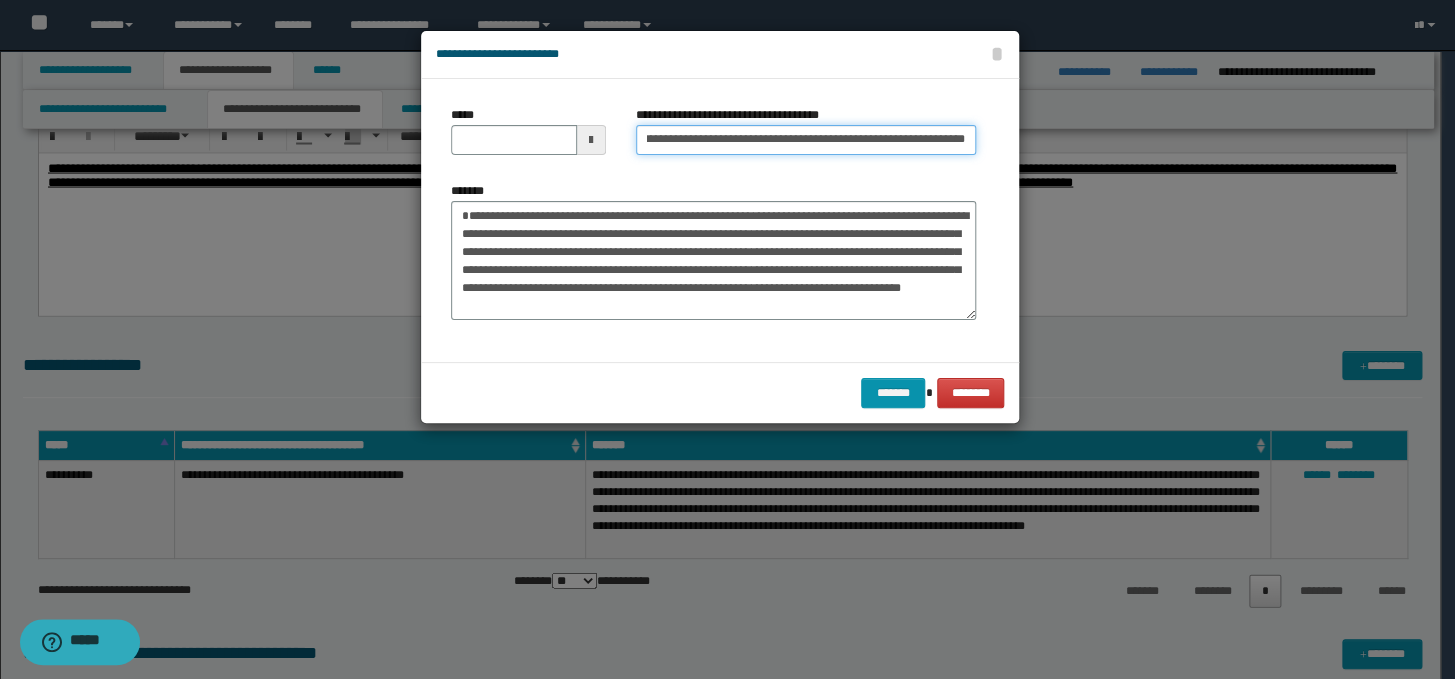 click on "**********" at bounding box center [806, 140] 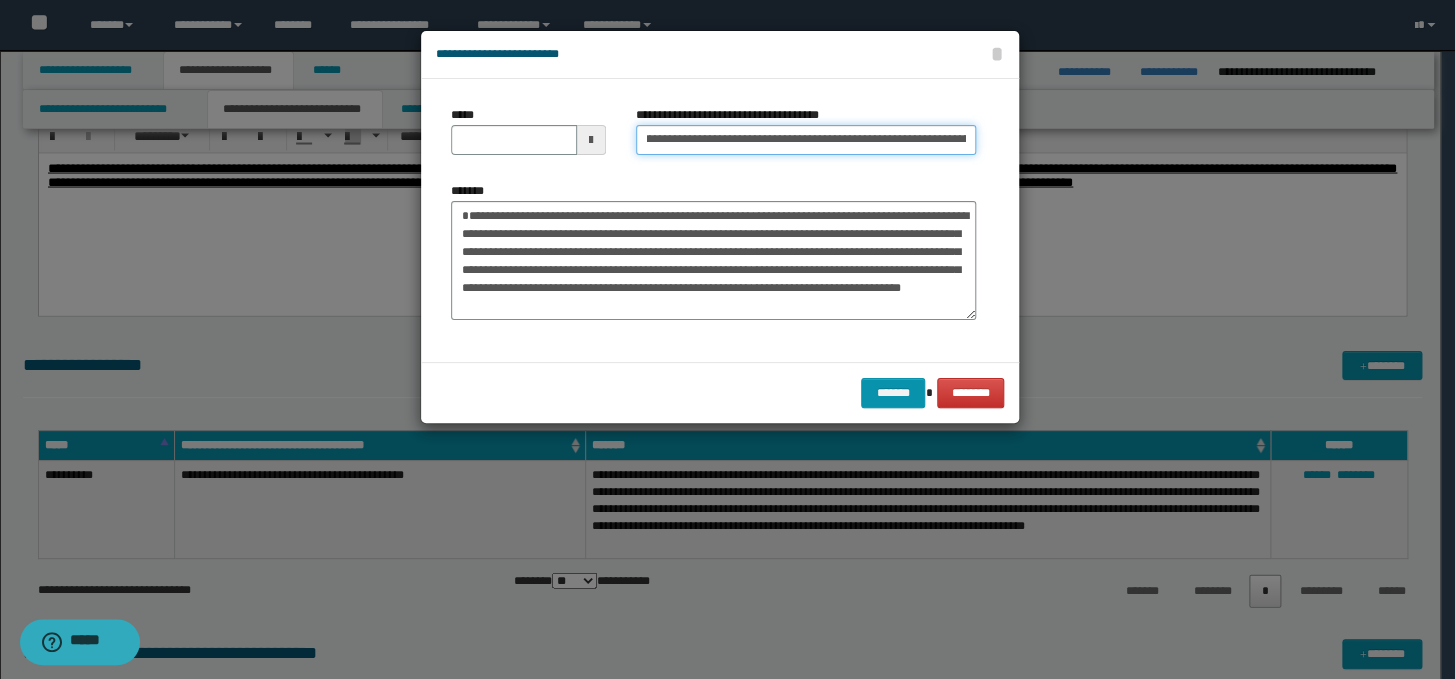 scroll, scrollTop: 0, scrollLeft: 0, axis: both 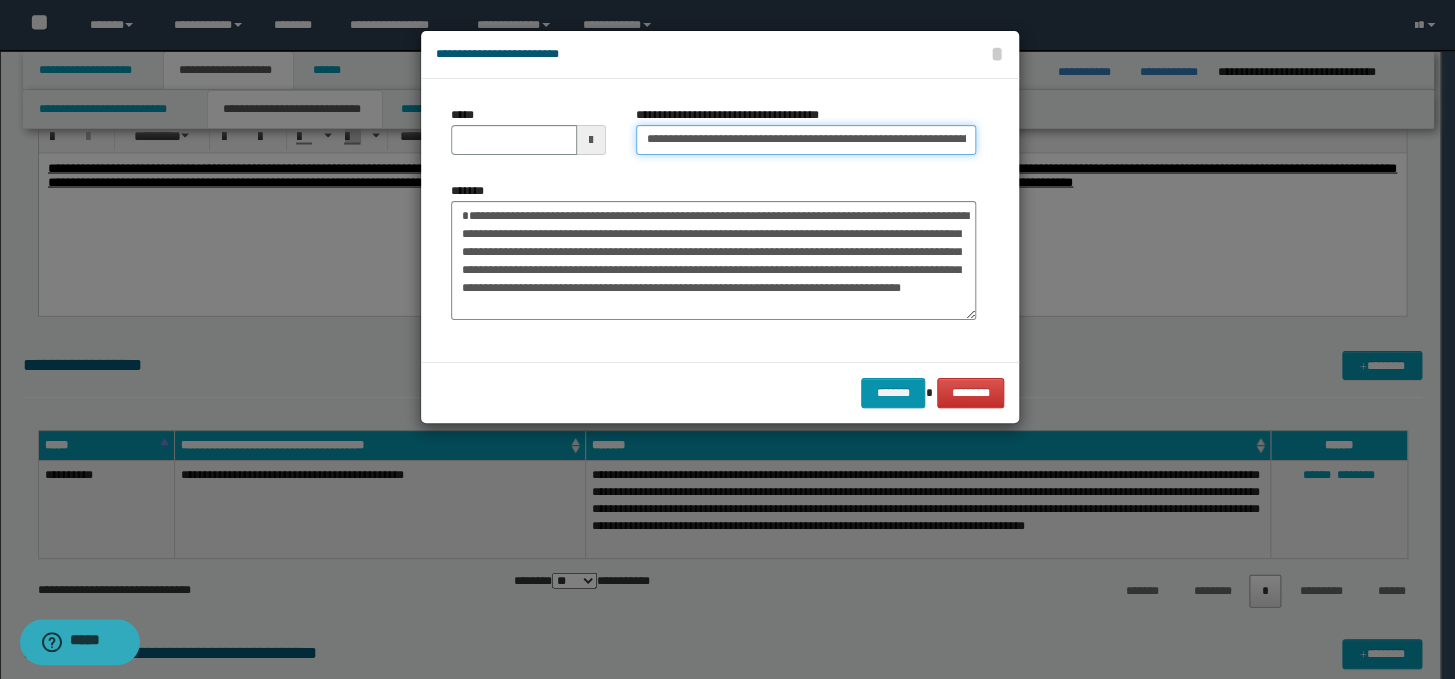 drag, startPoint x: 710, startPoint y: 135, endPoint x: 640, endPoint y: 130, distance: 70.178345 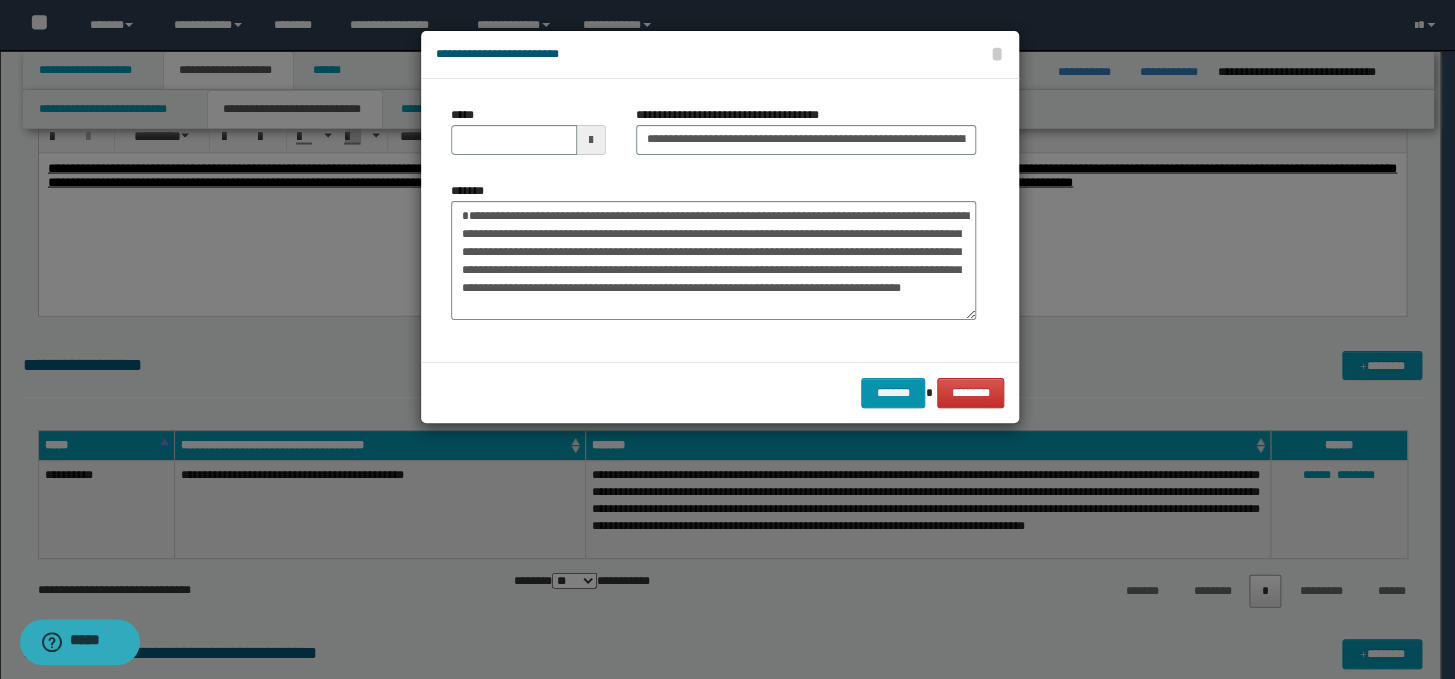 drag, startPoint x: 640, startPoint y: 130, endPoint x: 1004, endPoint y: 174, distance: 366.6497 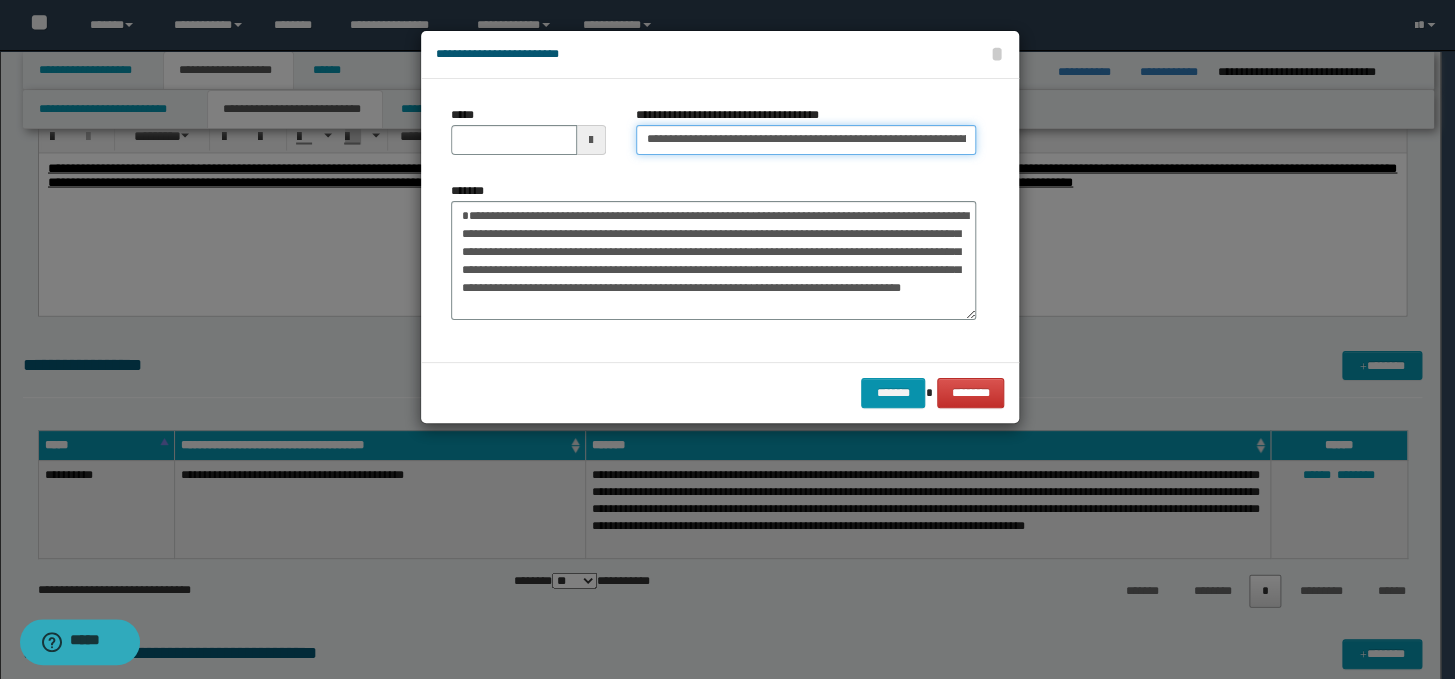 click on "**********" at bounding box center [806, 140] 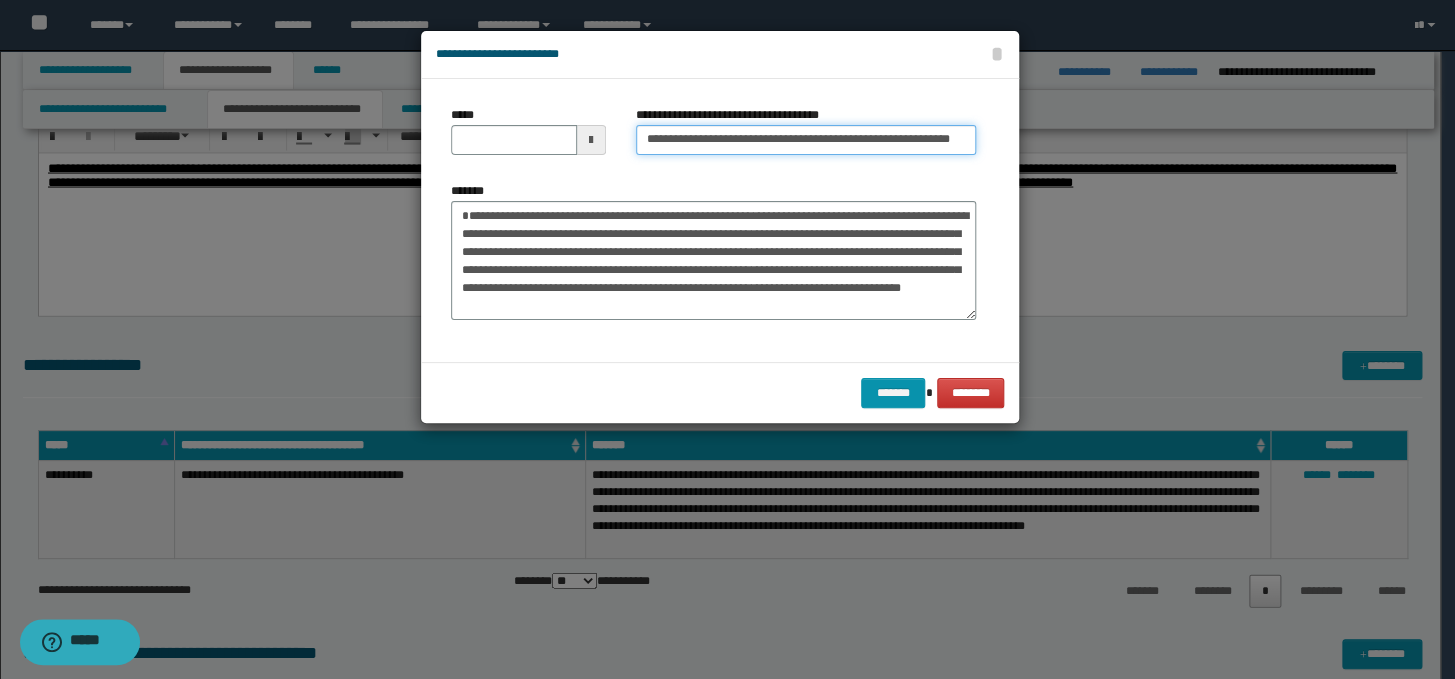 type 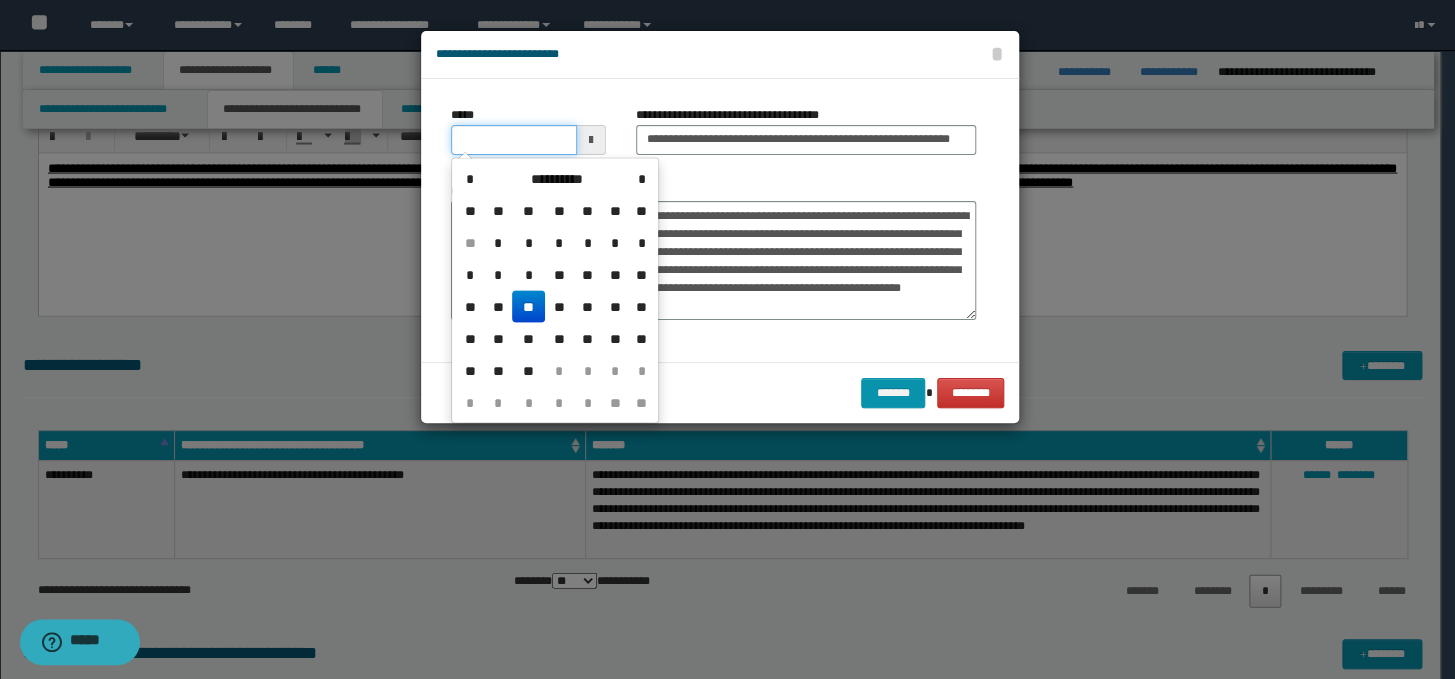 click on "*****" at bounding box center [514, 140] 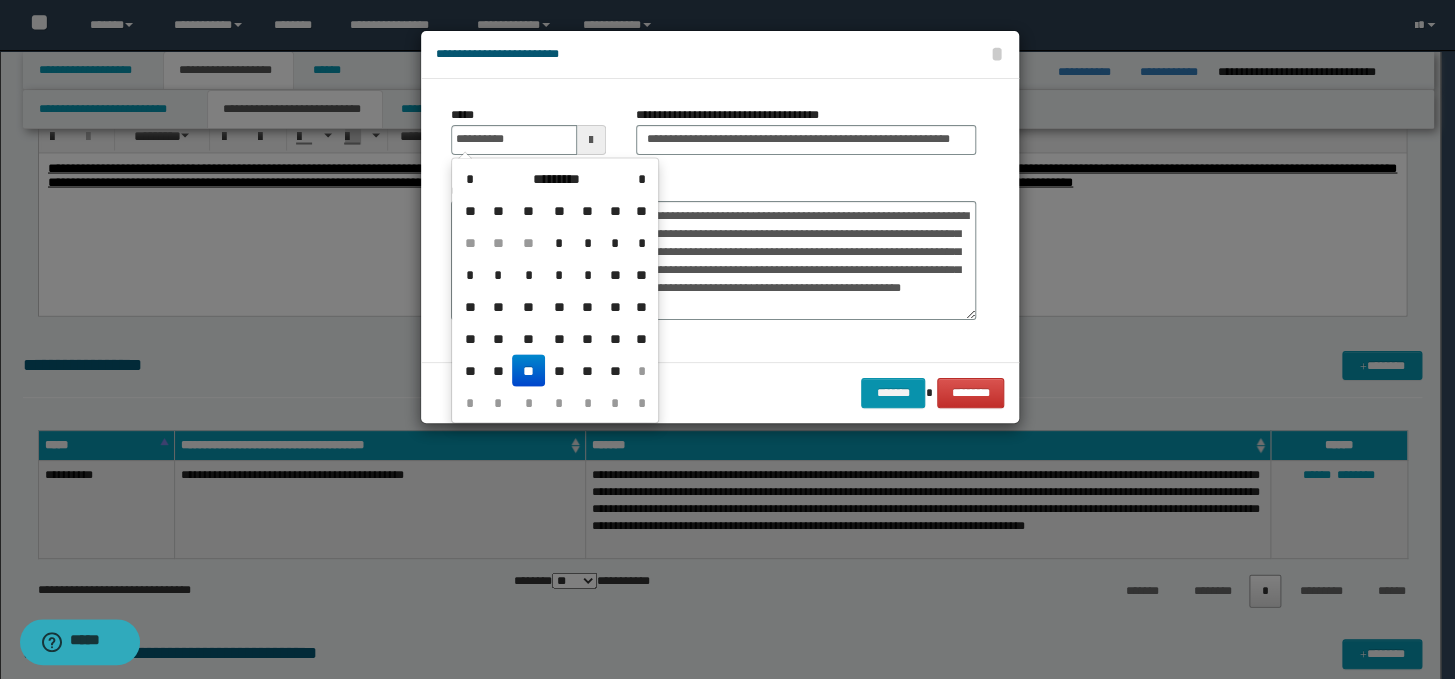 click on "**" at bounding box center (528, 370) 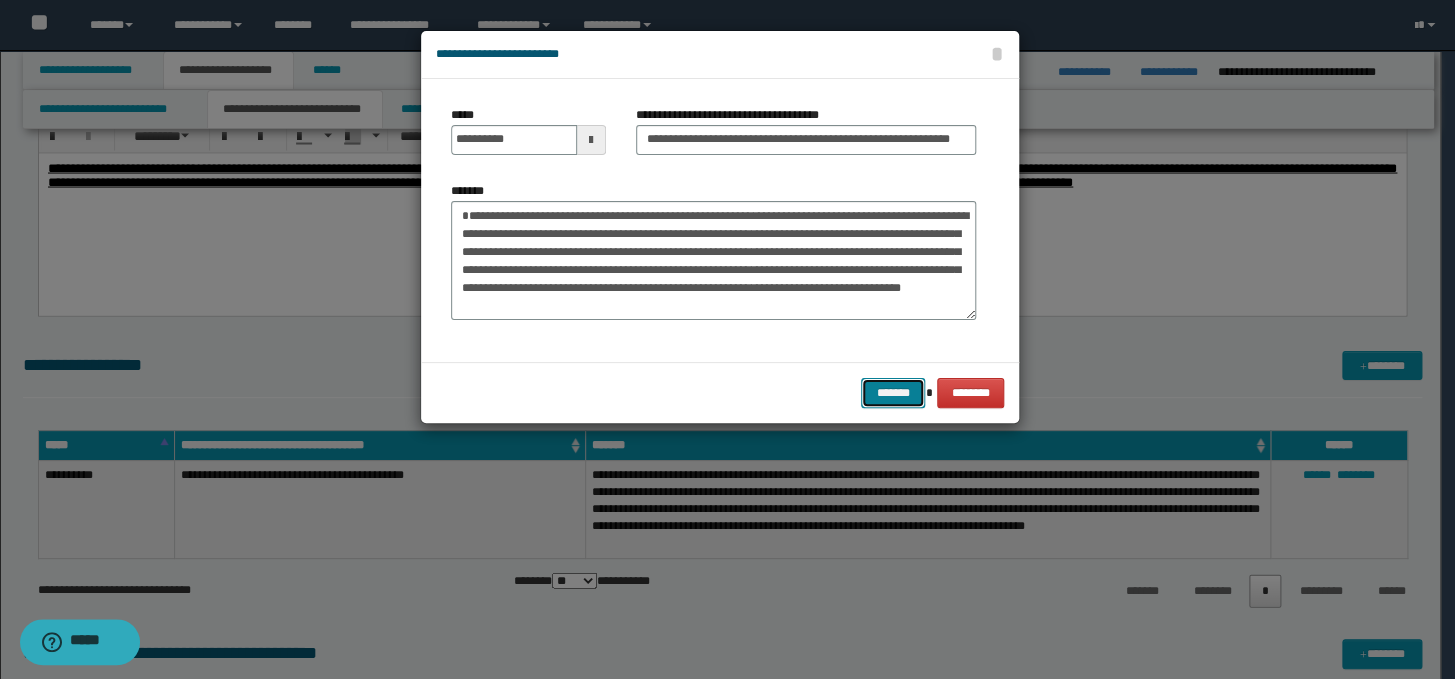 click on "*******" at bounding box center [893, 393] 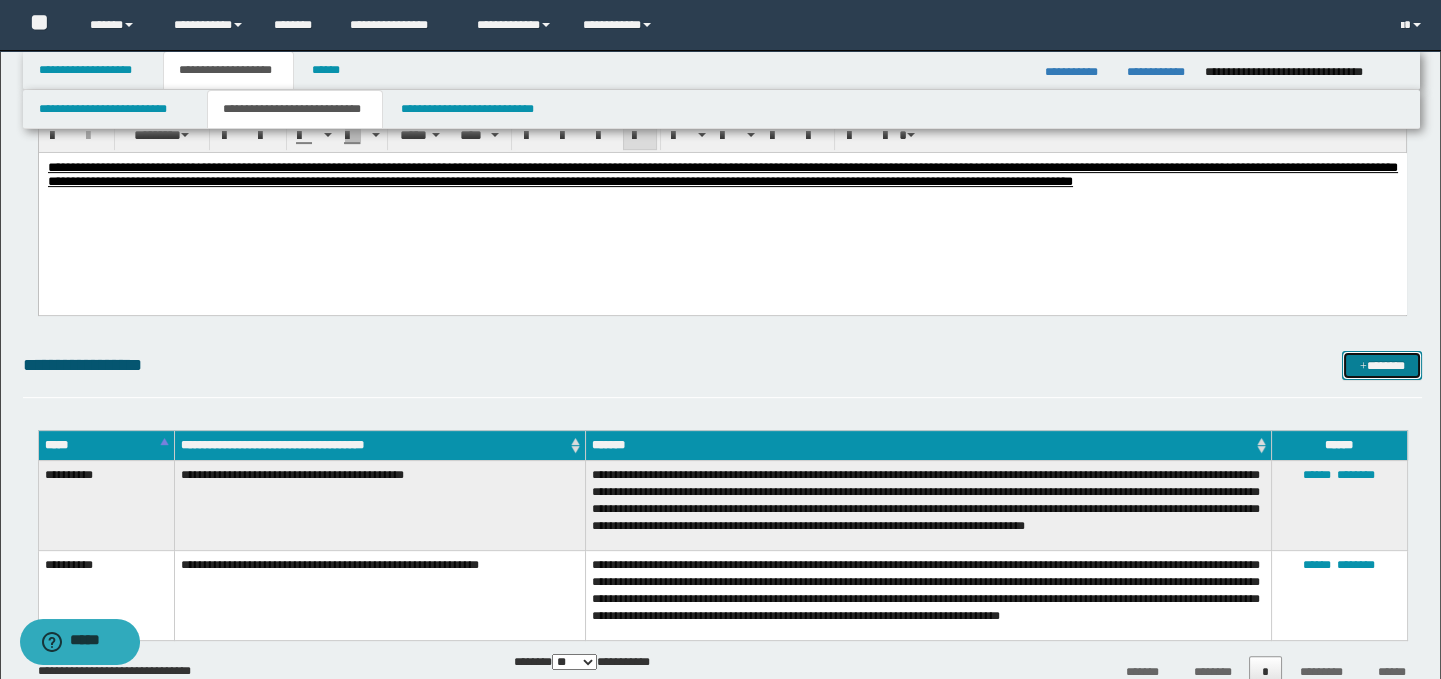 click on "*******" at bounding box center [1382, 366] 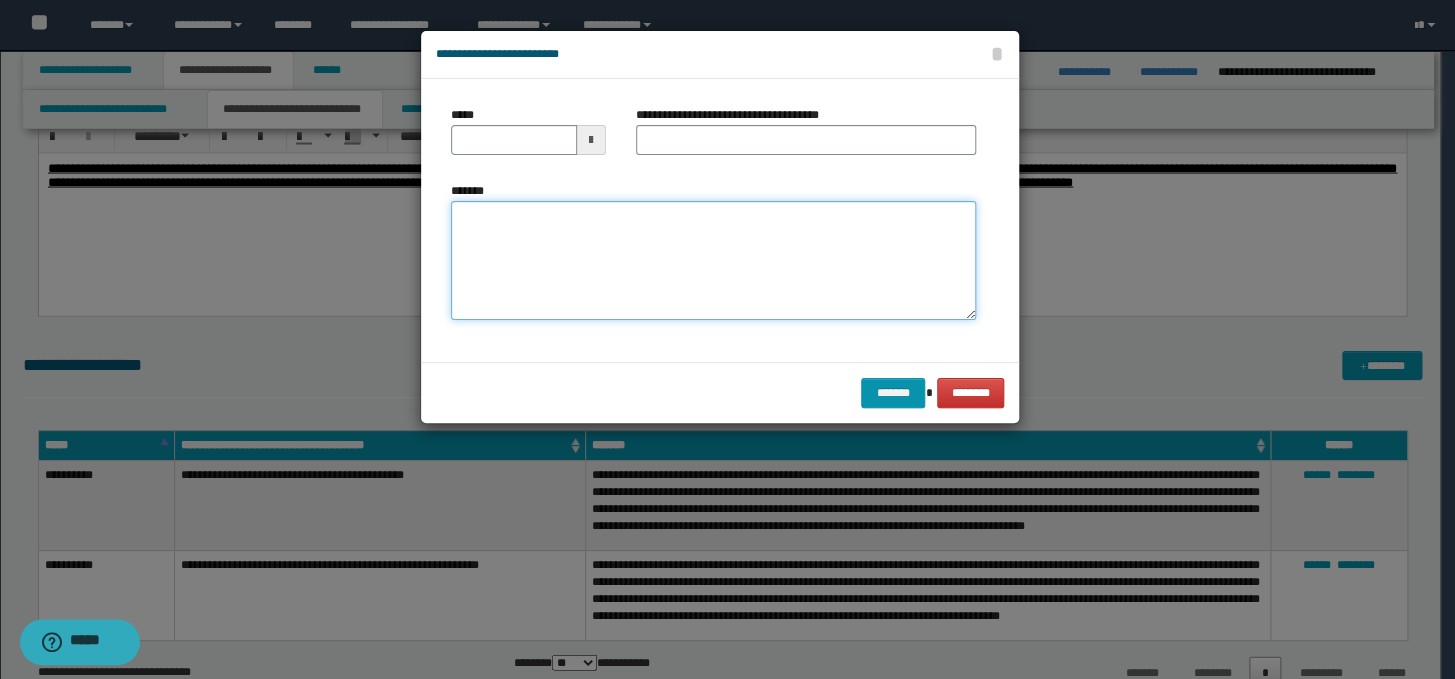 click on "*******" at bounding box center [713, 261] 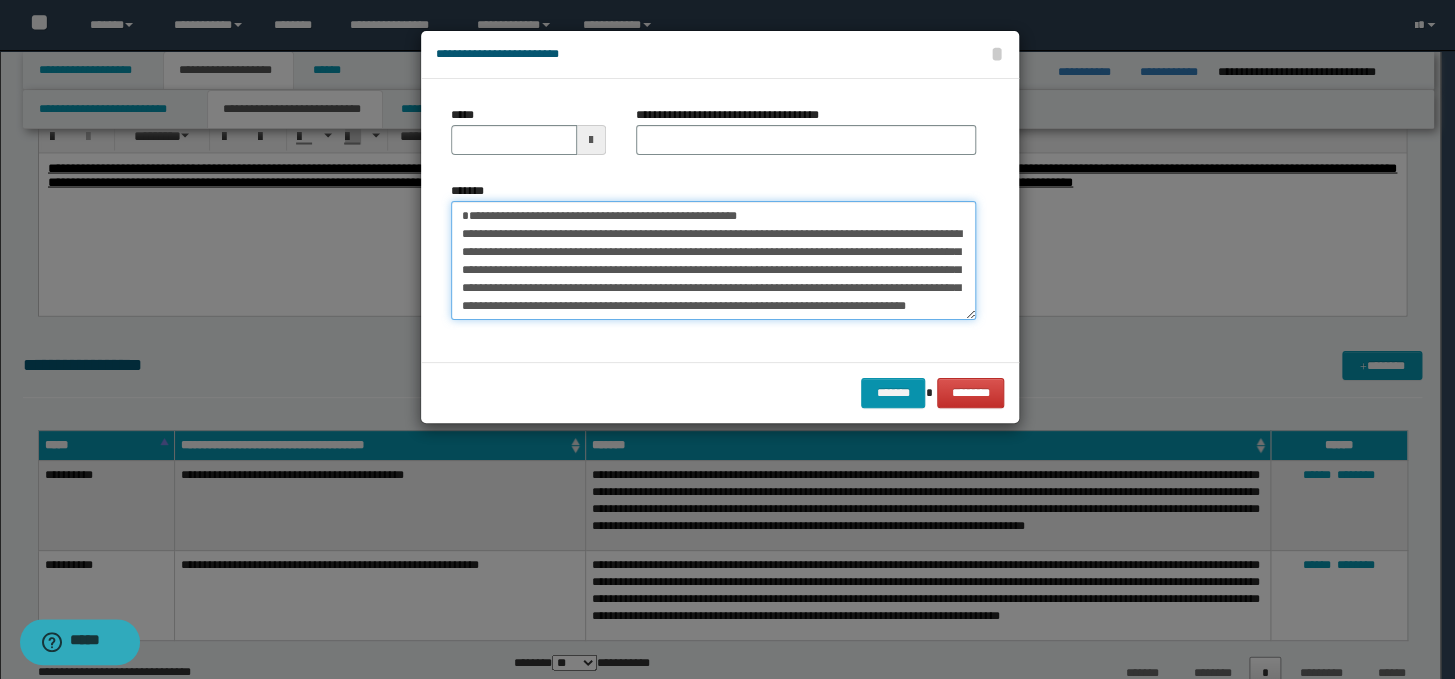scroll, scrollTop: 0, scrollLeft: 0, axis: both 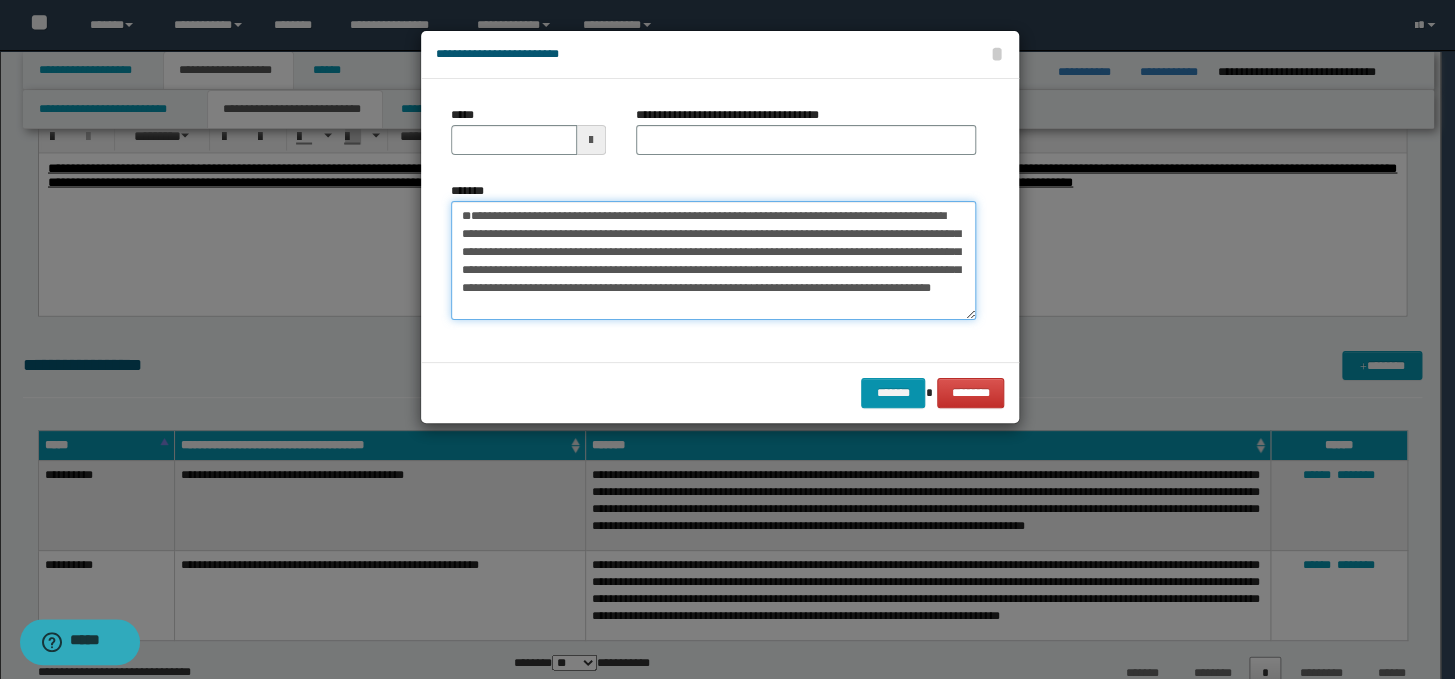 type on "**********" 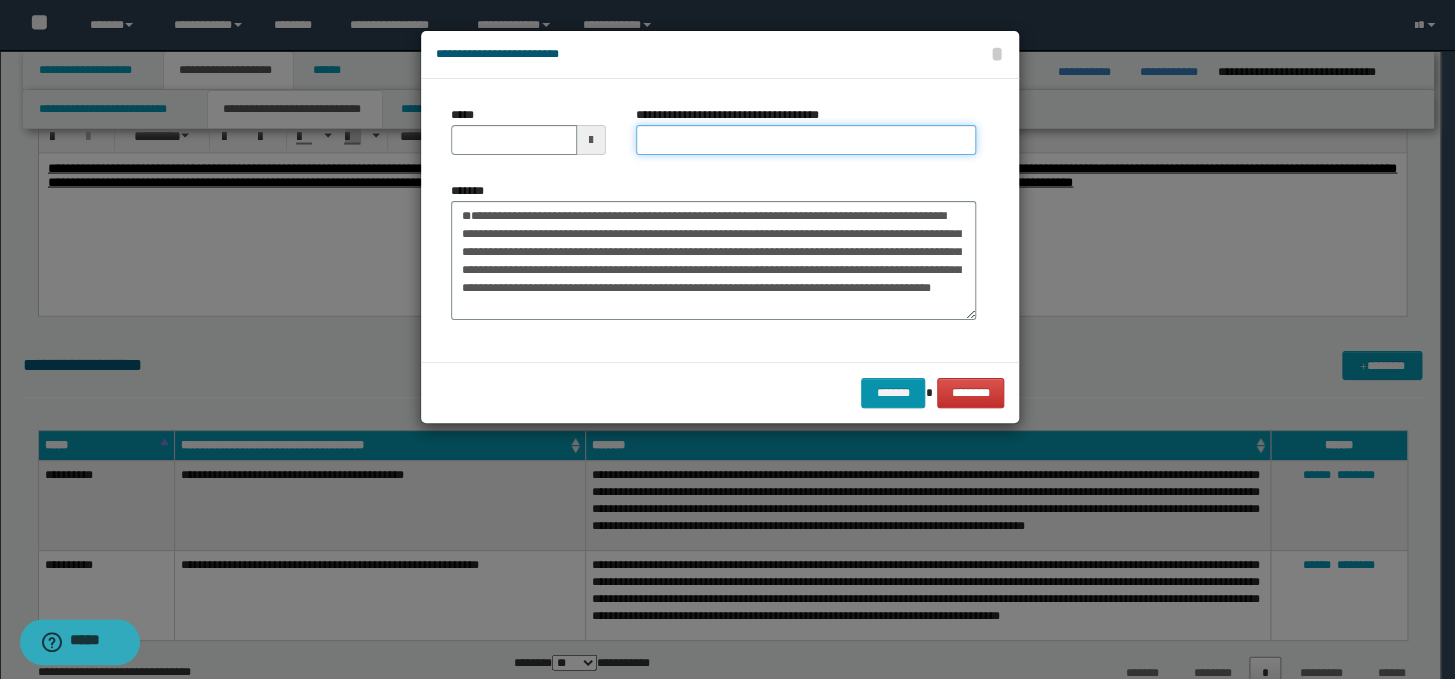 click on "**********" at bounding box center [806, 140] 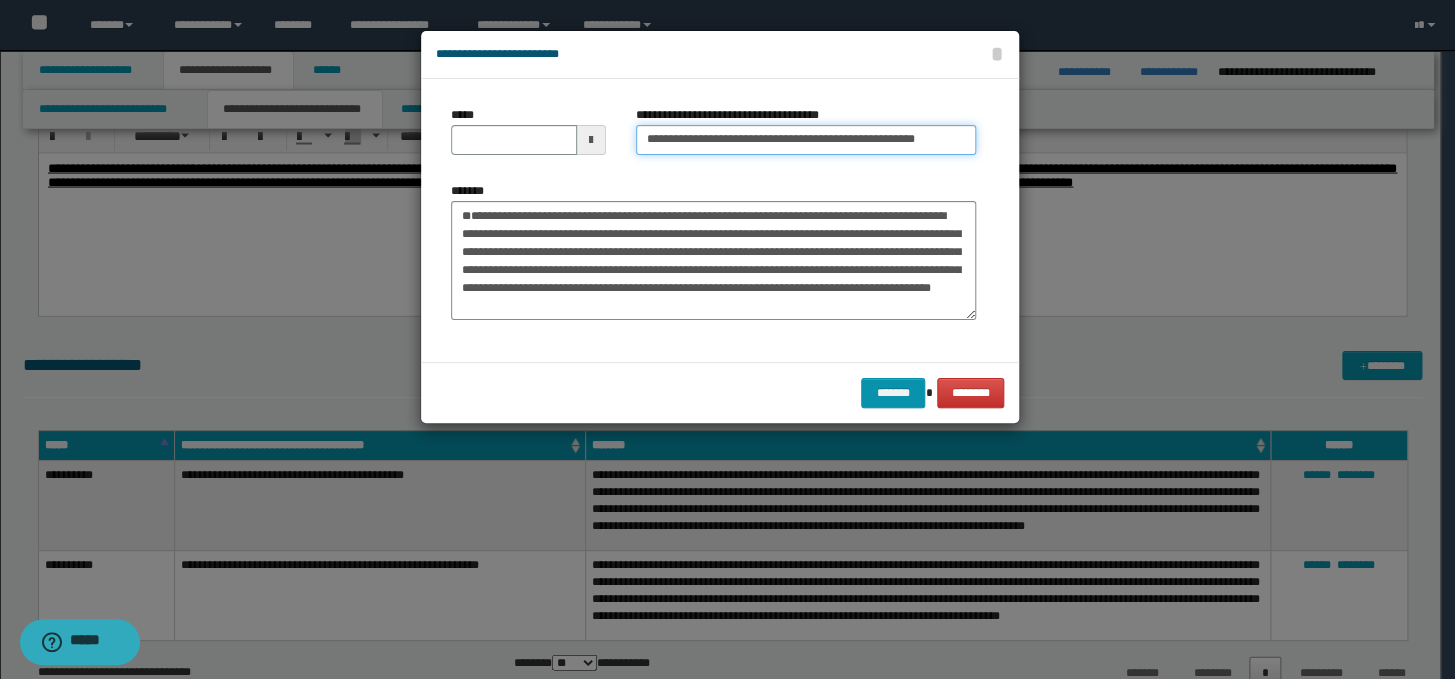 scroll, scrollTop: 0, scrollLeft: 15, axis: horizontal 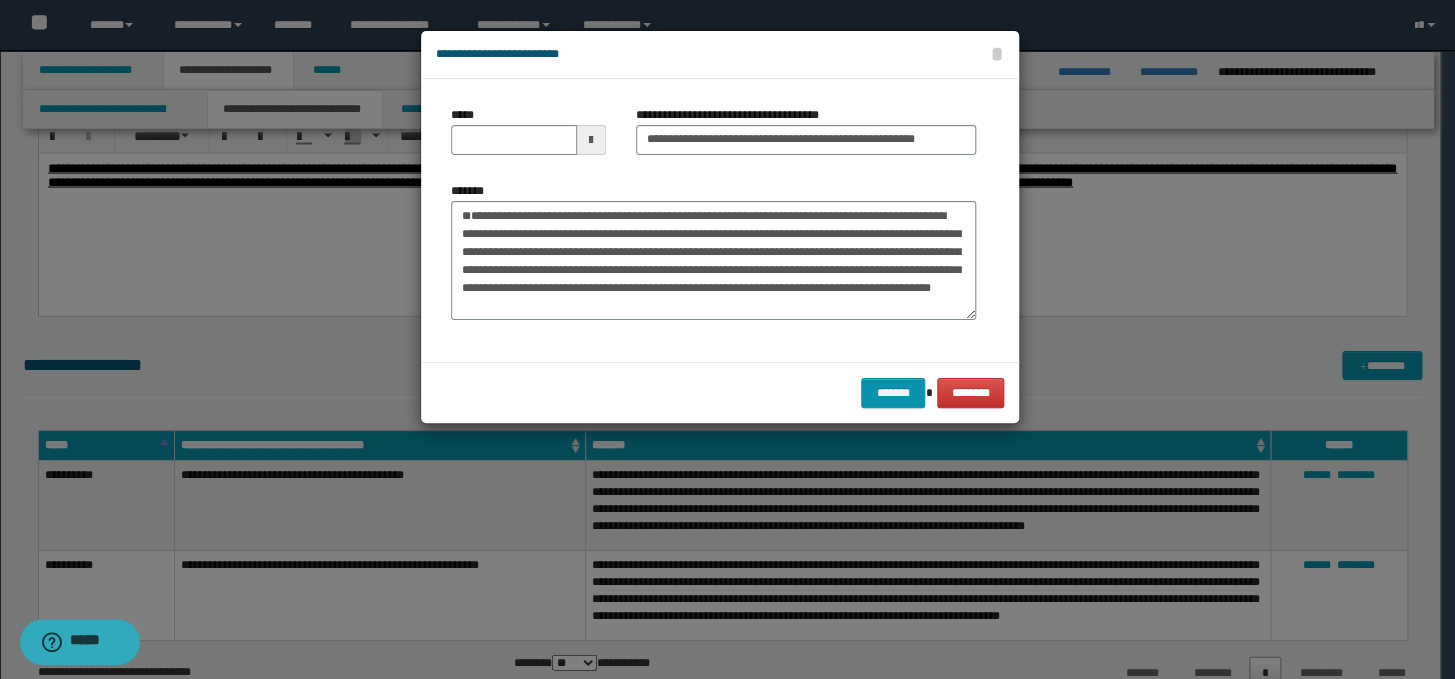 drag, startPoint x: 645, startPoint y: 129, endPoint x: 621, endPoint y: 123, distance: 24.738634 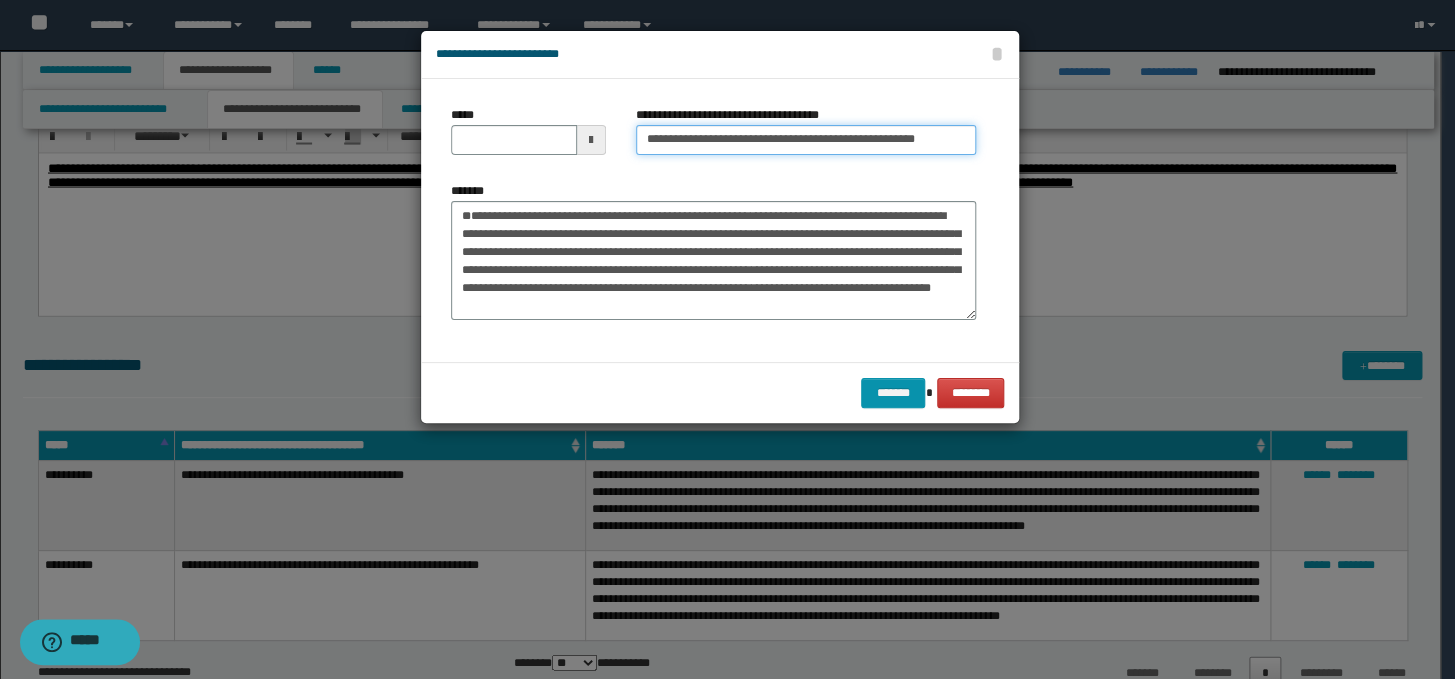 click on "**********" at bounding box center [806, 140] 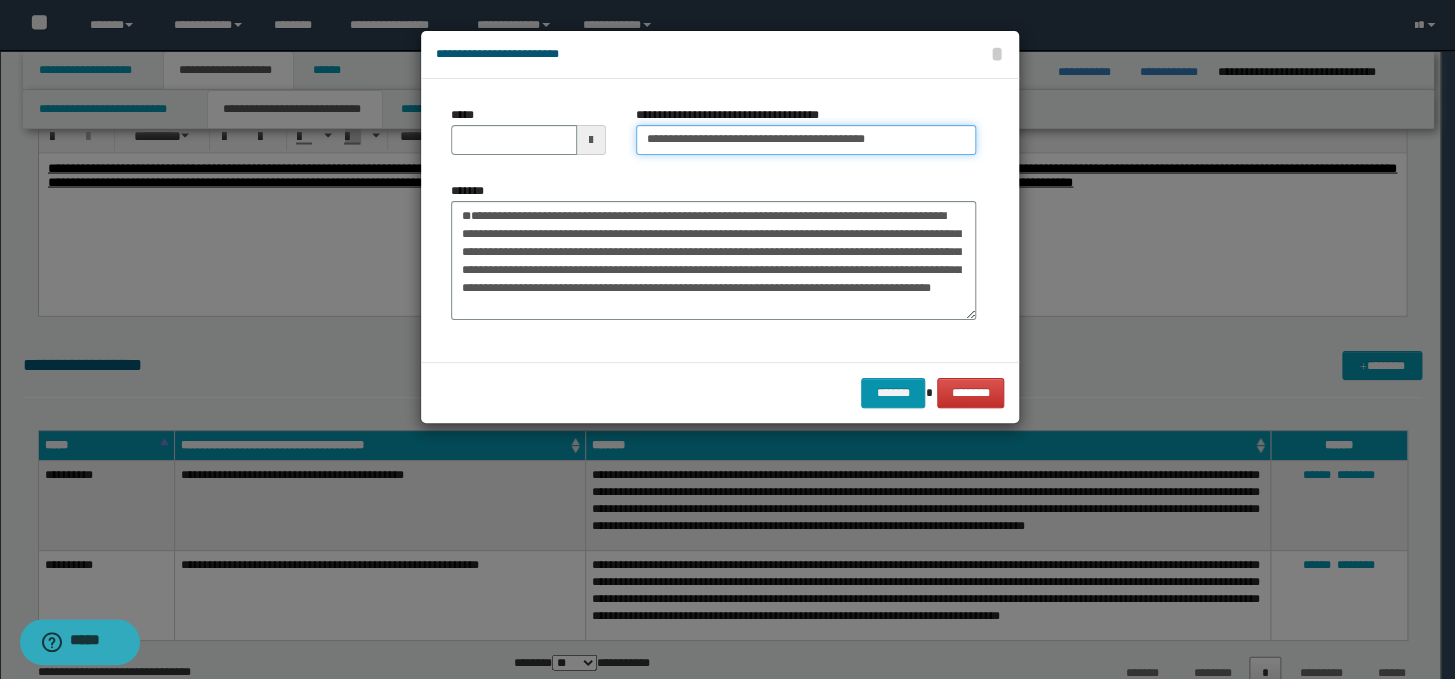 type 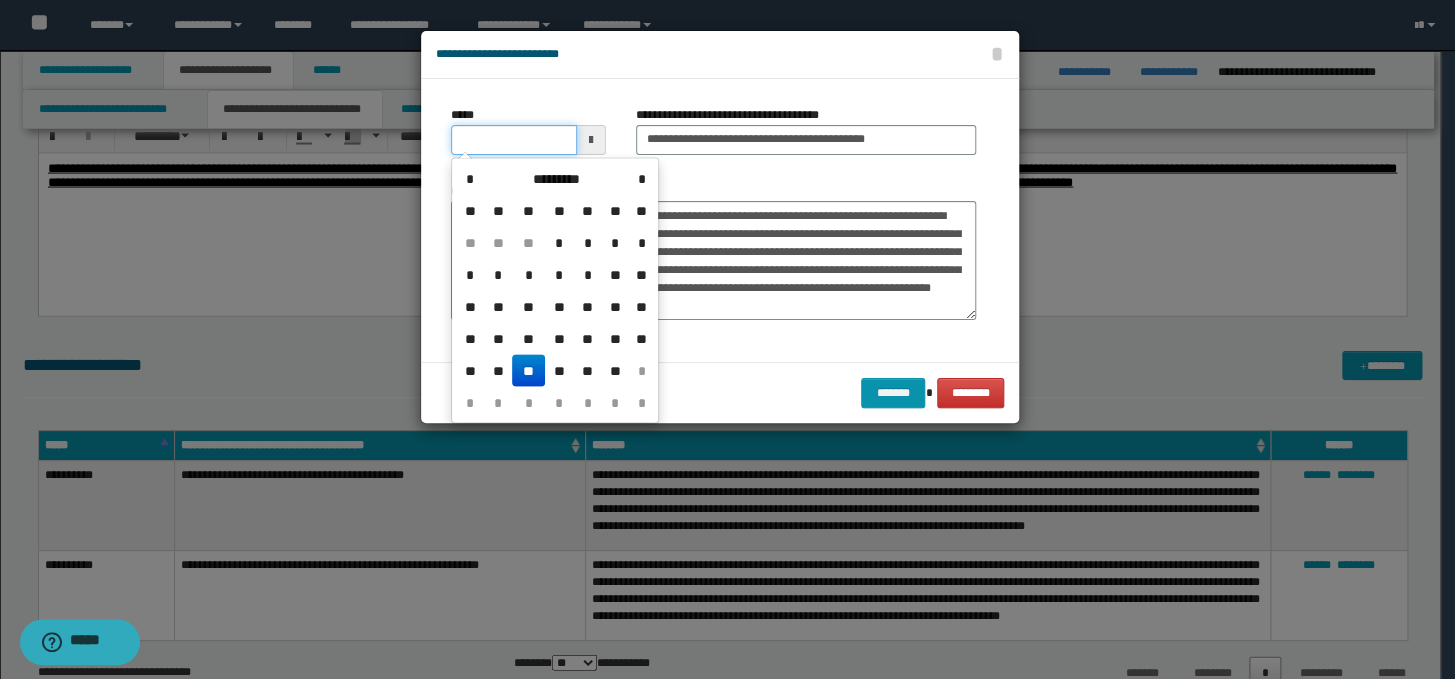 click on "*****" at bounding box center [514, 140] 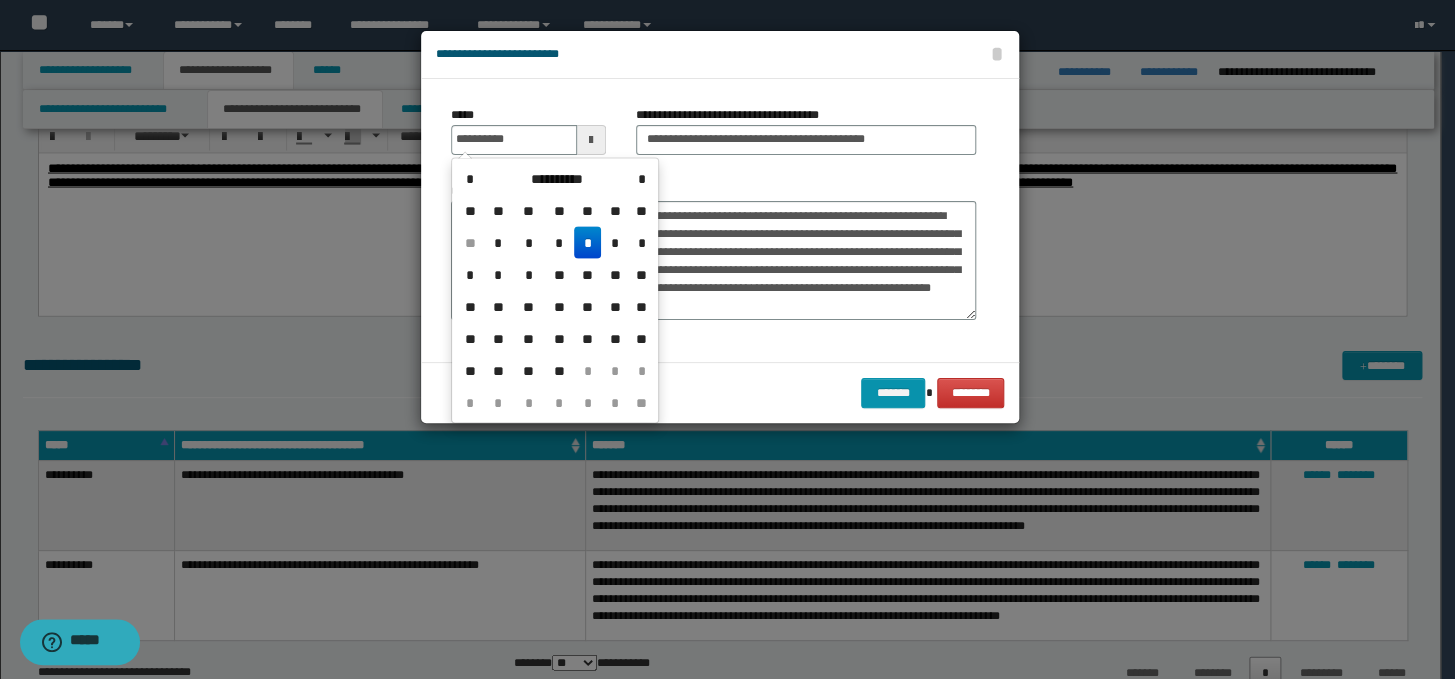 click on "*" at bounding box center [588, 242] 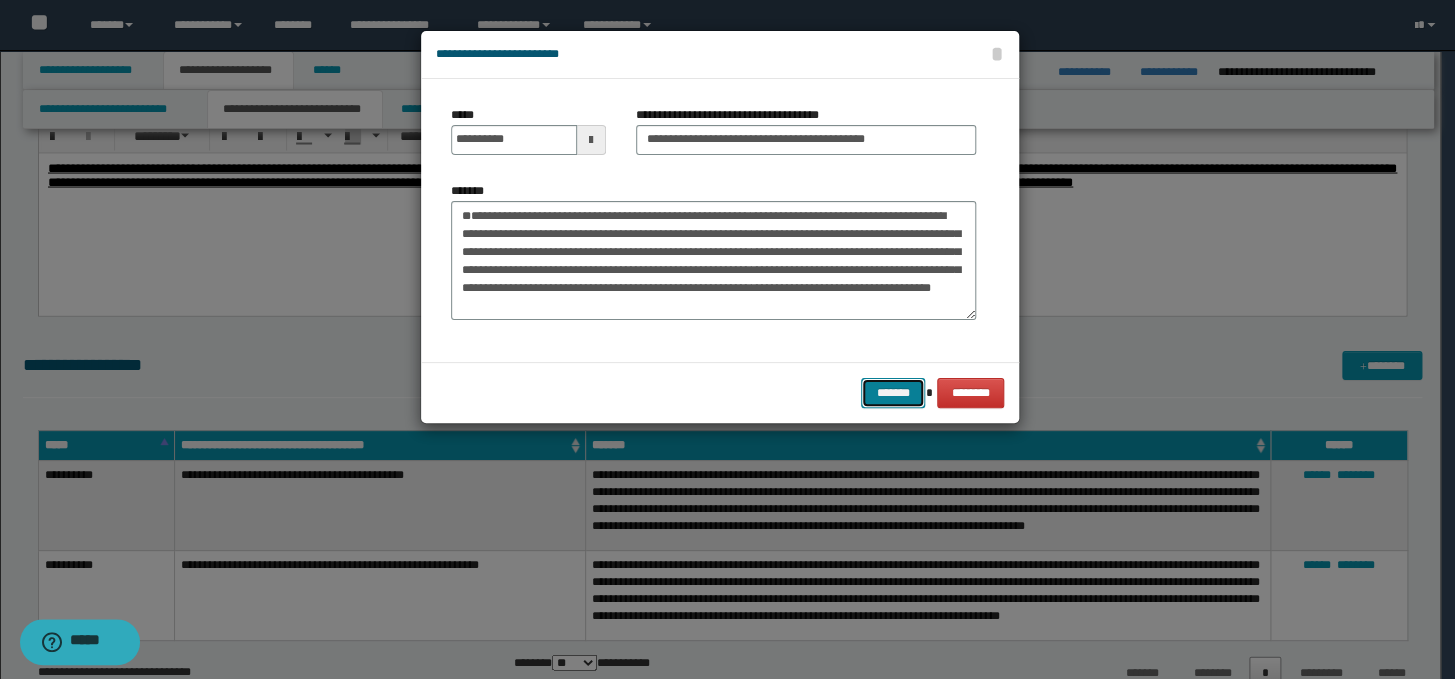 click on "*******" at bounding box center (893, 393) 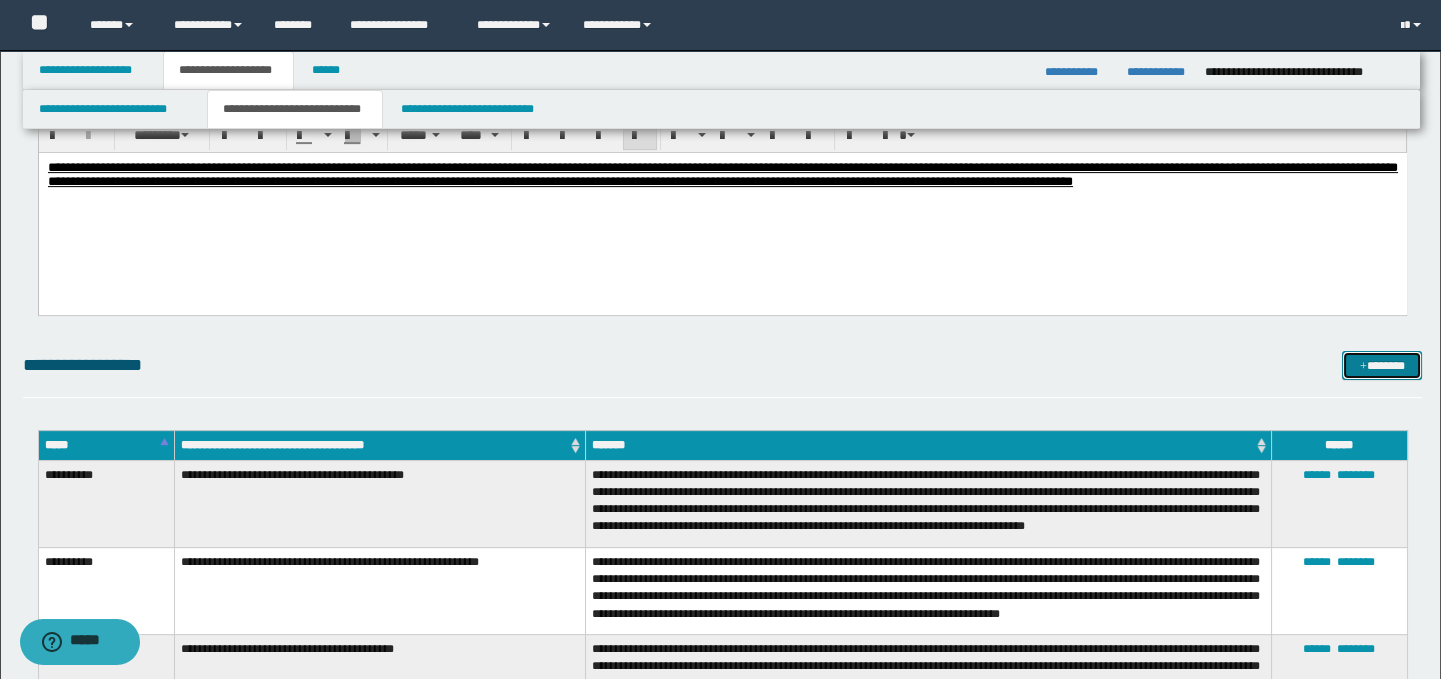 click on "*******" at bounding box center [1382, 366] 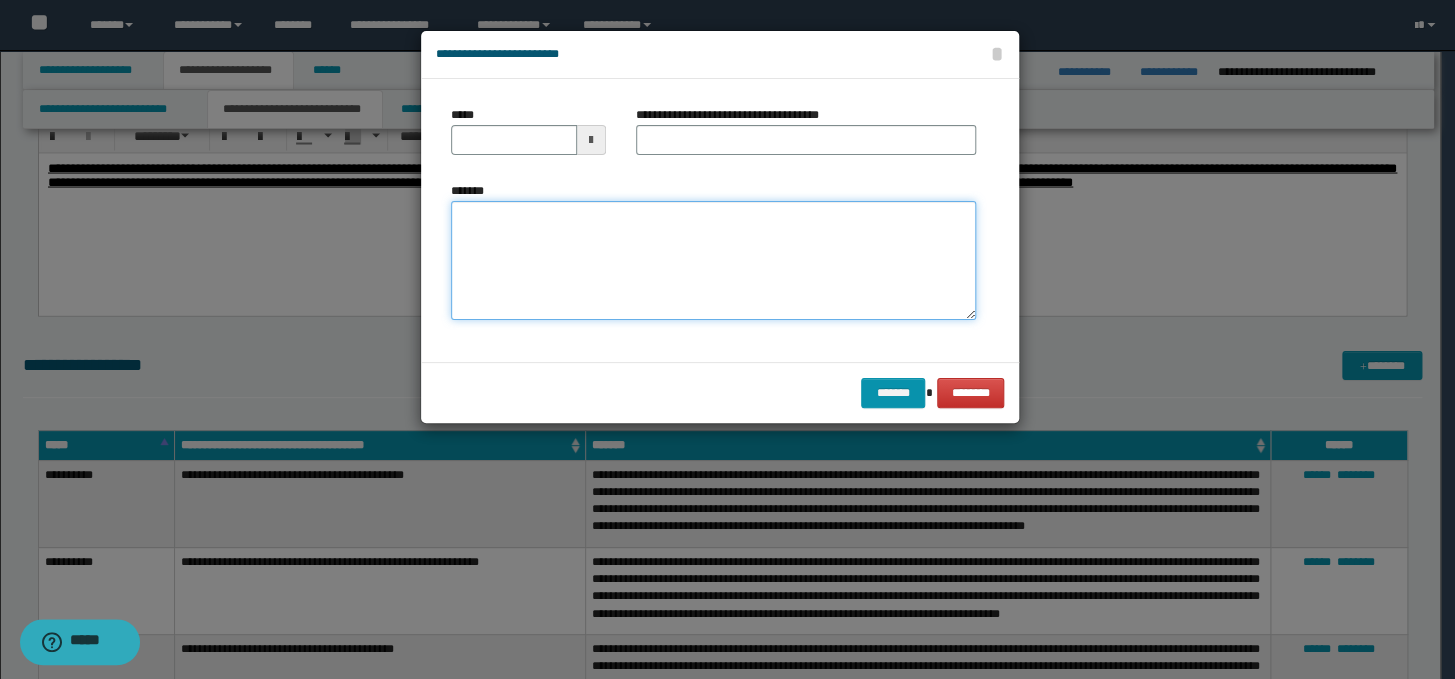 click on "*******" at bounding box center [713, 261] 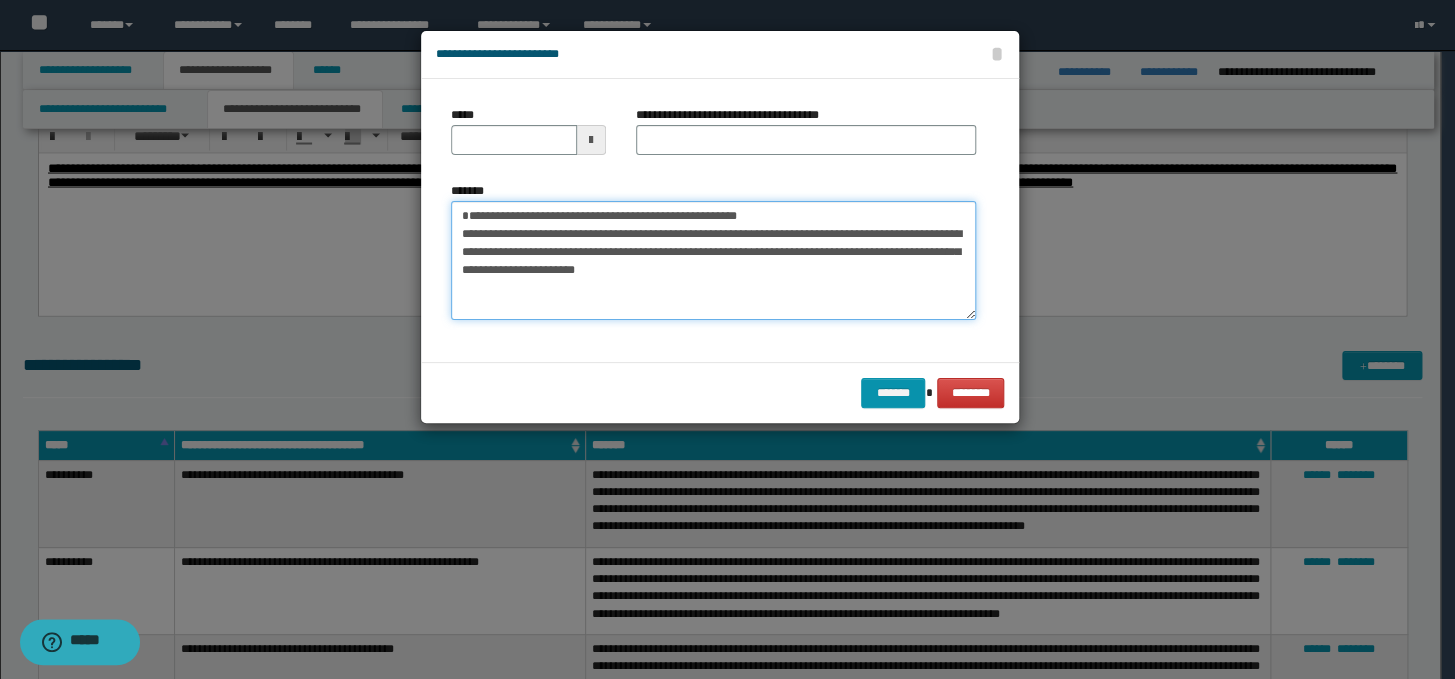 drag, startPoint x: 793, startPoint y: 235, endPoint x: 451, endPoint y: 217, distance: 342.47336 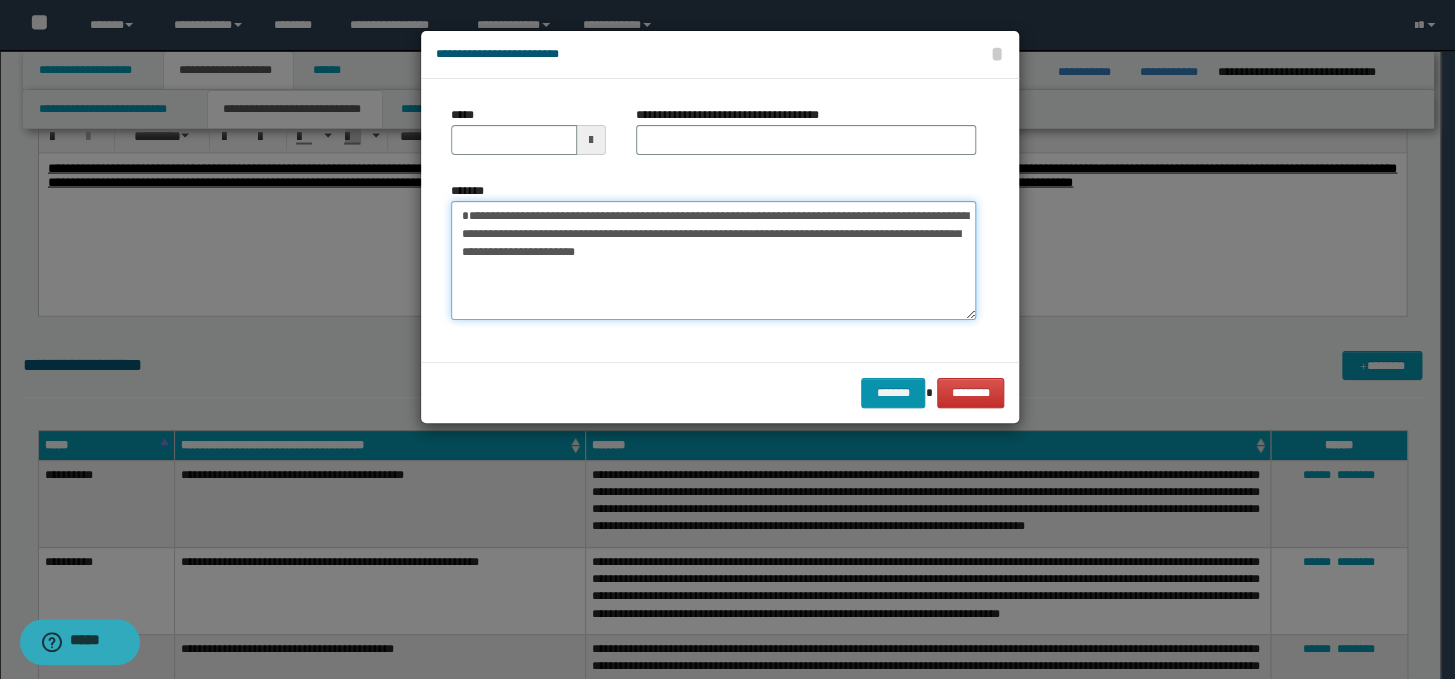 type on "**********" 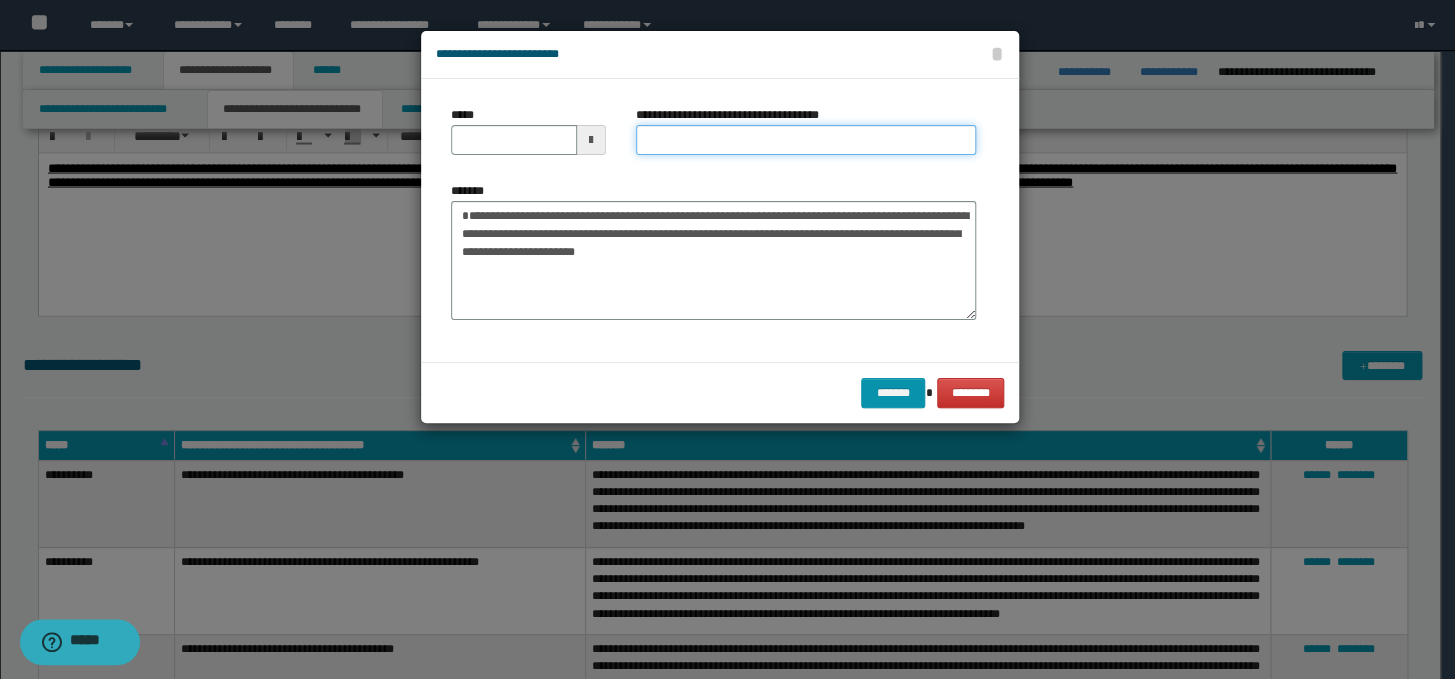 click on "**********" at bounding box center (806, 140) 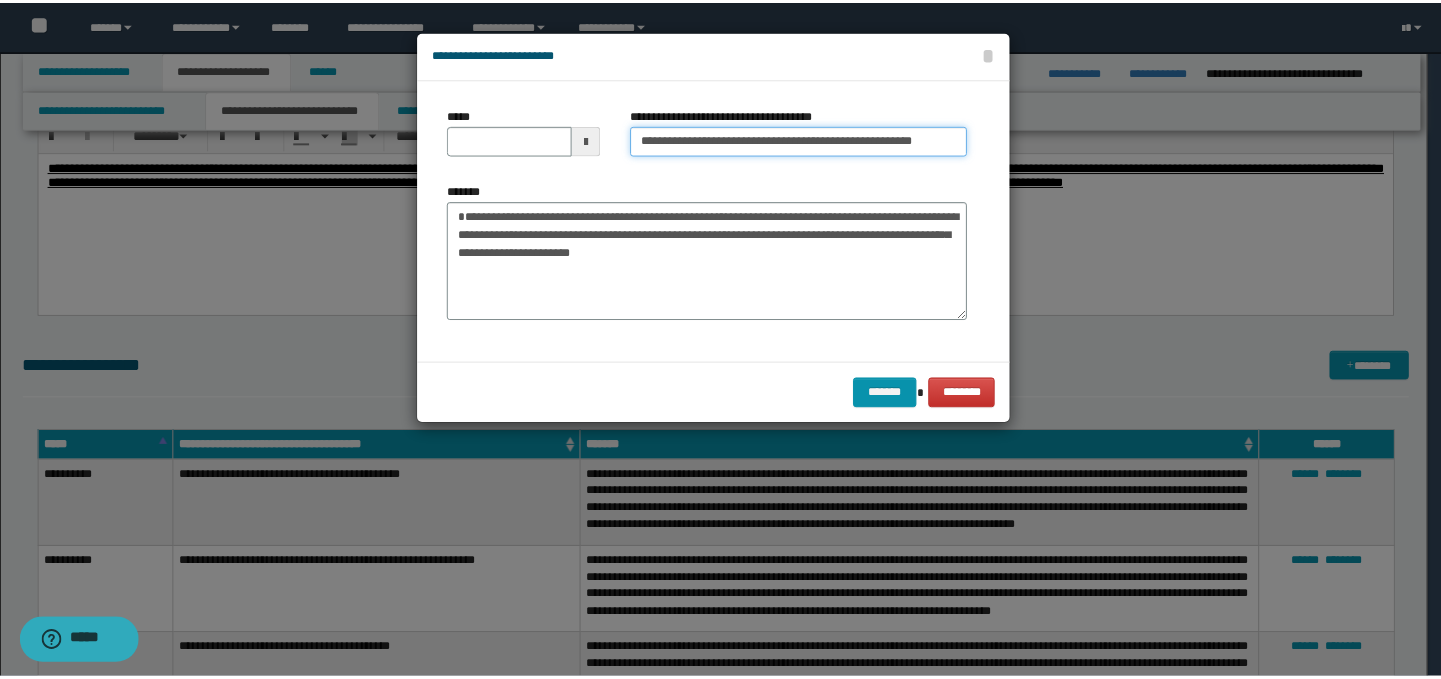 scroll, scrollTop: 0, scrollLeft: 0, axis: both 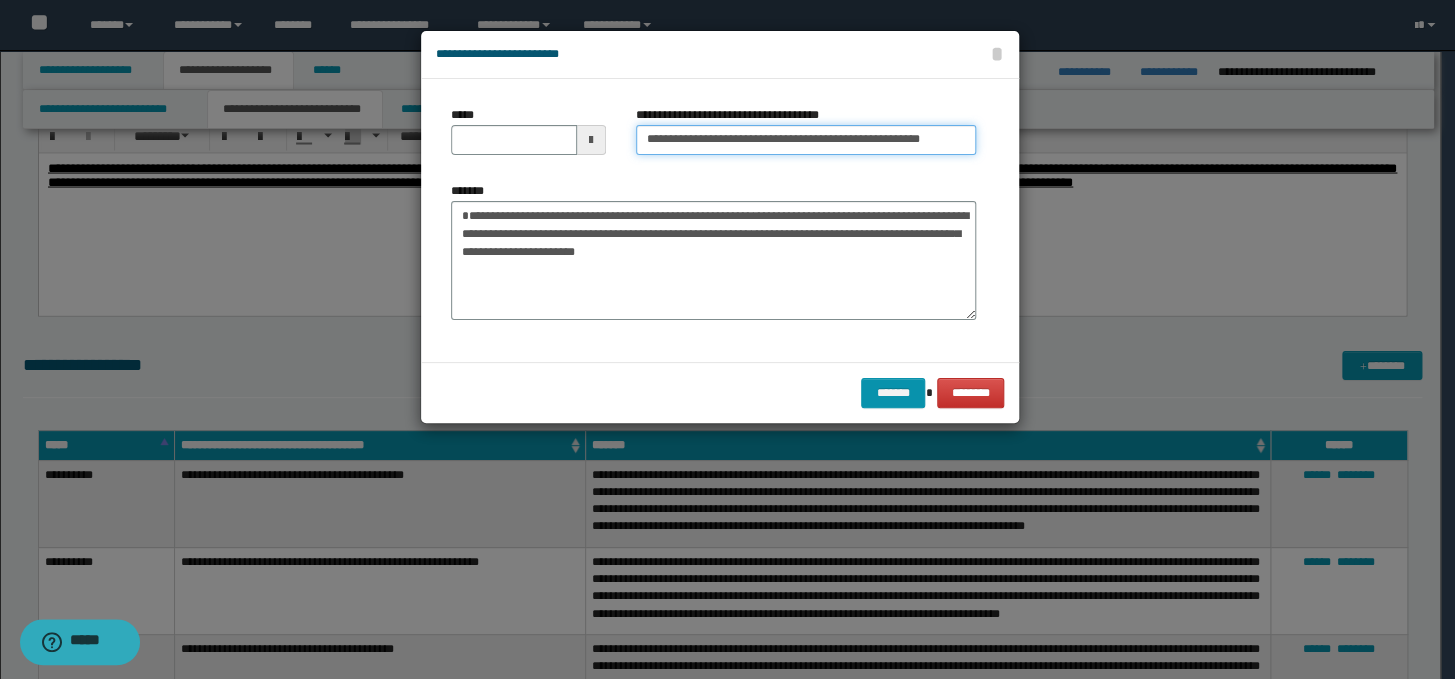 drag, startPoint x: 693, startPoint y: 132, endPoint x: 614, endPoint y: 140, distance: 79.40403 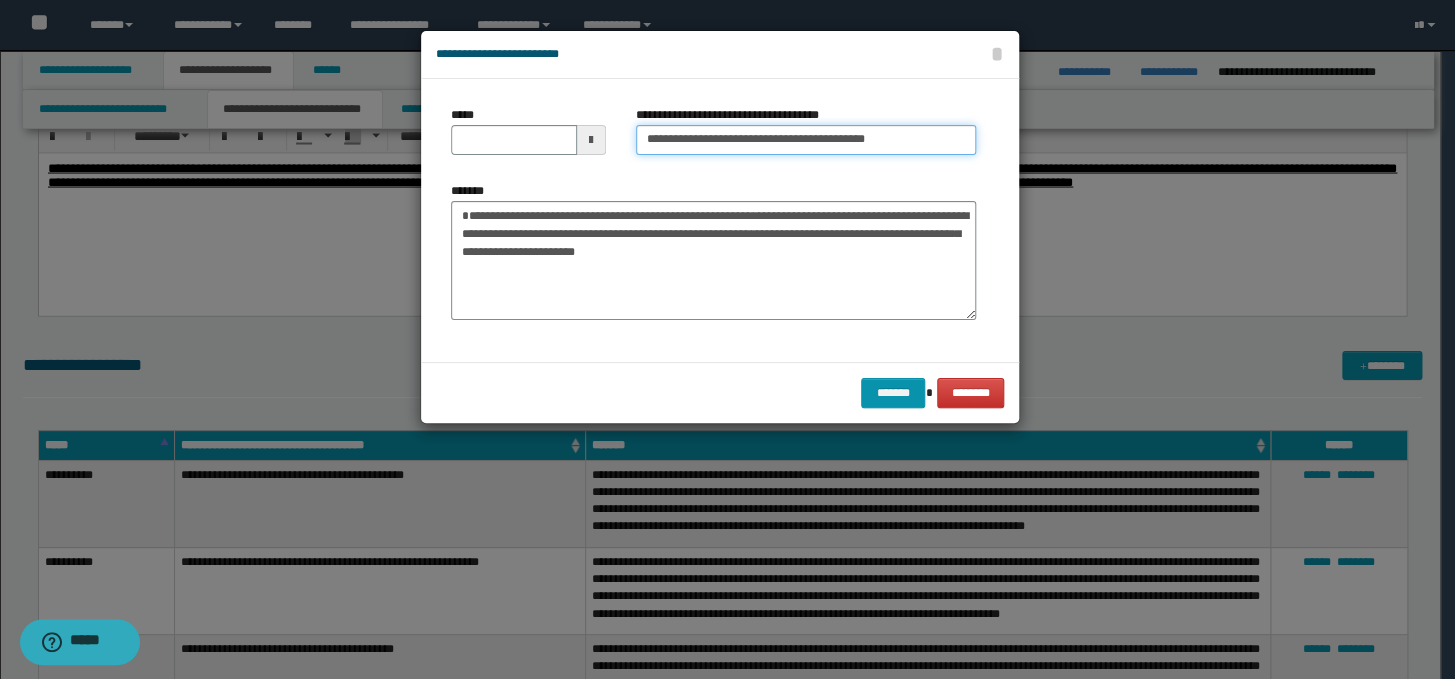 type 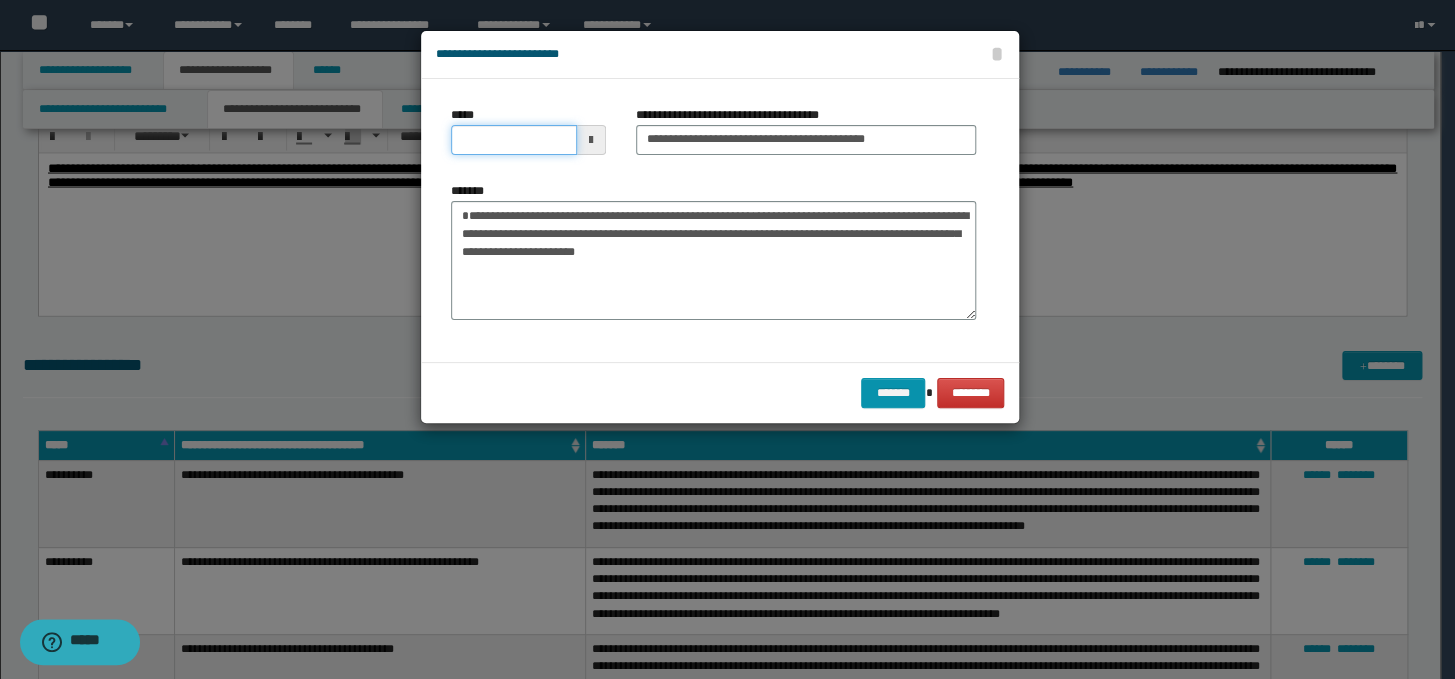 click on "*****" at bounding box center [514, 140] 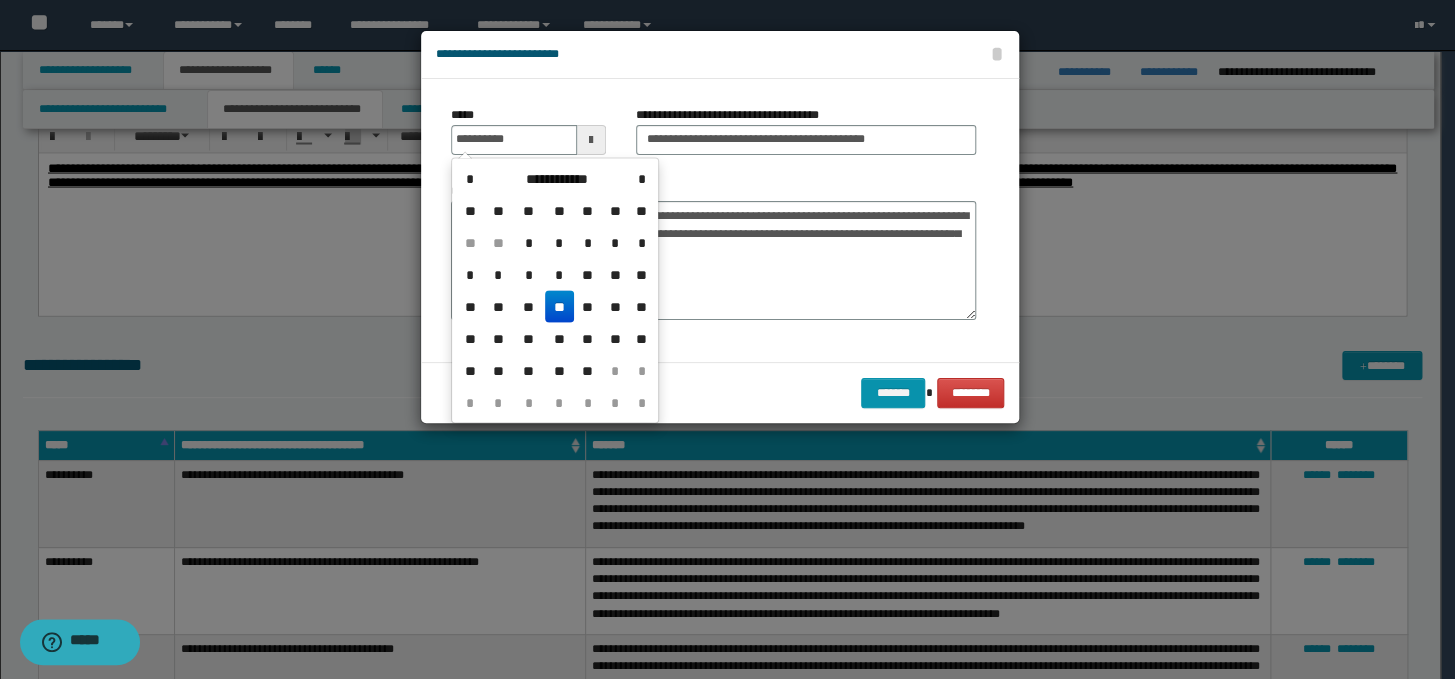 click on "**" at bounding box center [559, 306] 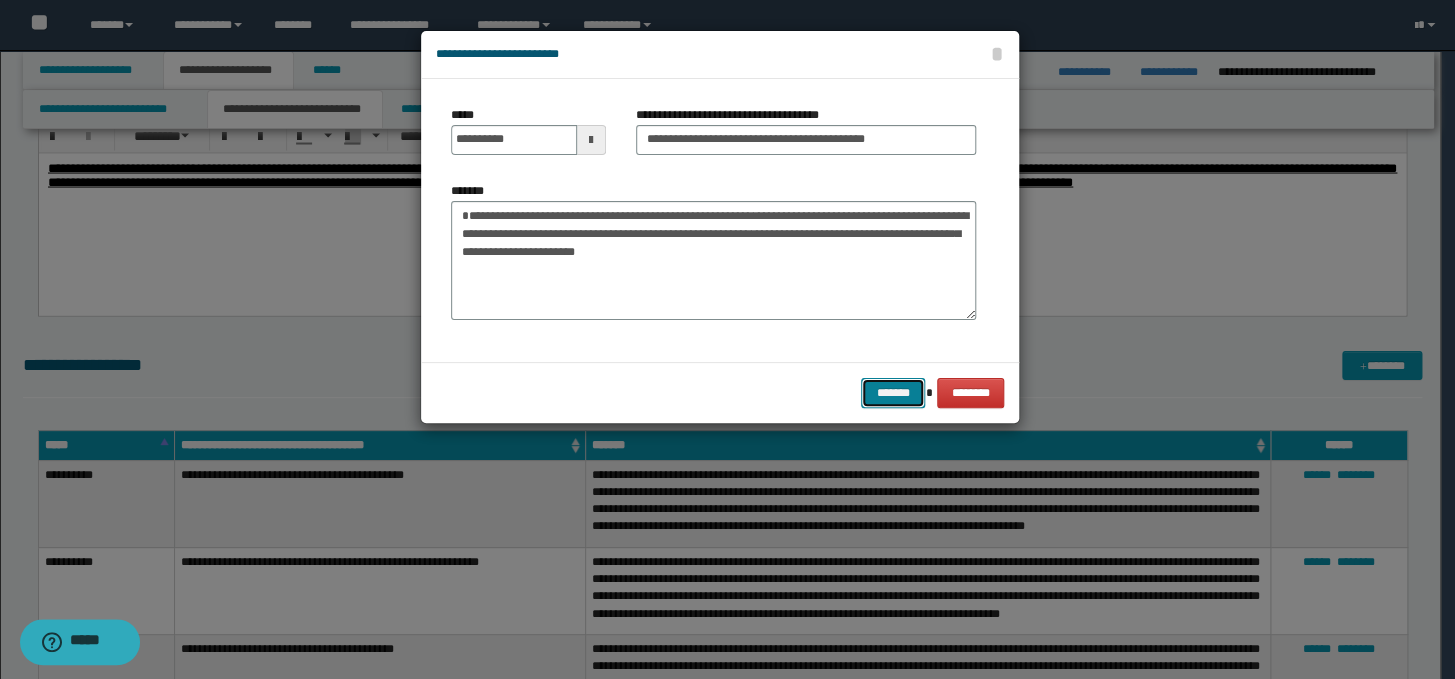 click on "*******" at bounding box center (893, 393) 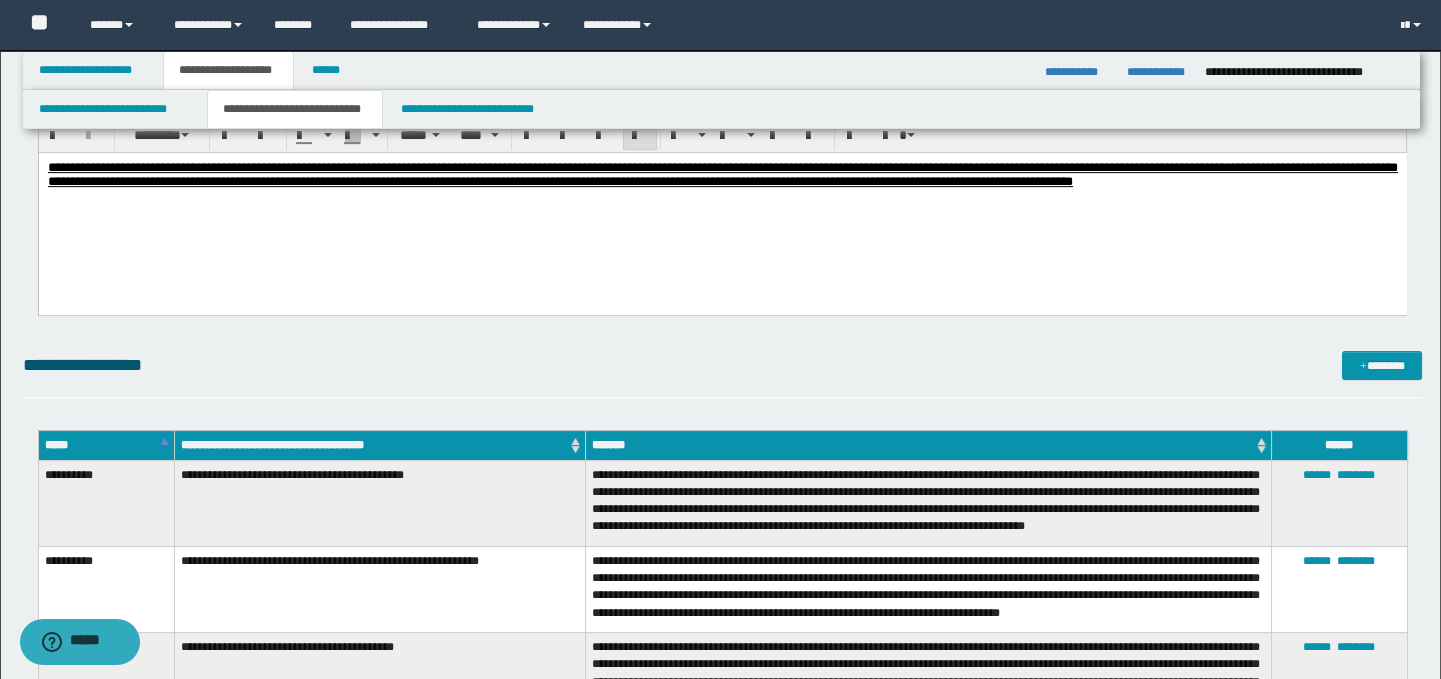 drag, startPoint x: 1450, startPoint y: 382, endPoint x: 1434, endPoint y: 502, distance: 121.061966 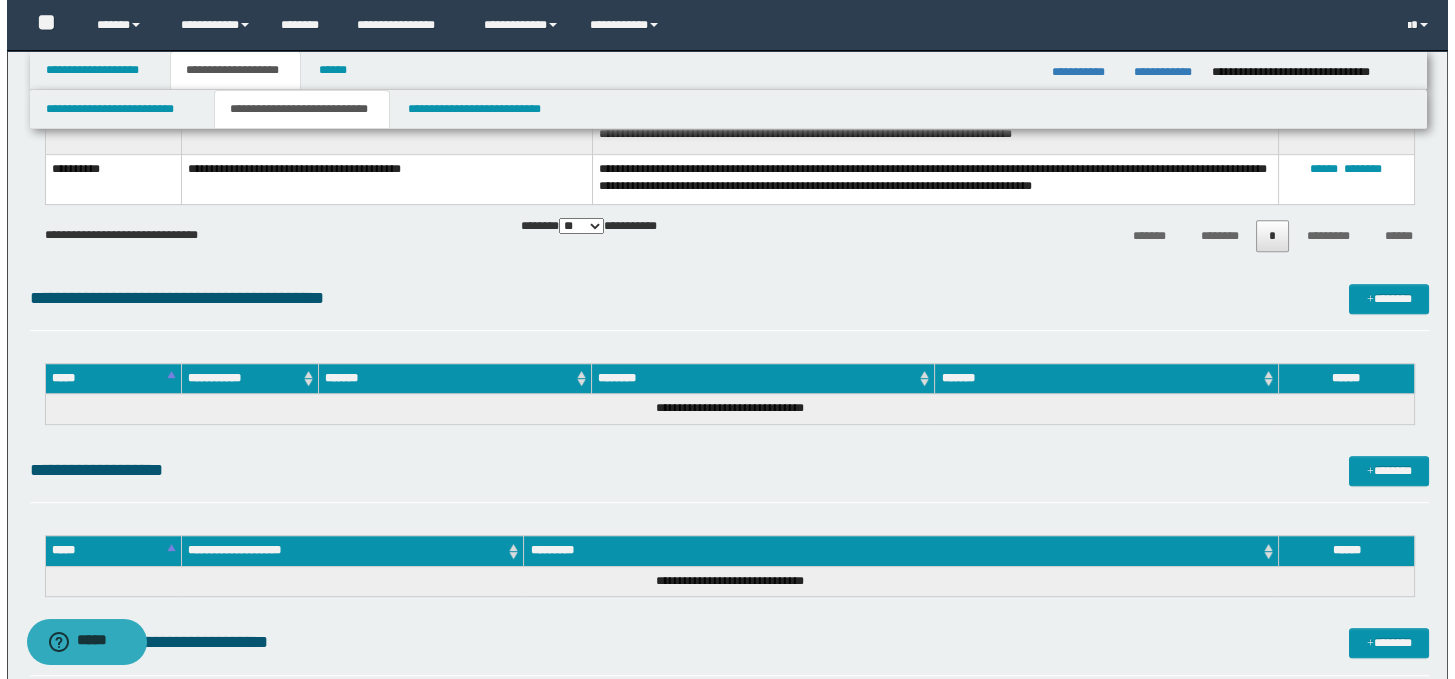 scroll, scrollTop: 2135, scrollLeft: 0, axis: vertical 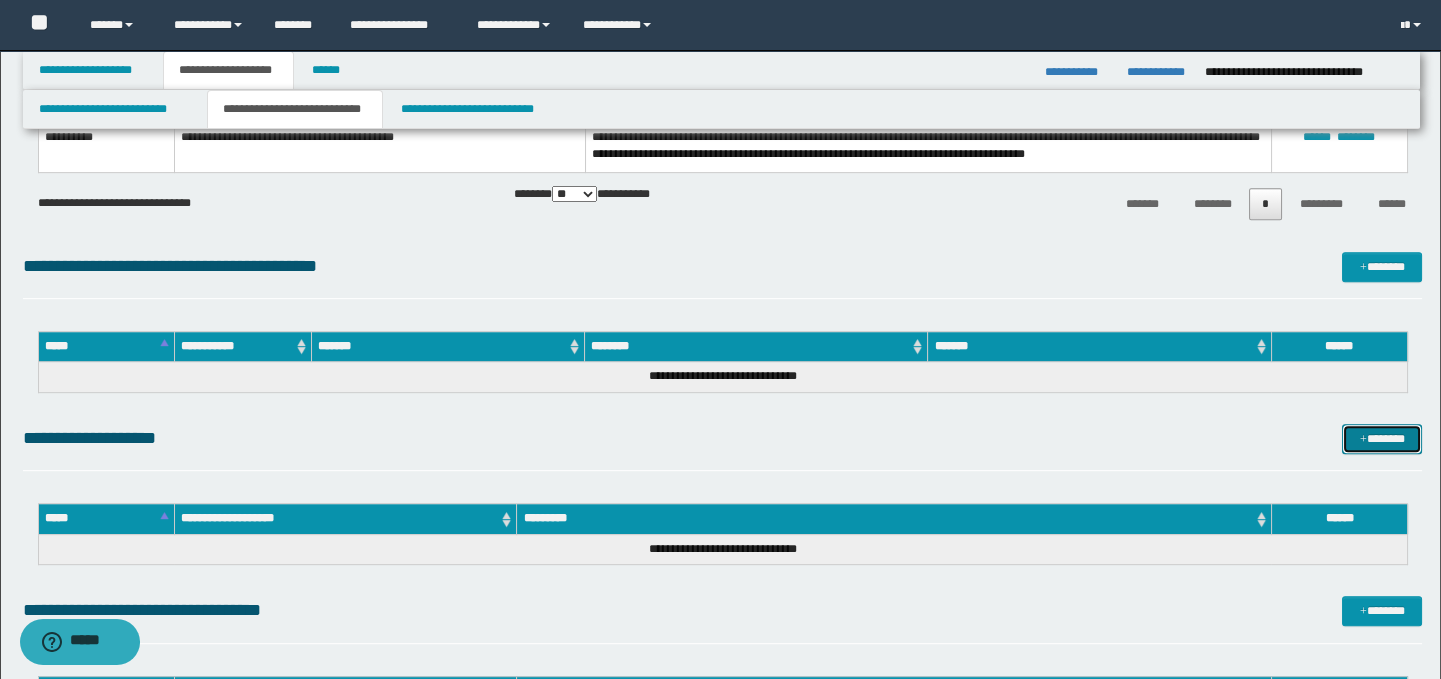 click on "*******" at bounding box center (1382, 439) 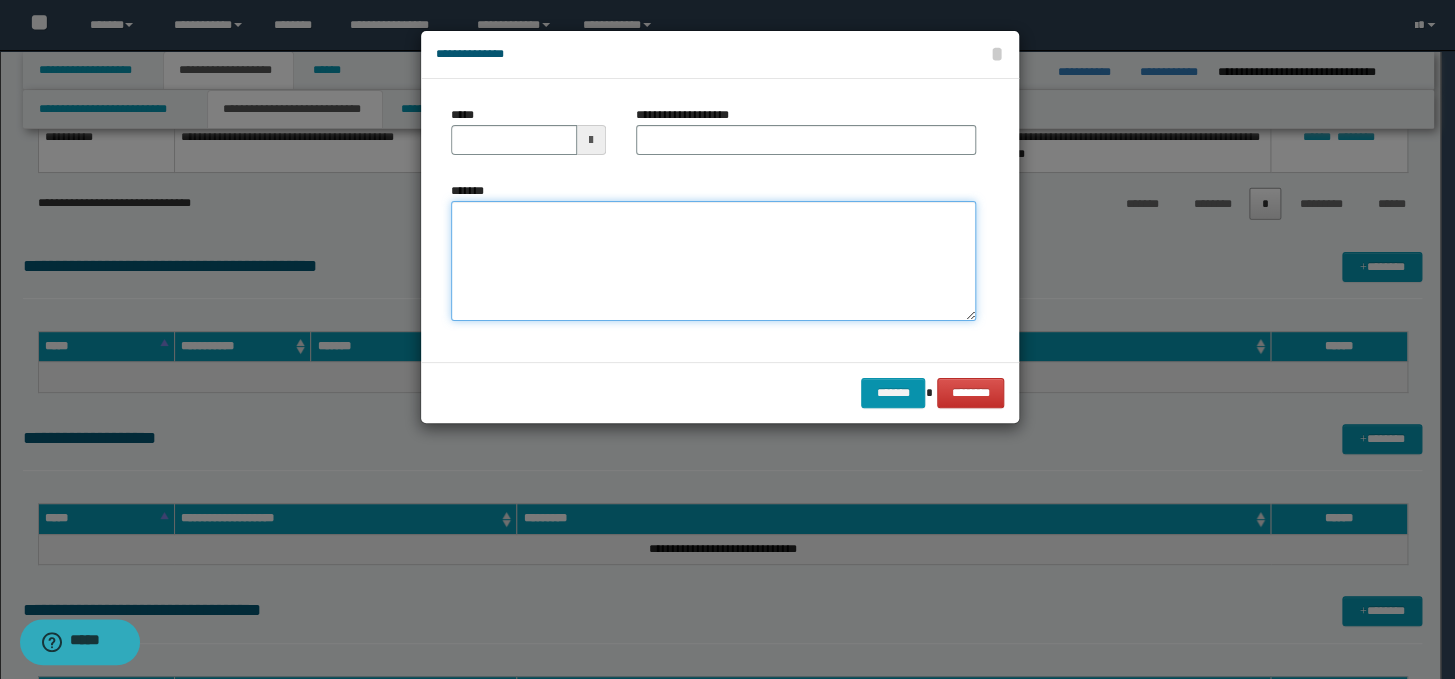 click on "*******" at bounding box center [713, 261] 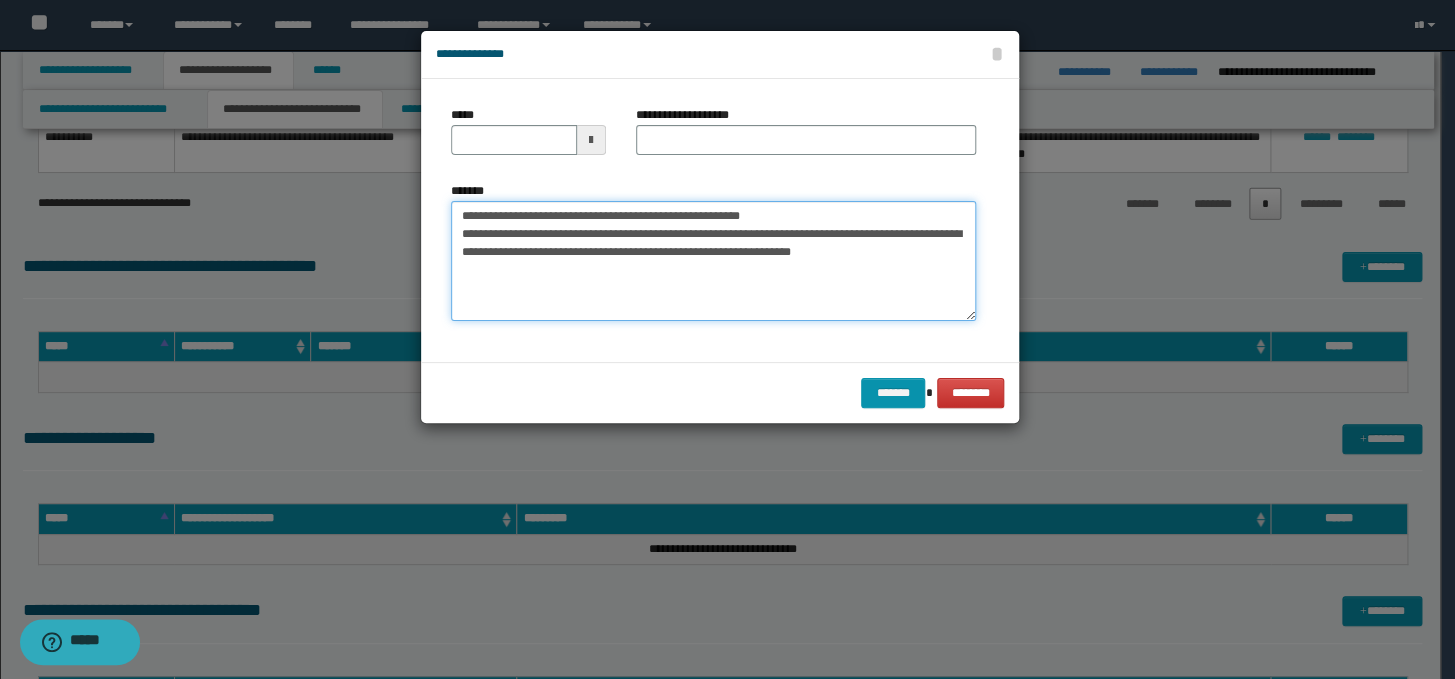 drag, startPoint x: 827, startPoint y: 215, endPoint x: 430, endPoint y: 219, distance: 397.02014 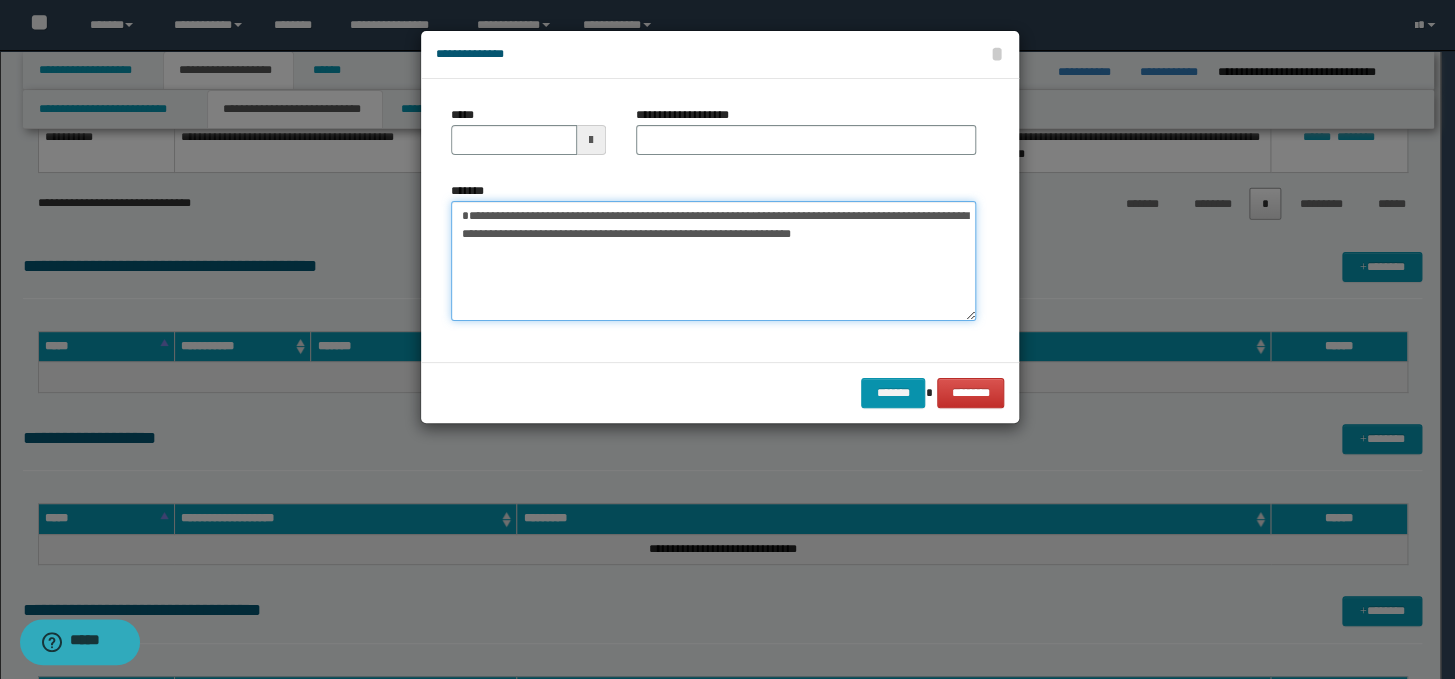 type on "**********" 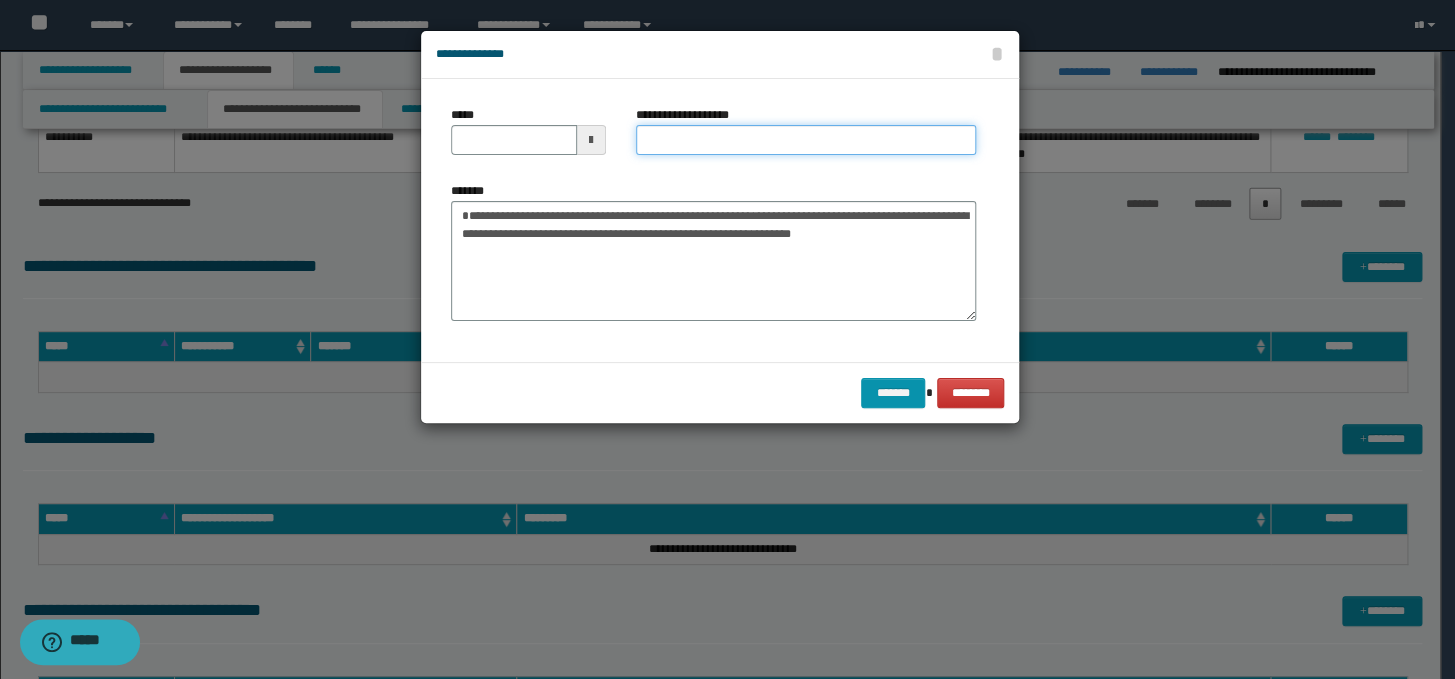 click on "**********" at bounding box center (806, 140) 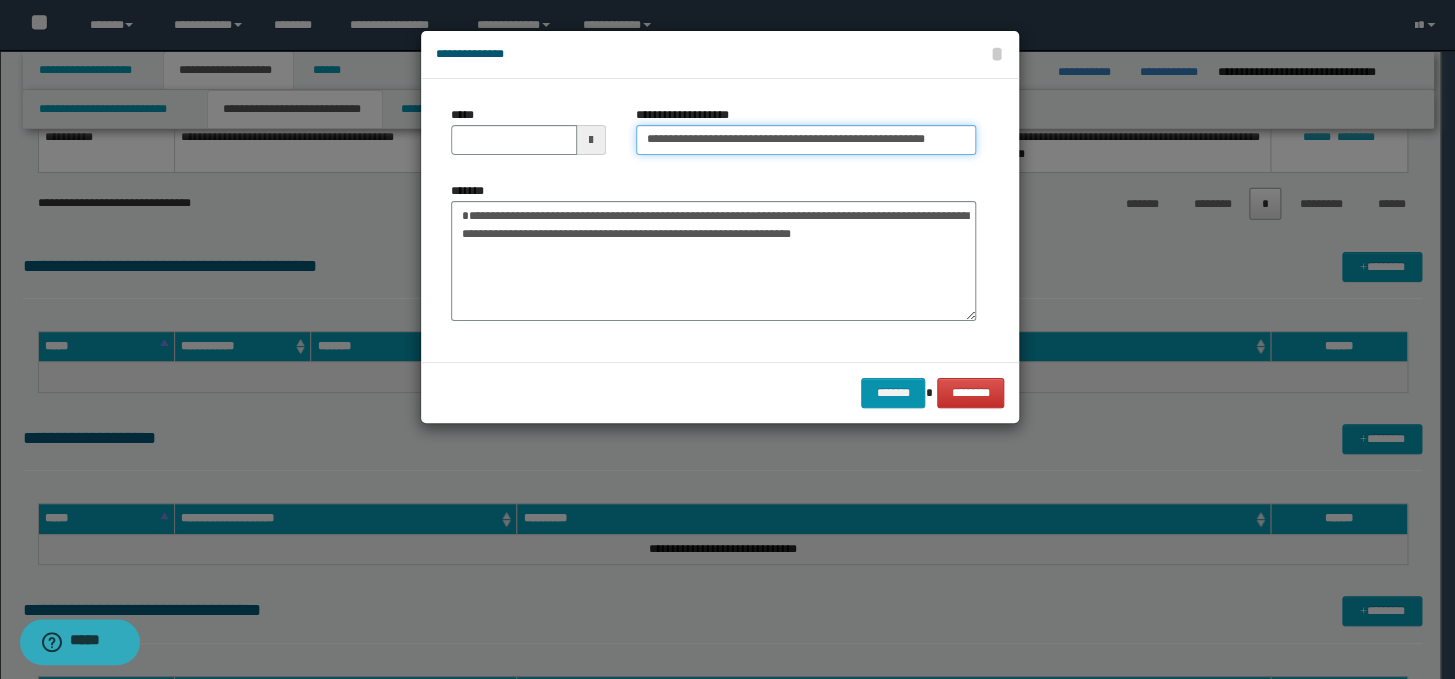 scroll, scrollTop: 0, scrollLeft: 46, axis: horizontal 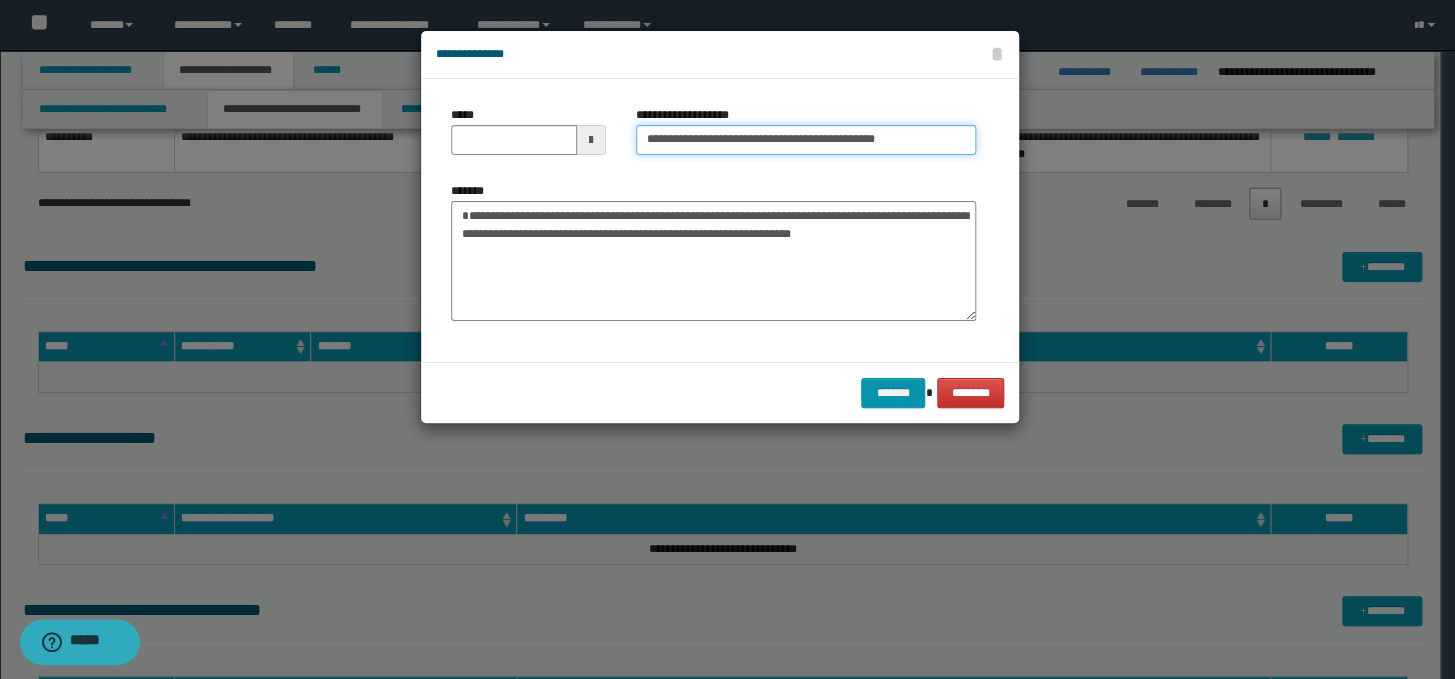 type 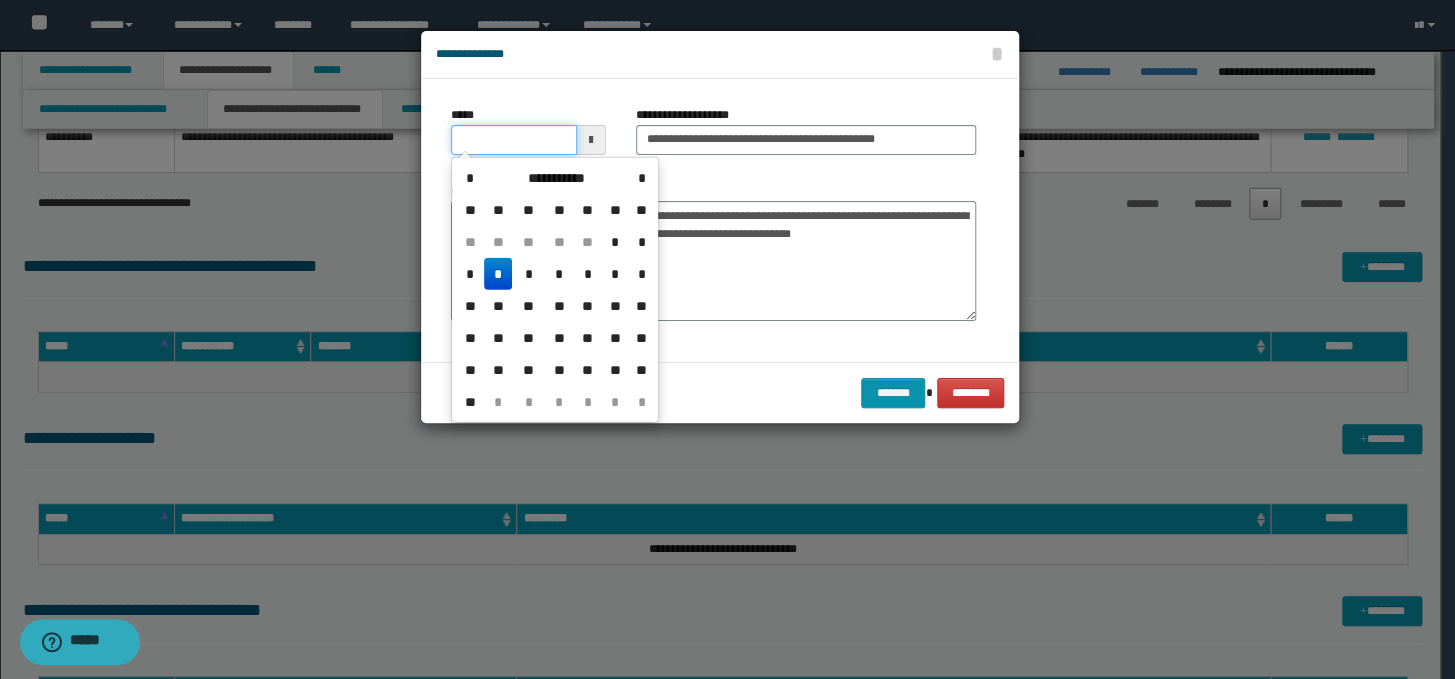 click on "*****" at bounding box center [514, 140] 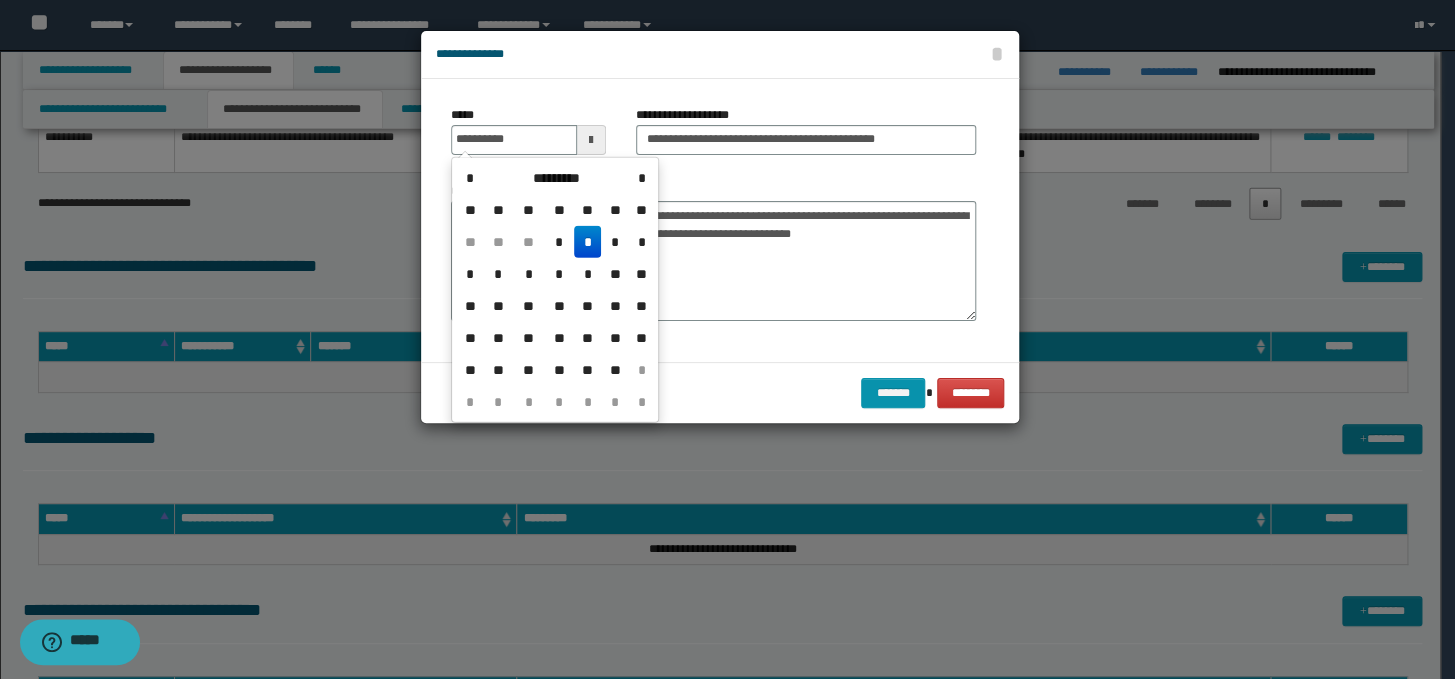 click on "*" at bounding box center [588, 242] 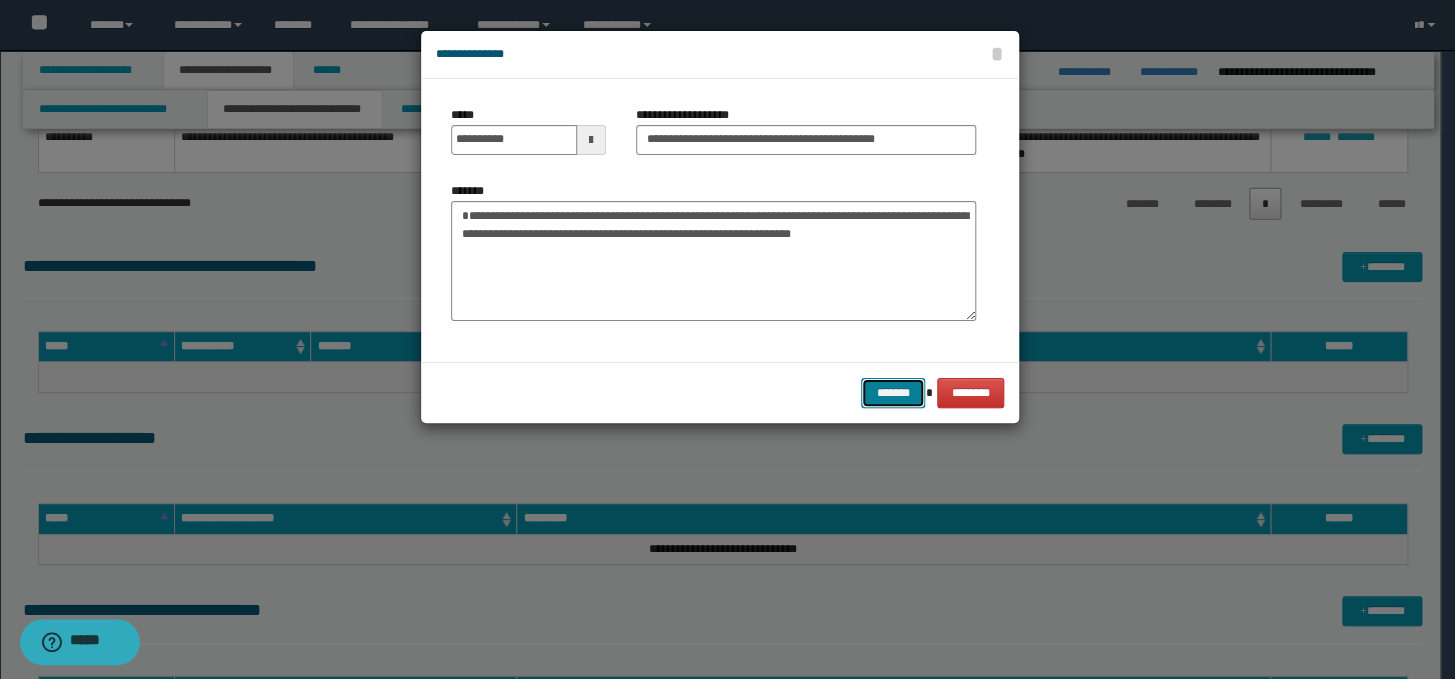 click on "*******" at bounding box center [893, 393] 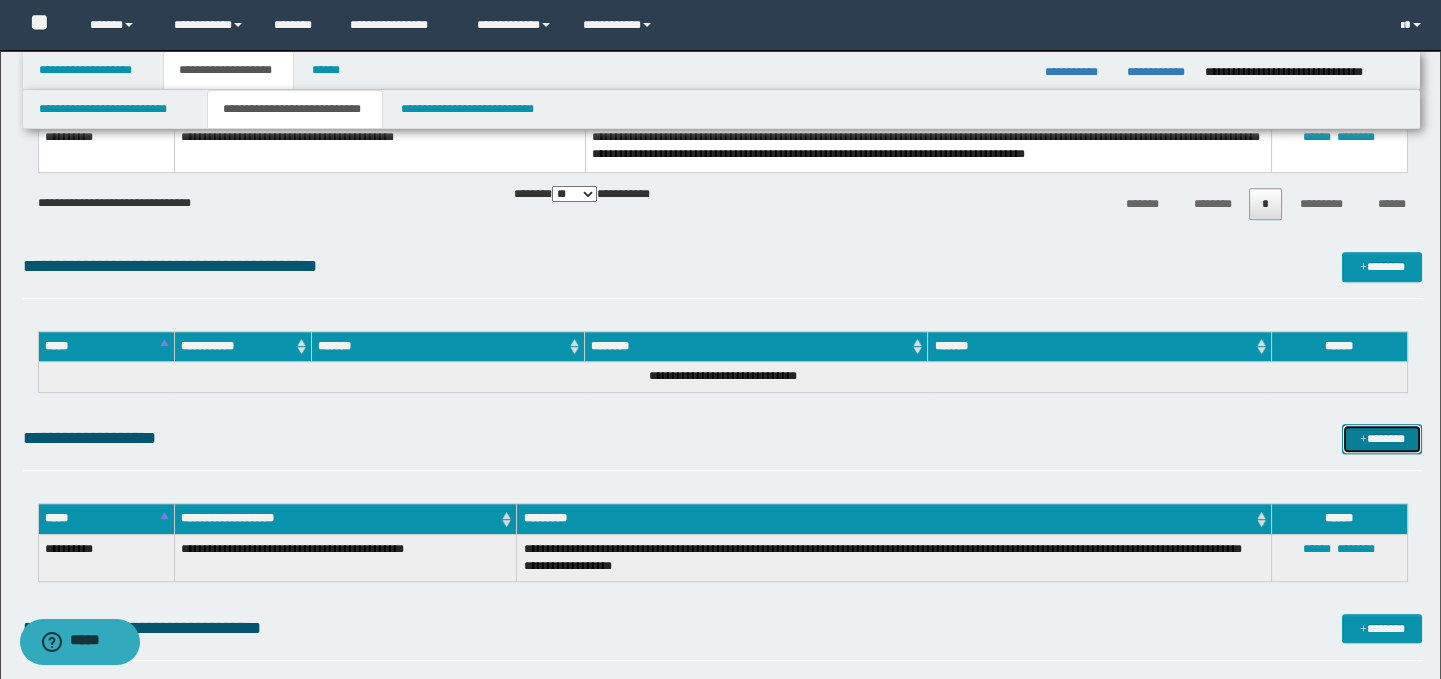 click on "*******" at bounding box center [1382, 439] 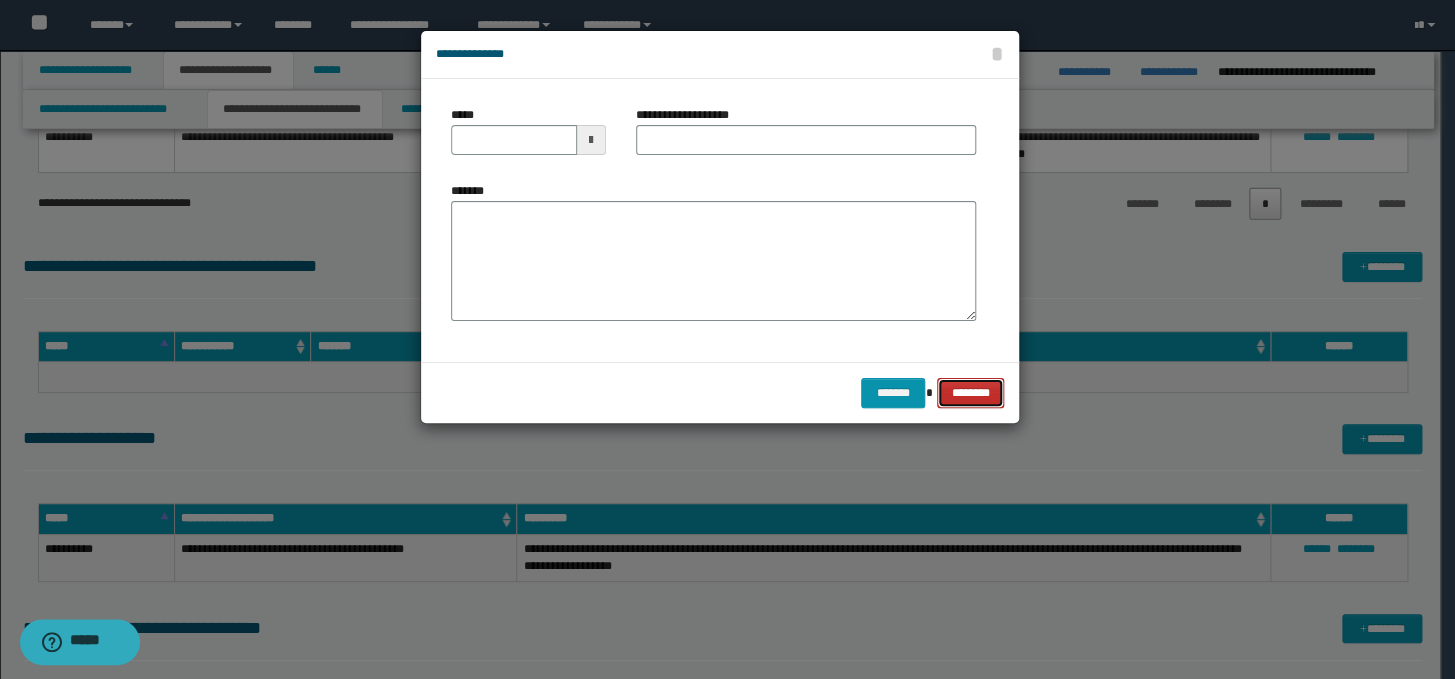 click on "********" at bounding box center (970, 393) 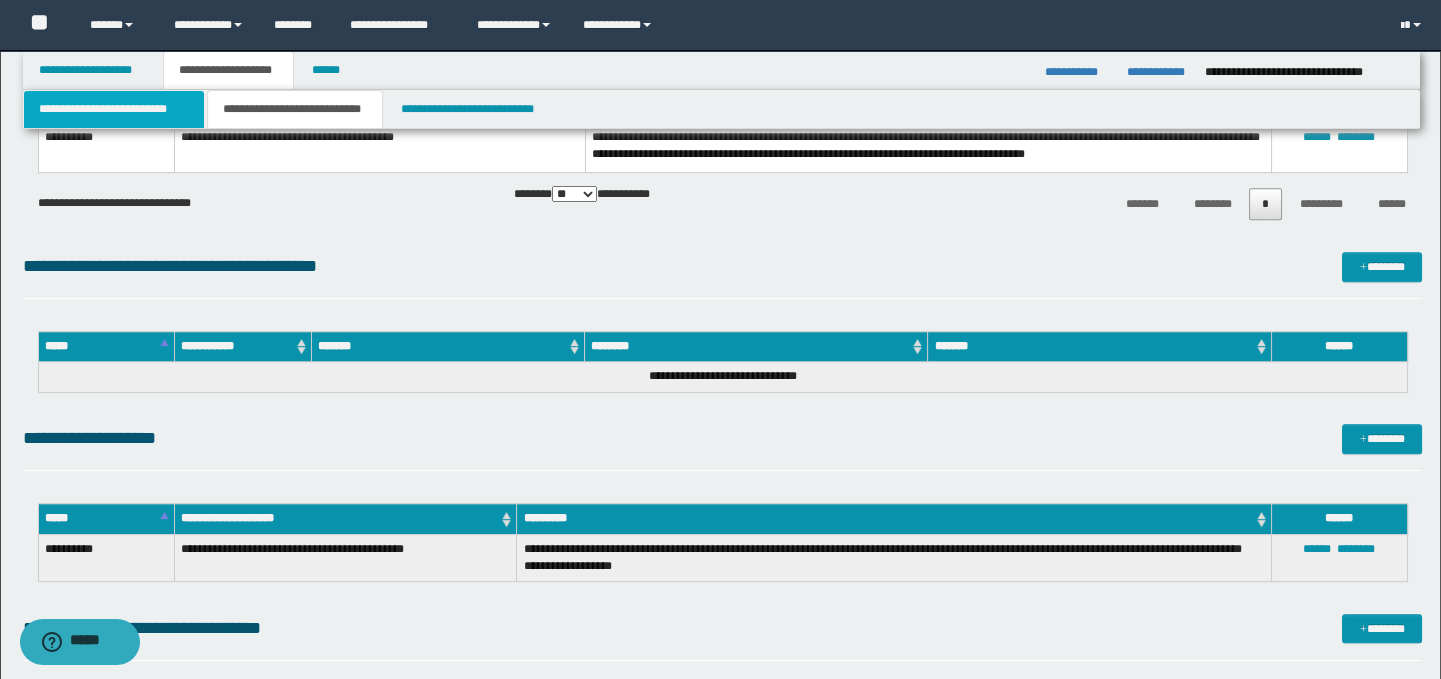 click on "**********" at bounding box center [114, 109] 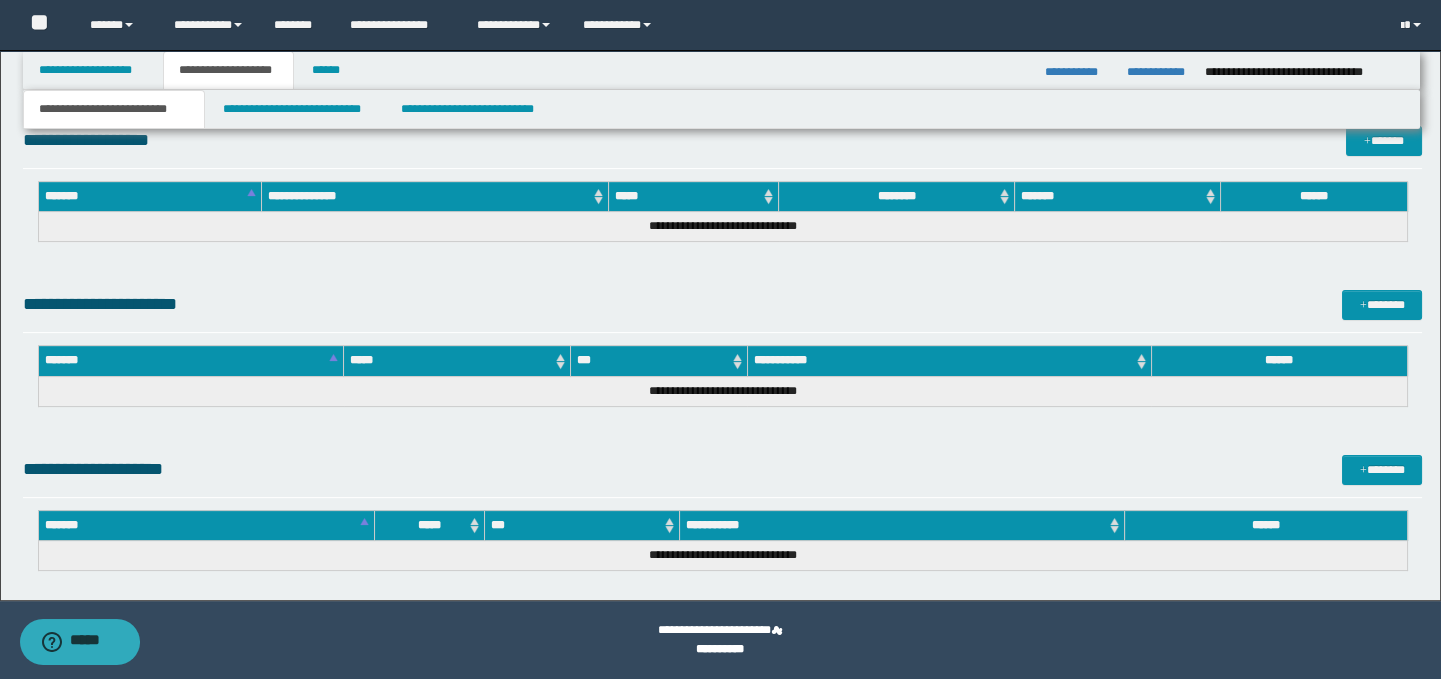 scroll, scrollTop: 1153, scrollLeft: 0, axis: vertical 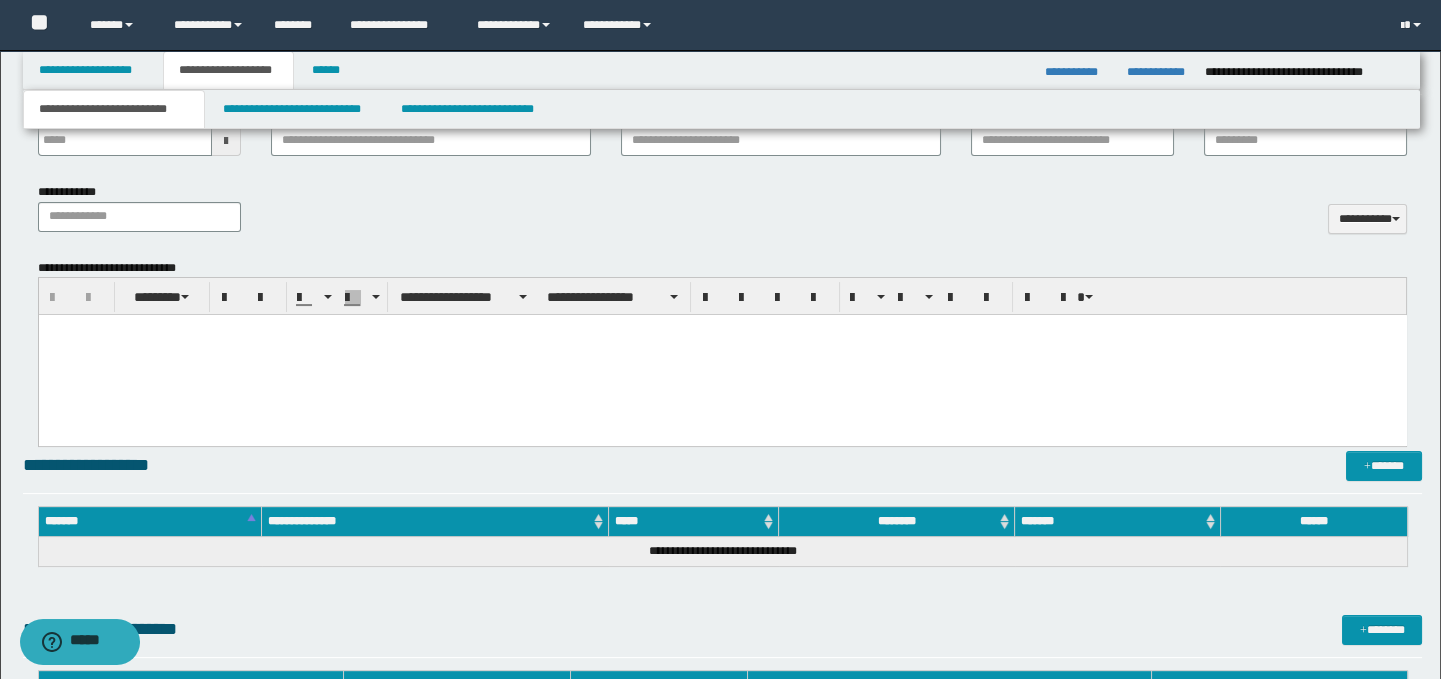 click at bounding box center (722, 355) 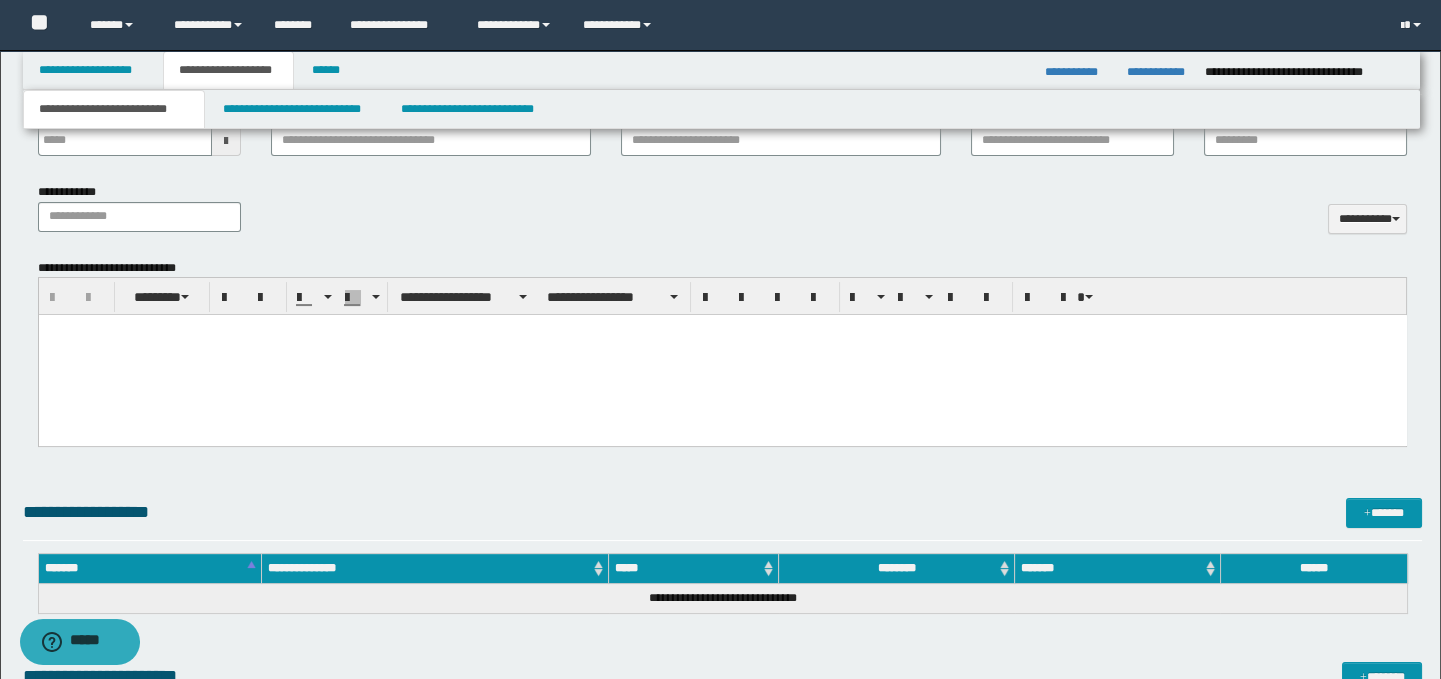 paste 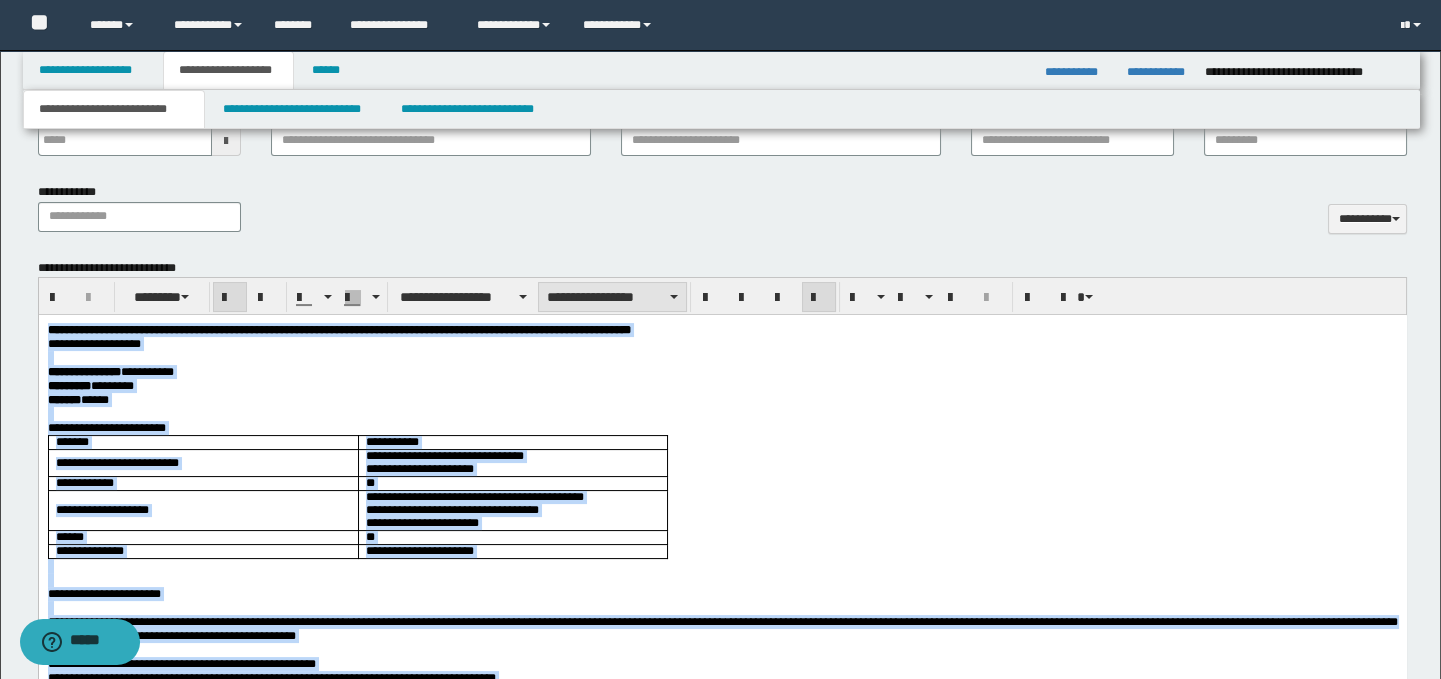 click on "**********" at bounding box center [612, 297] 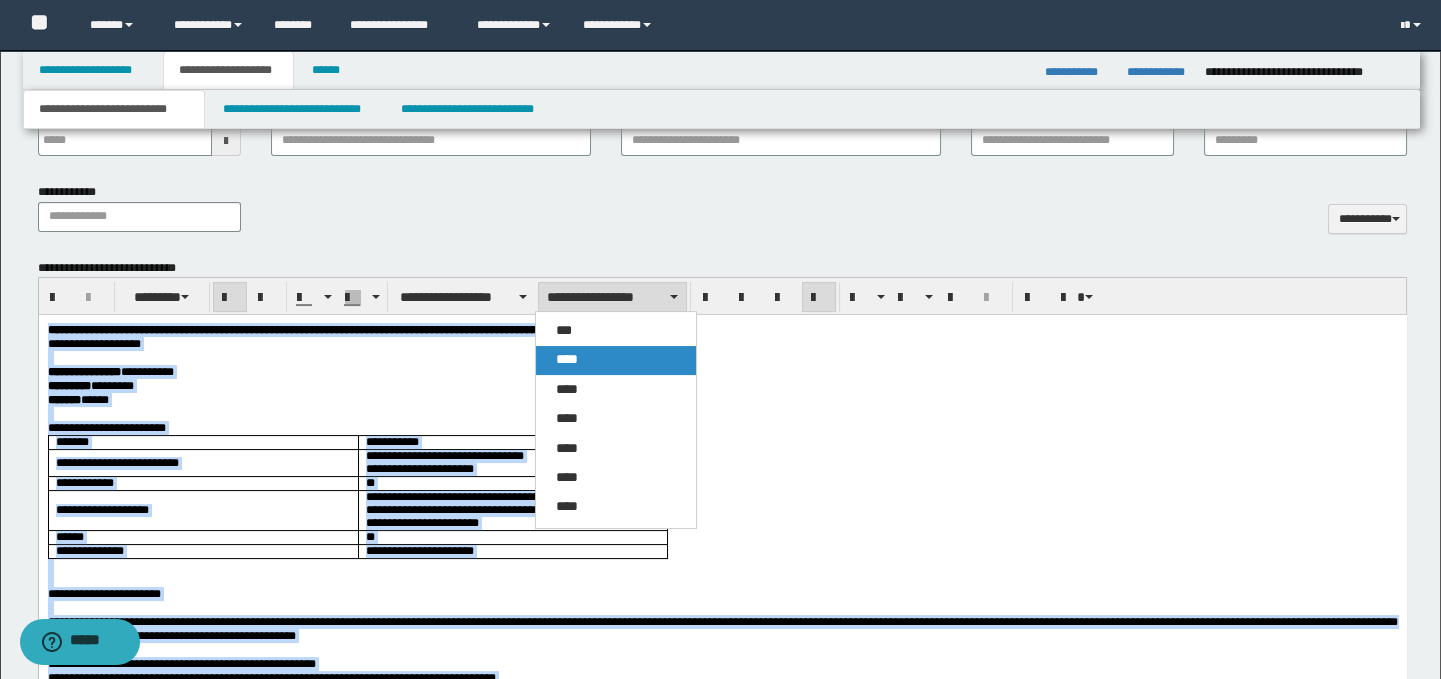 click on "****" at bounding box center (567, 359) 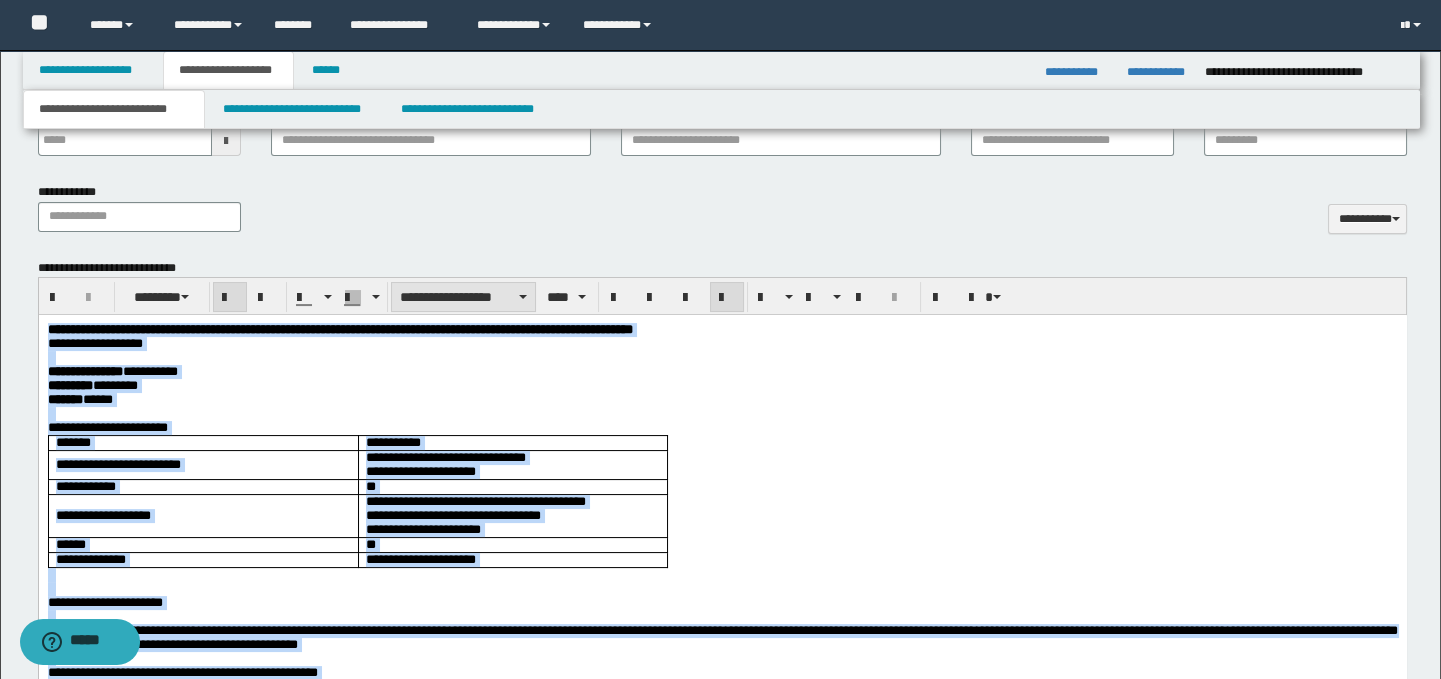 click on "**********" at bounding box center [463, 297] 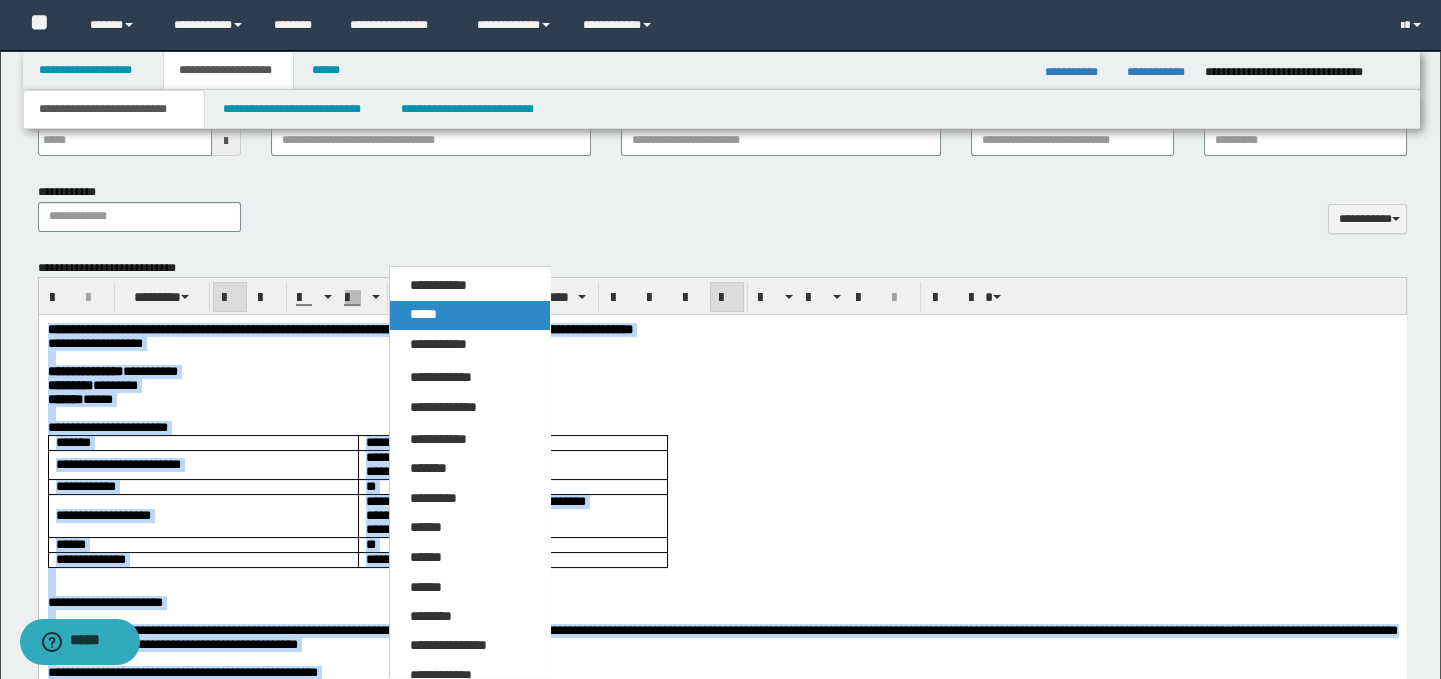 click on "*****" at bounding box center [470, 315] 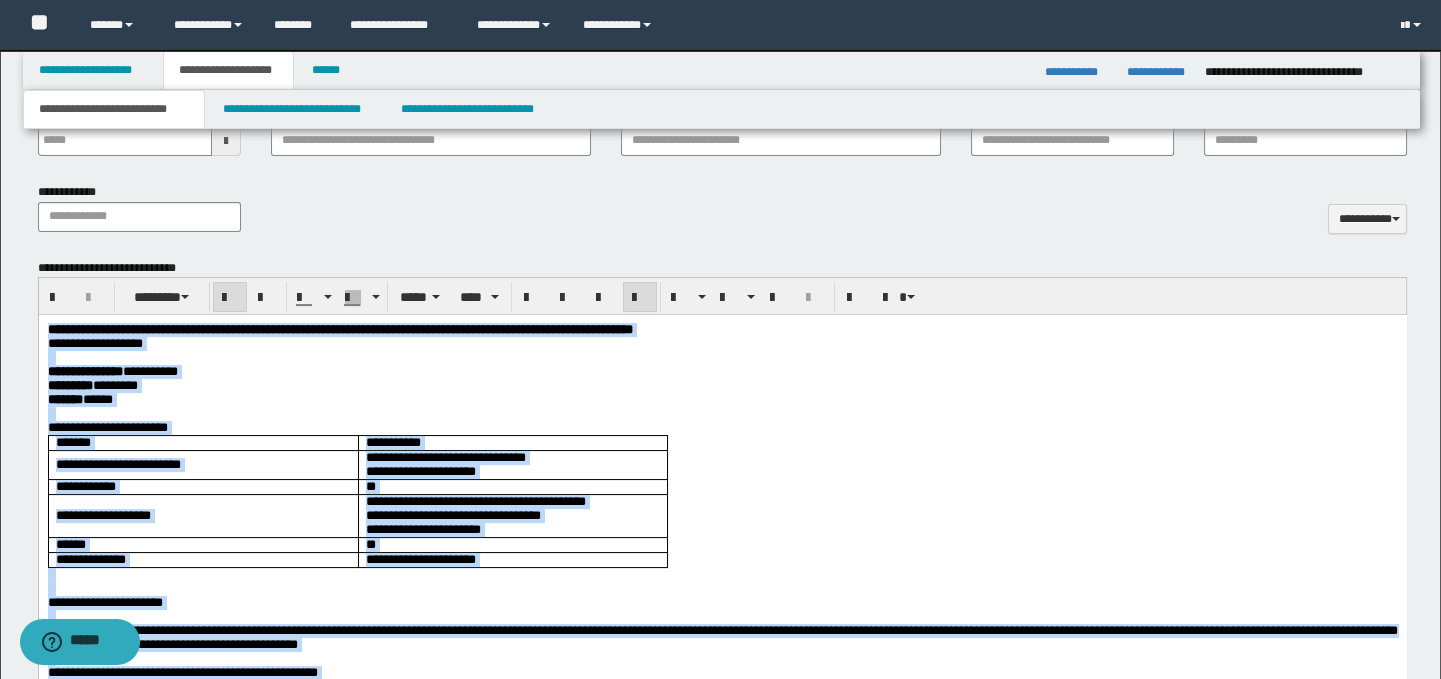 click at bounding box center [722, 414] 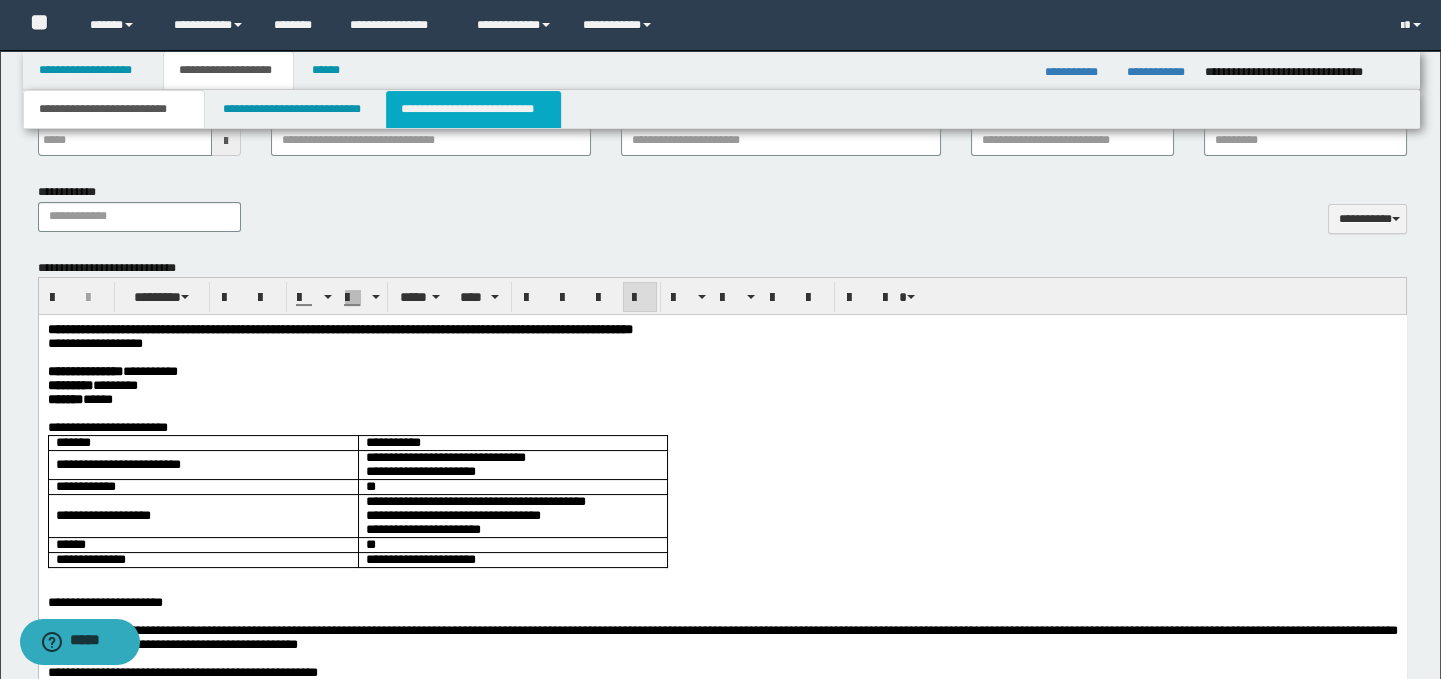 click on "**********" at bounding box center [473, 109] 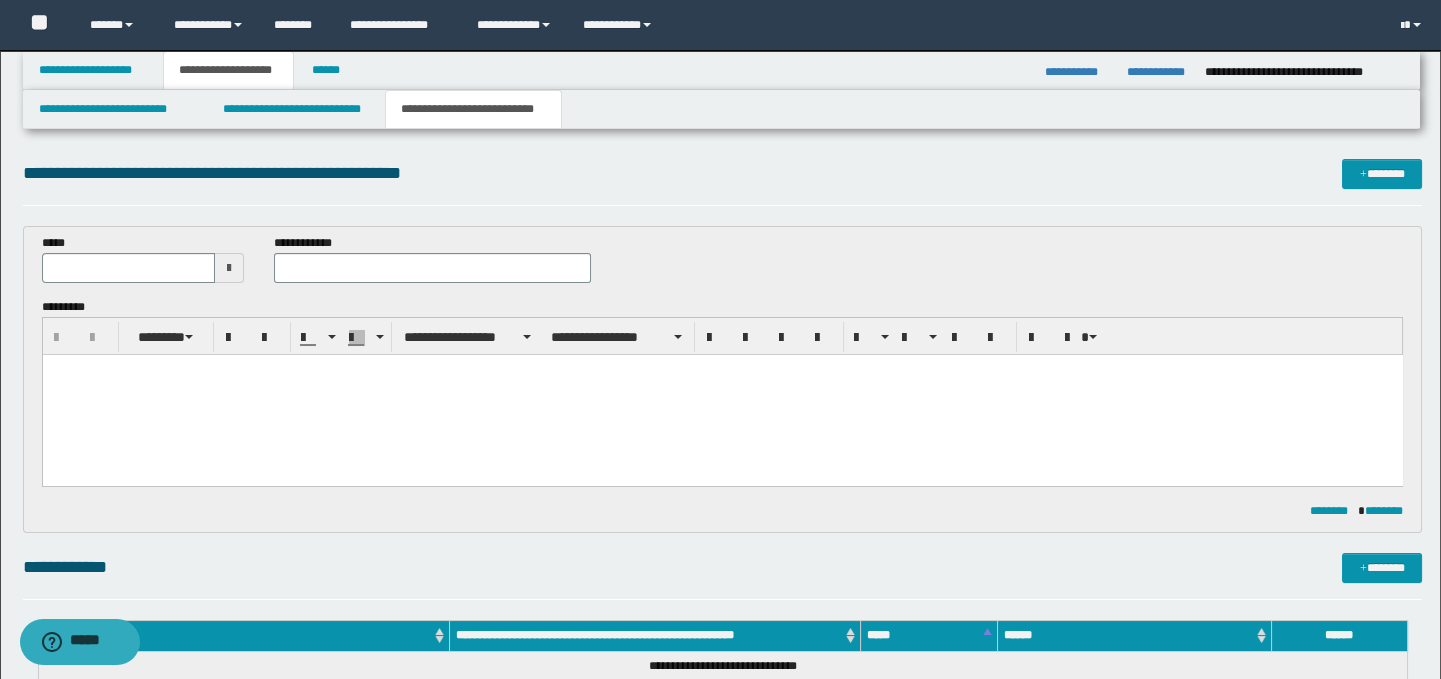 scroll, scrollTop: 0, scrollLeft: 0, axis: both 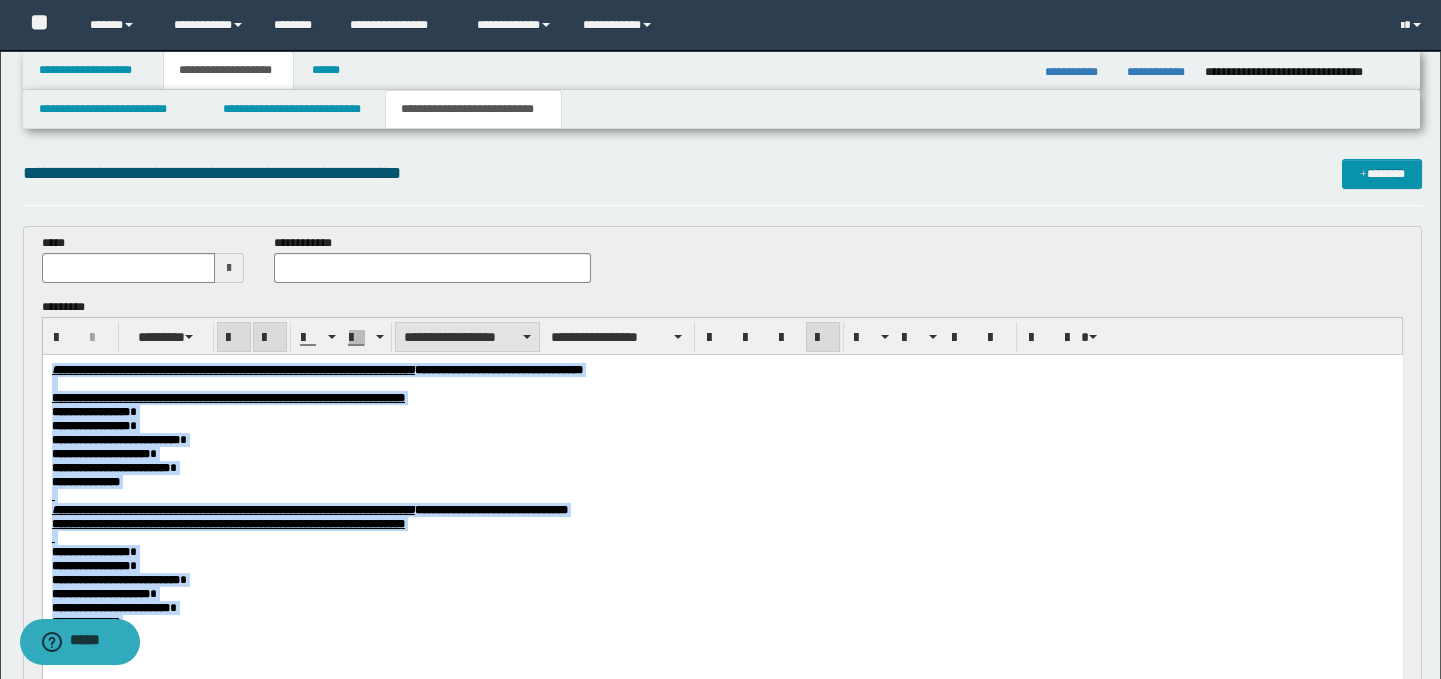 click on "**********" at bounding box center [467, 337] 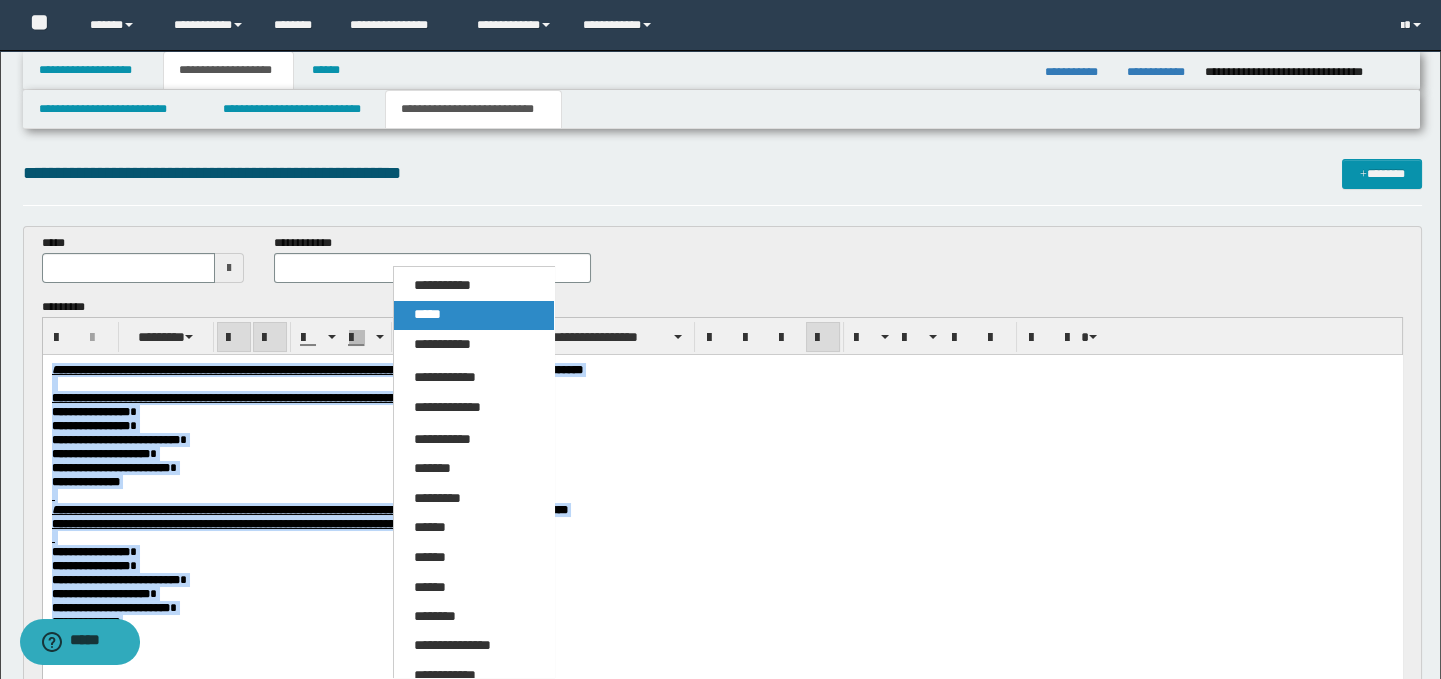 click on "*****" at bounding box center [474, 315] 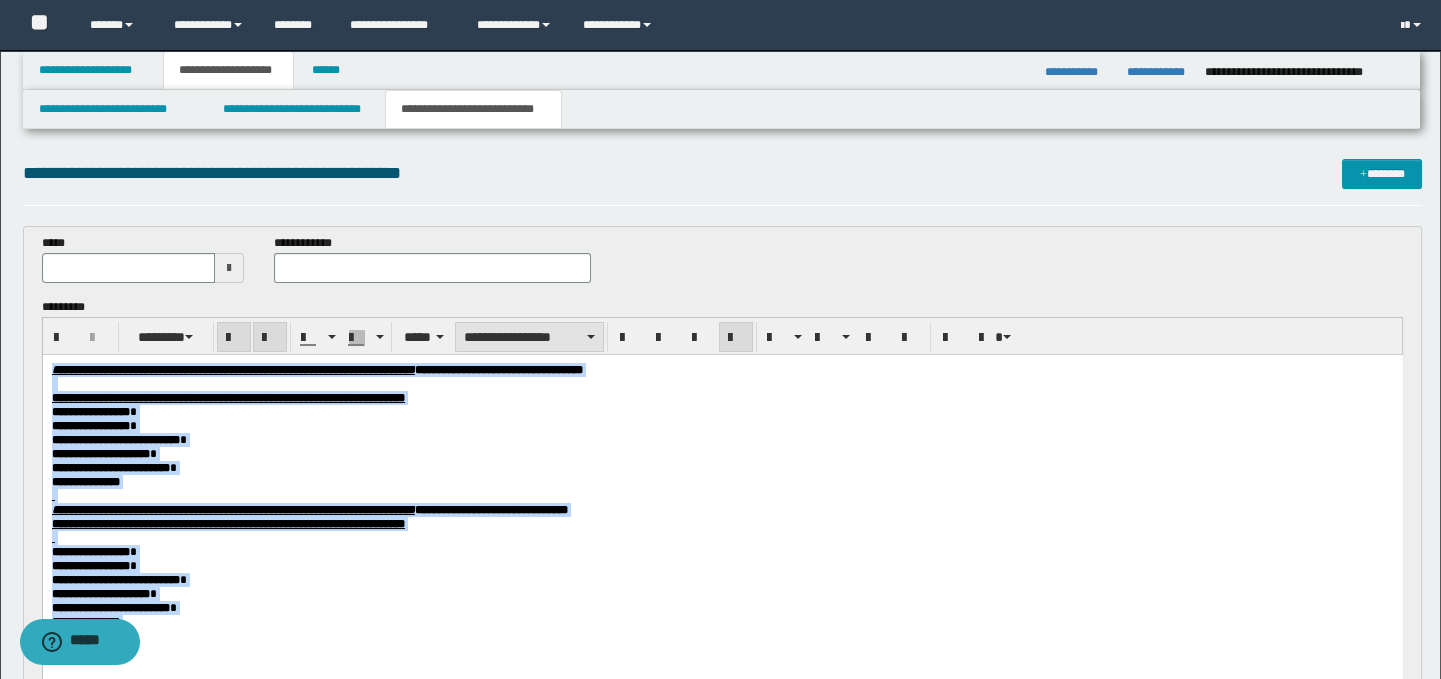 click on "**********" at bounding box center [529, 337] 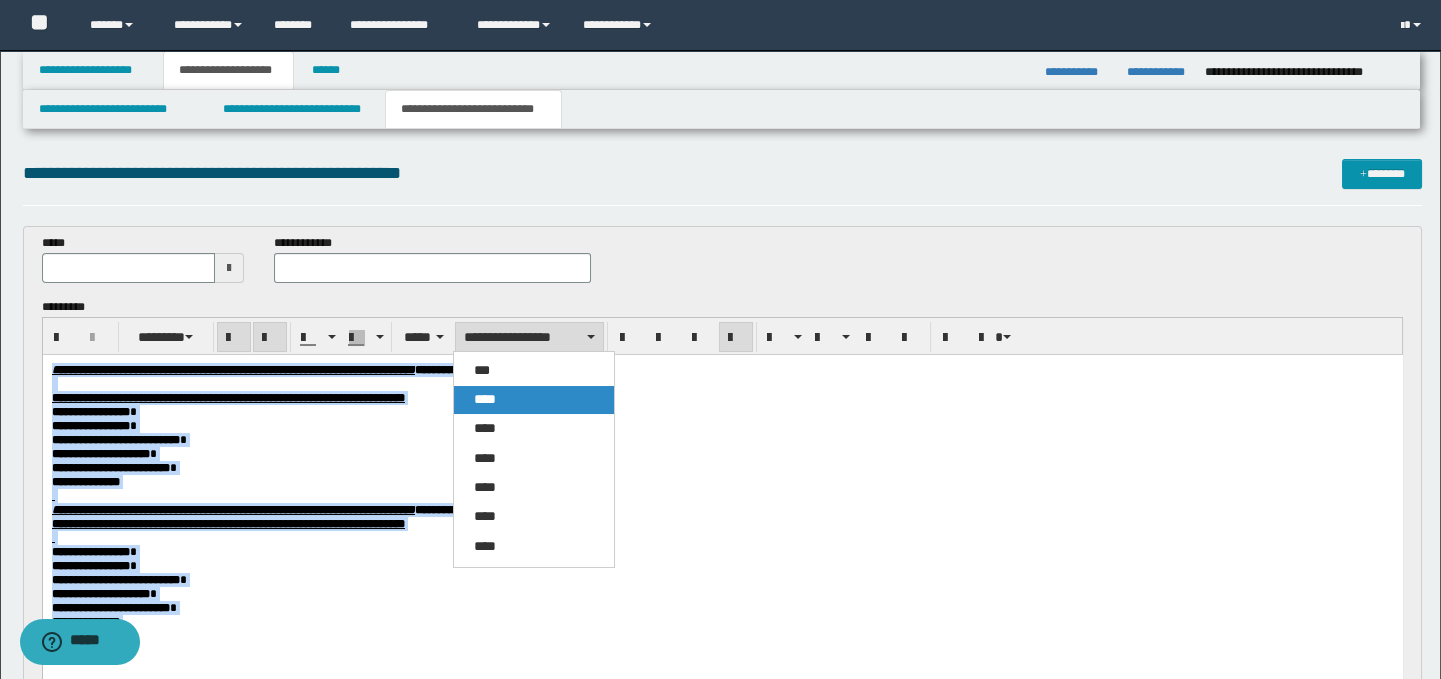 click on "****" at bounding box center [534, 400] 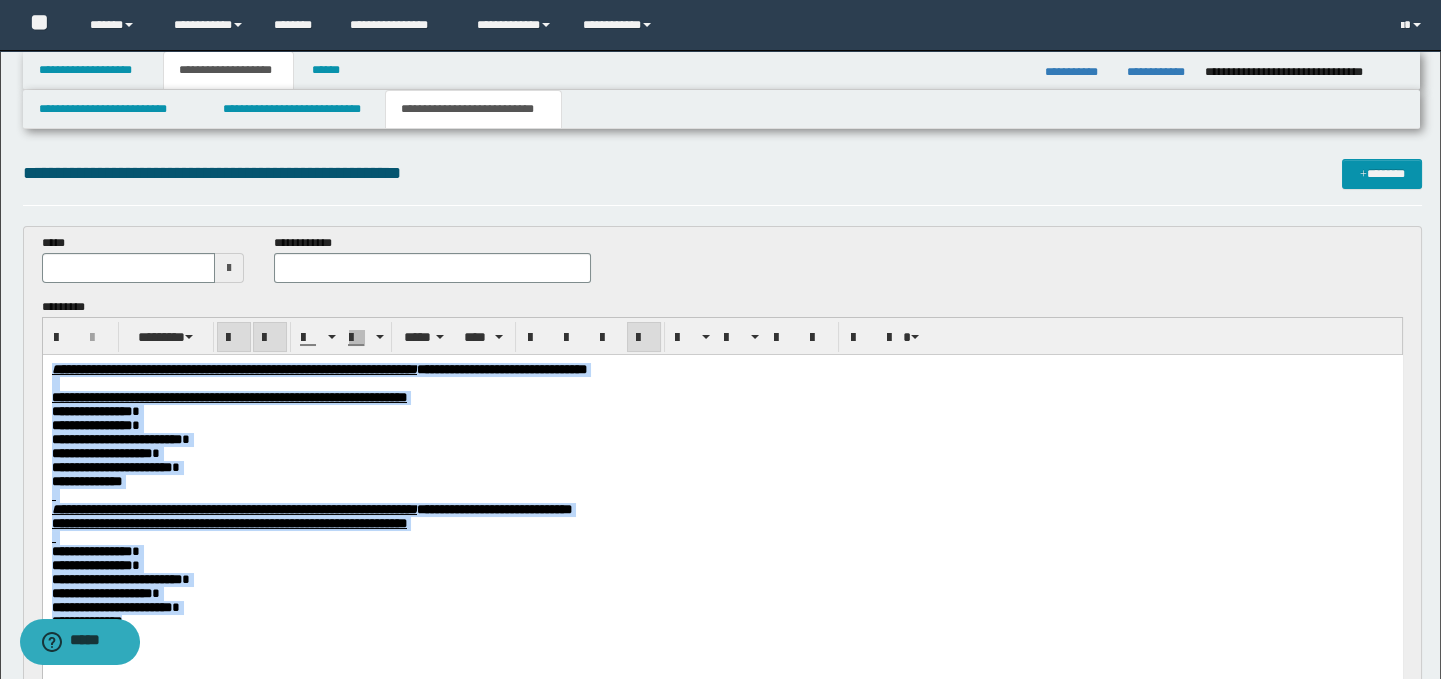 click on "**********" at bounding box center [722, 412] 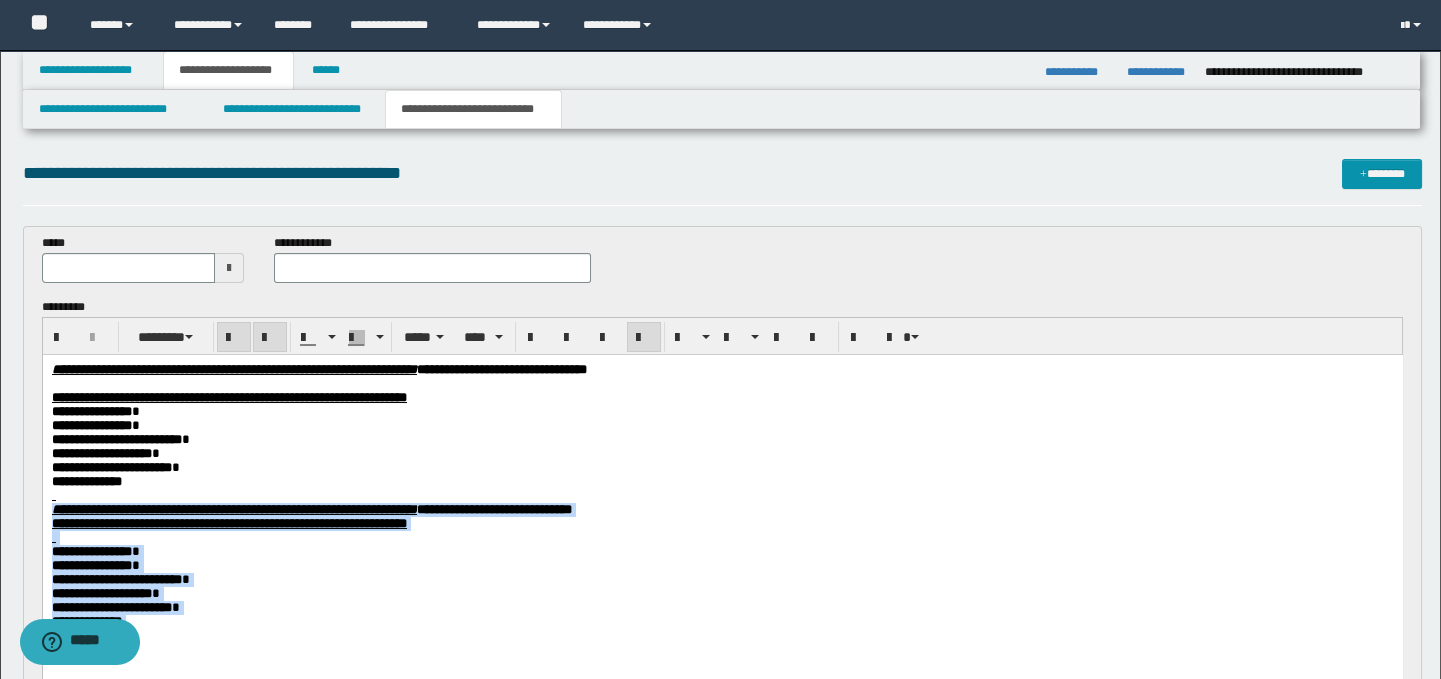 drag, startPoint x: 51, startPoint y: 521, endPoint x: 171, endPoint y: 656, distance: 180.62392 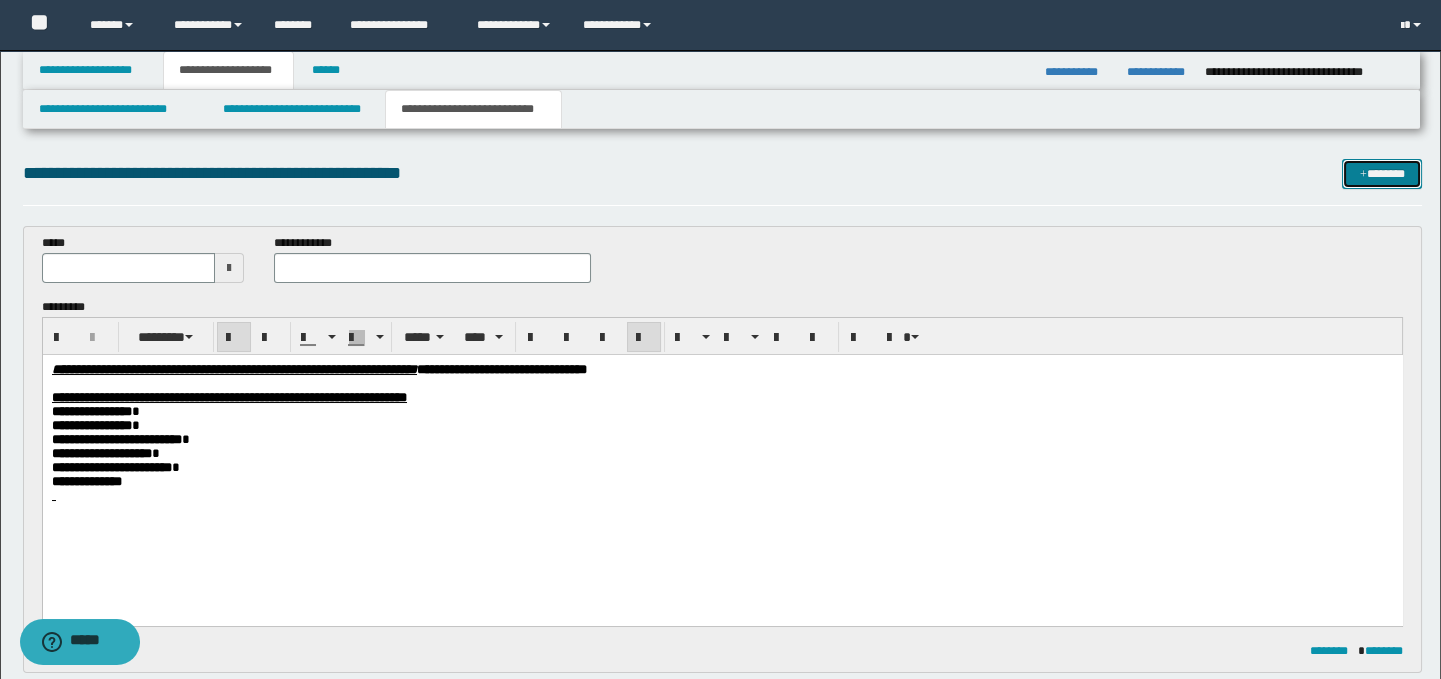 click on "*******" at bounding box center (1382, 174) 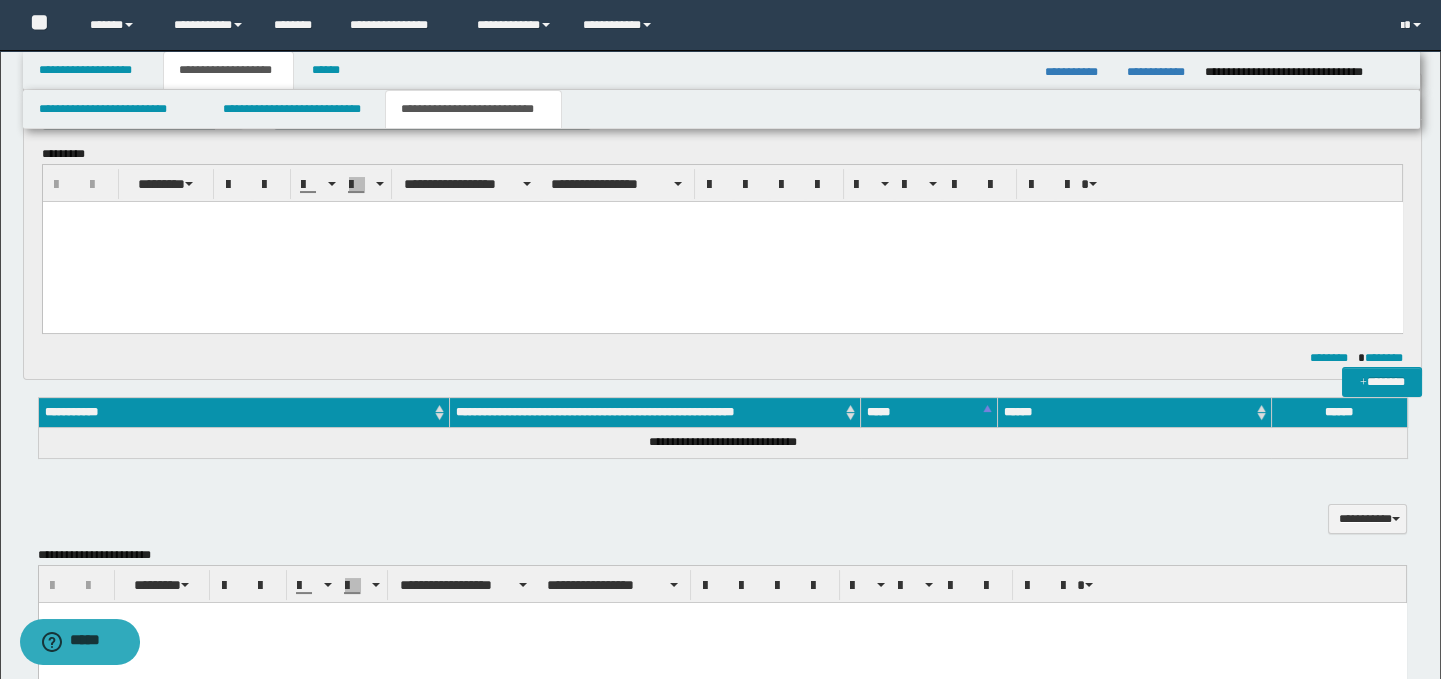 scroll, scrollTop: 0, scrollLeft: 0, axis: both 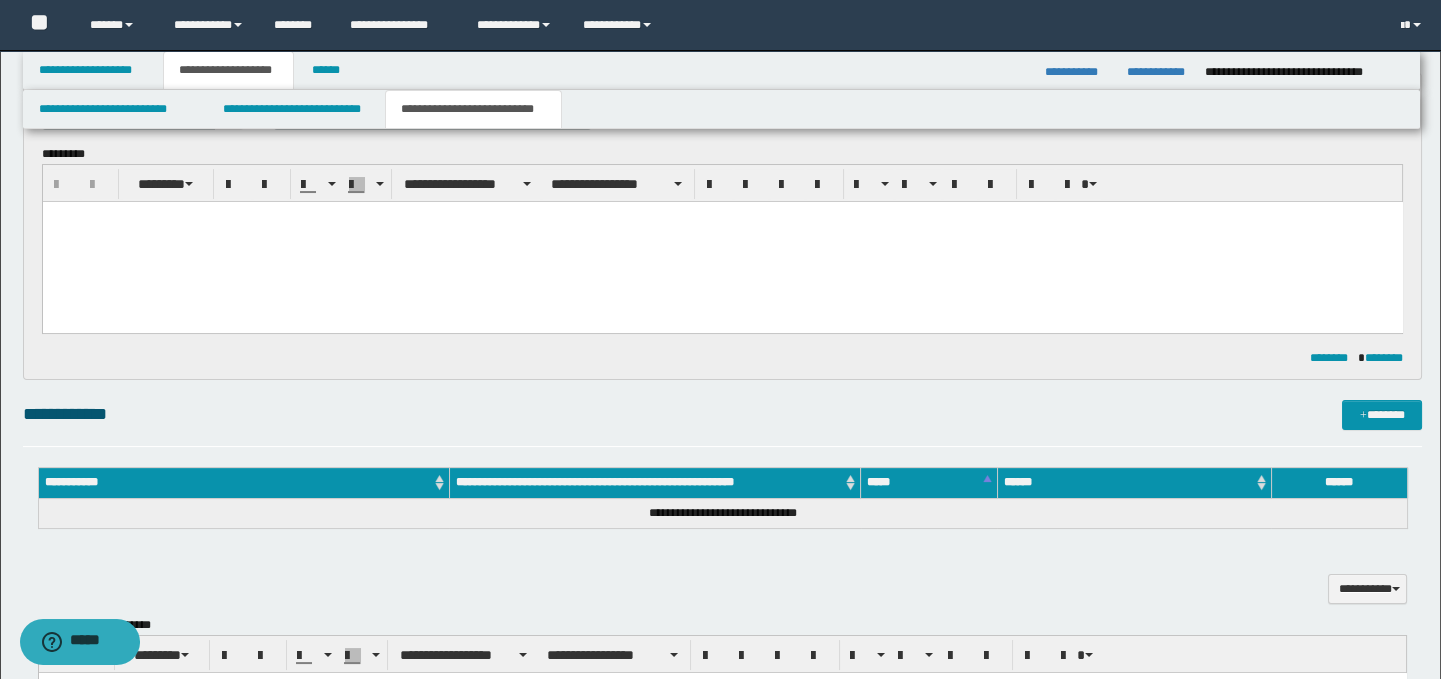 type 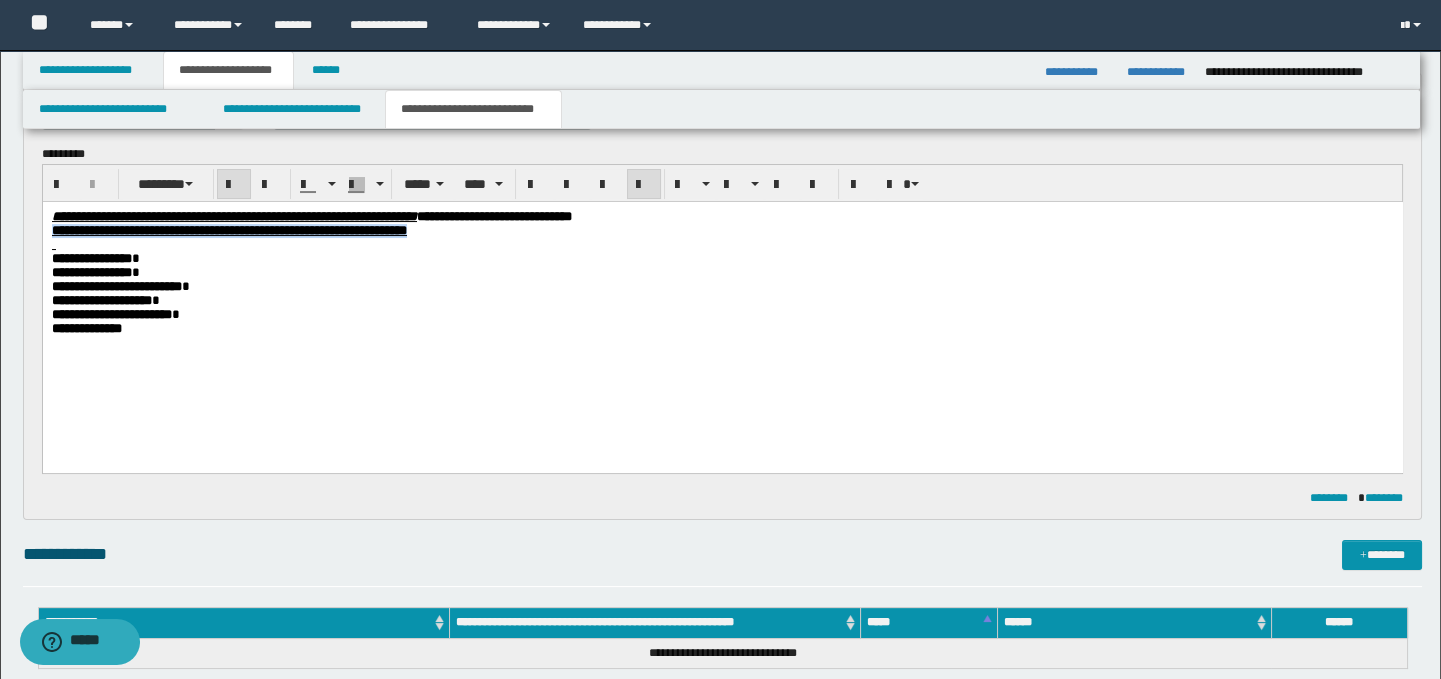 drag, startPoint x: 835, startPoint y: 219, endPoint x: 679, endPoint y: 230, distance: 156.38734 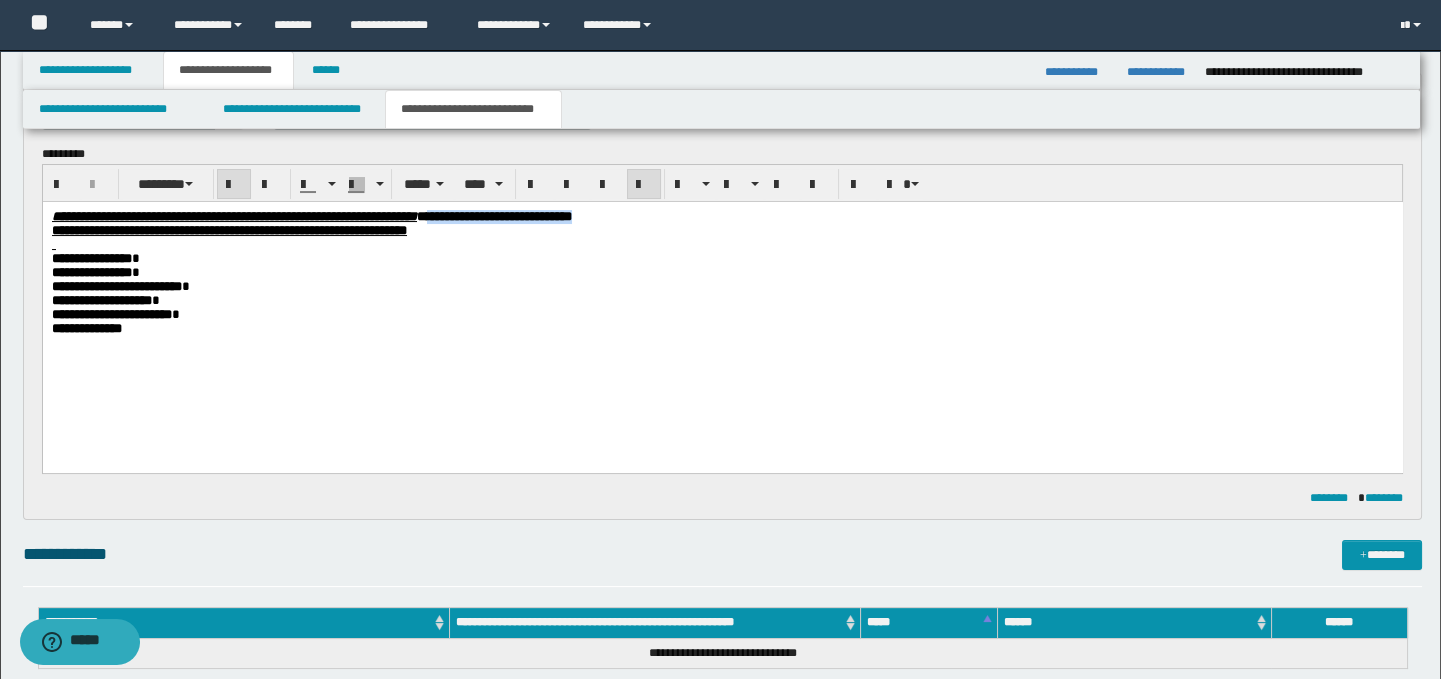 drag, startPoint x: 820, startPoint y: 220, endPoint x: 626, endPoint y: 210, distance: 194.25757 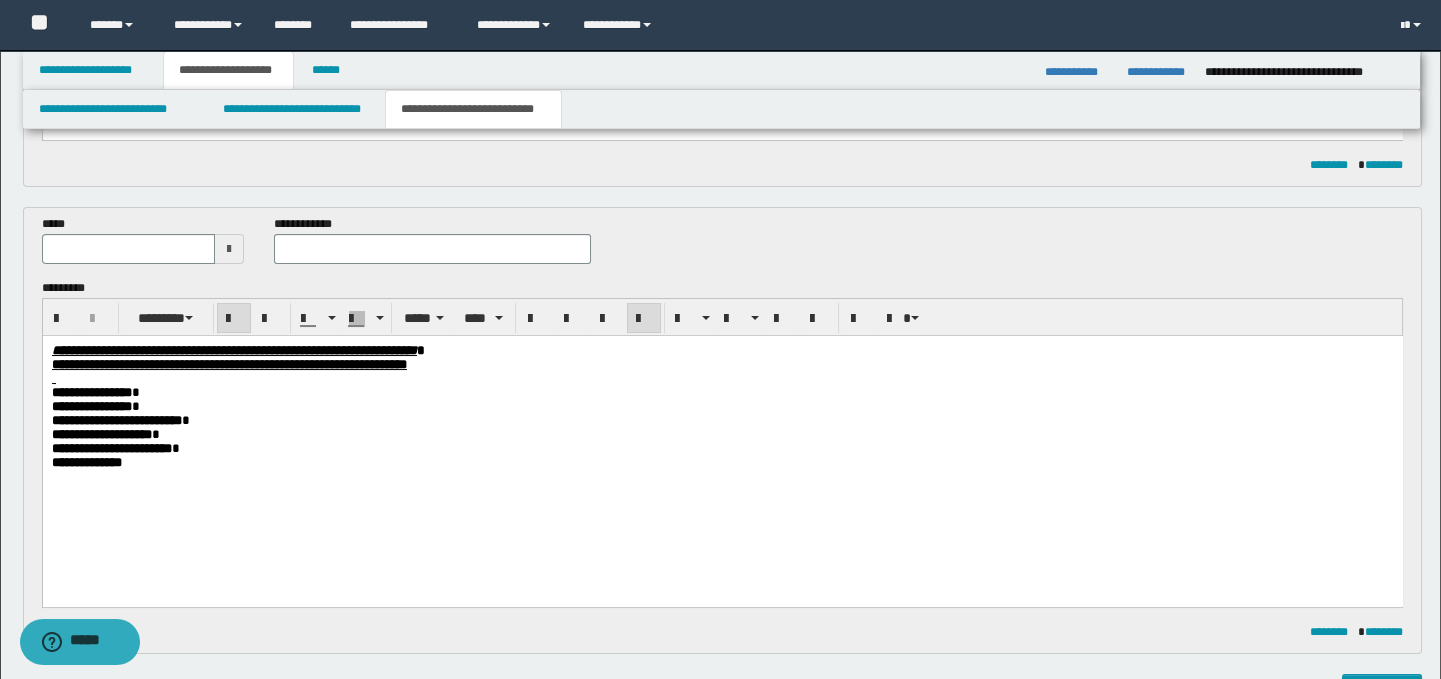 scroll, scrollTop: 477, scrollLeft: 0, axis: vertical 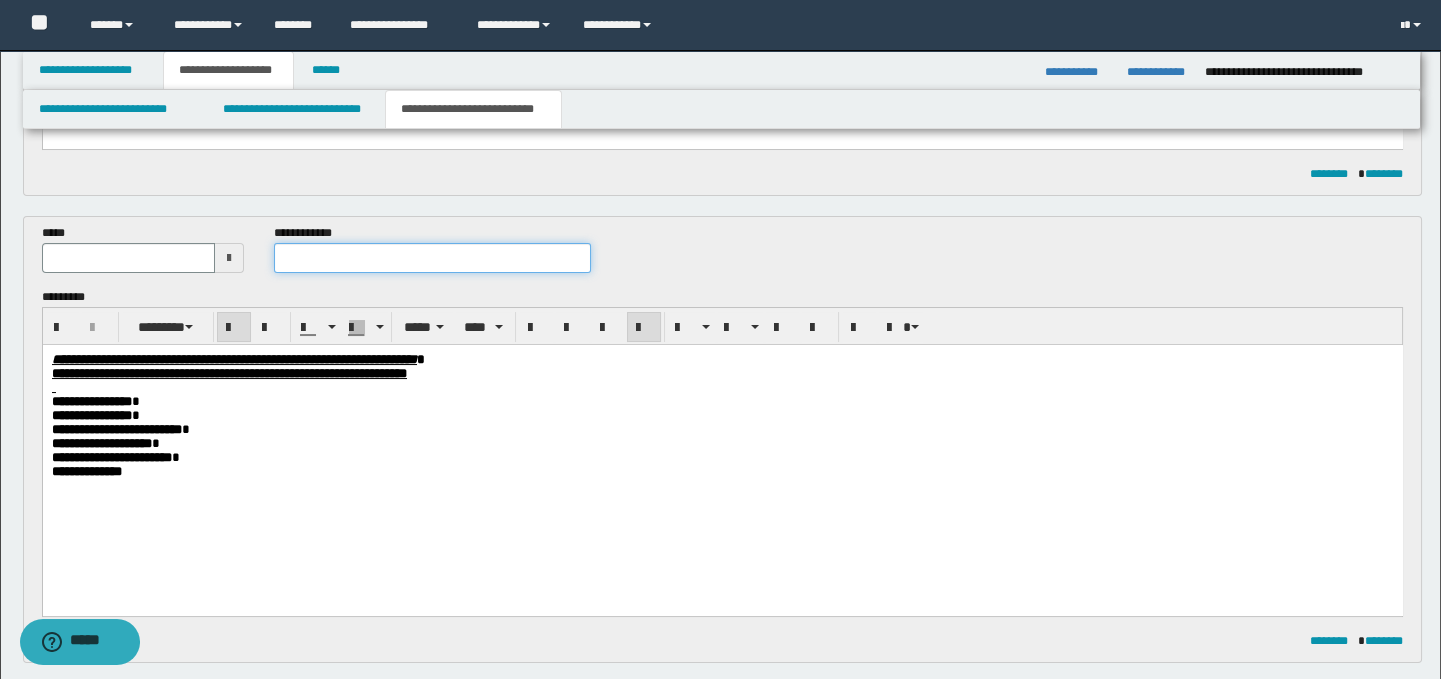 click at bounding box center (433, 258) 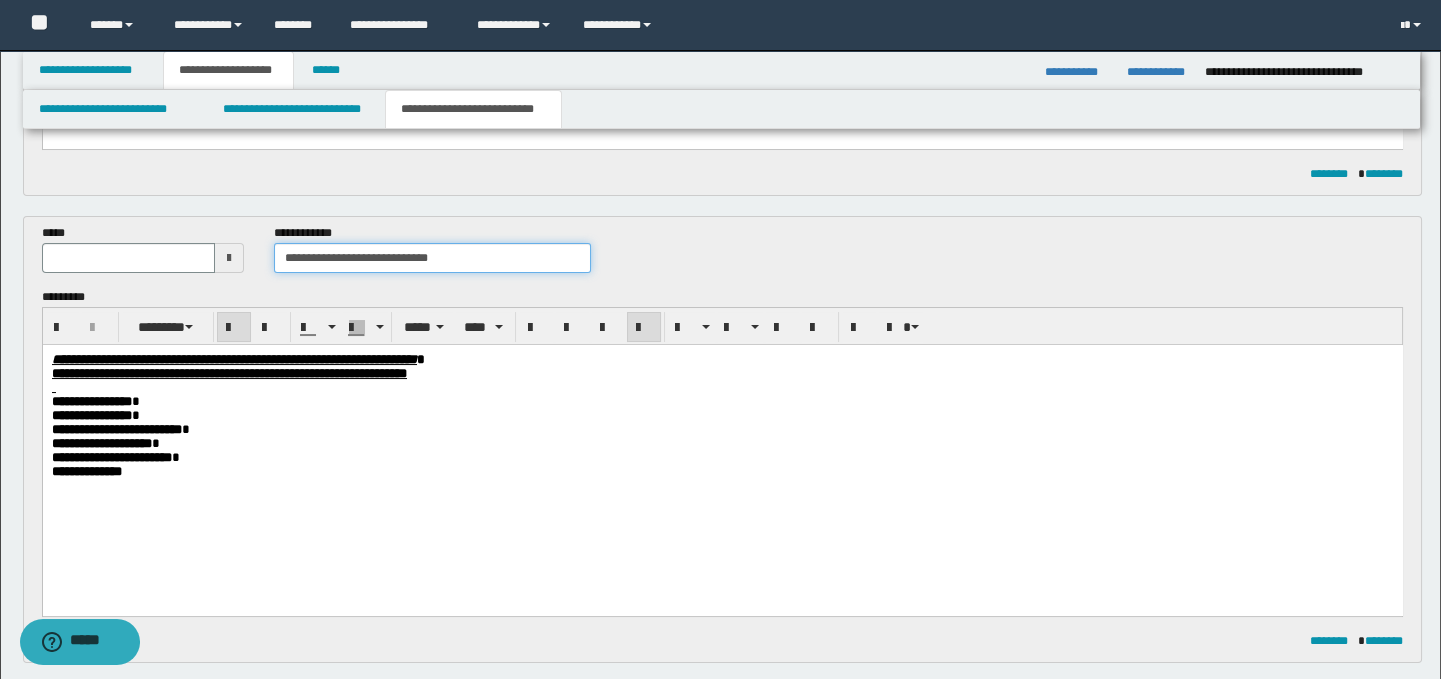 drag, startPoint x: 469, startPoint y: 267, endPoint x: 375, endPoint y: 267, distance: 94 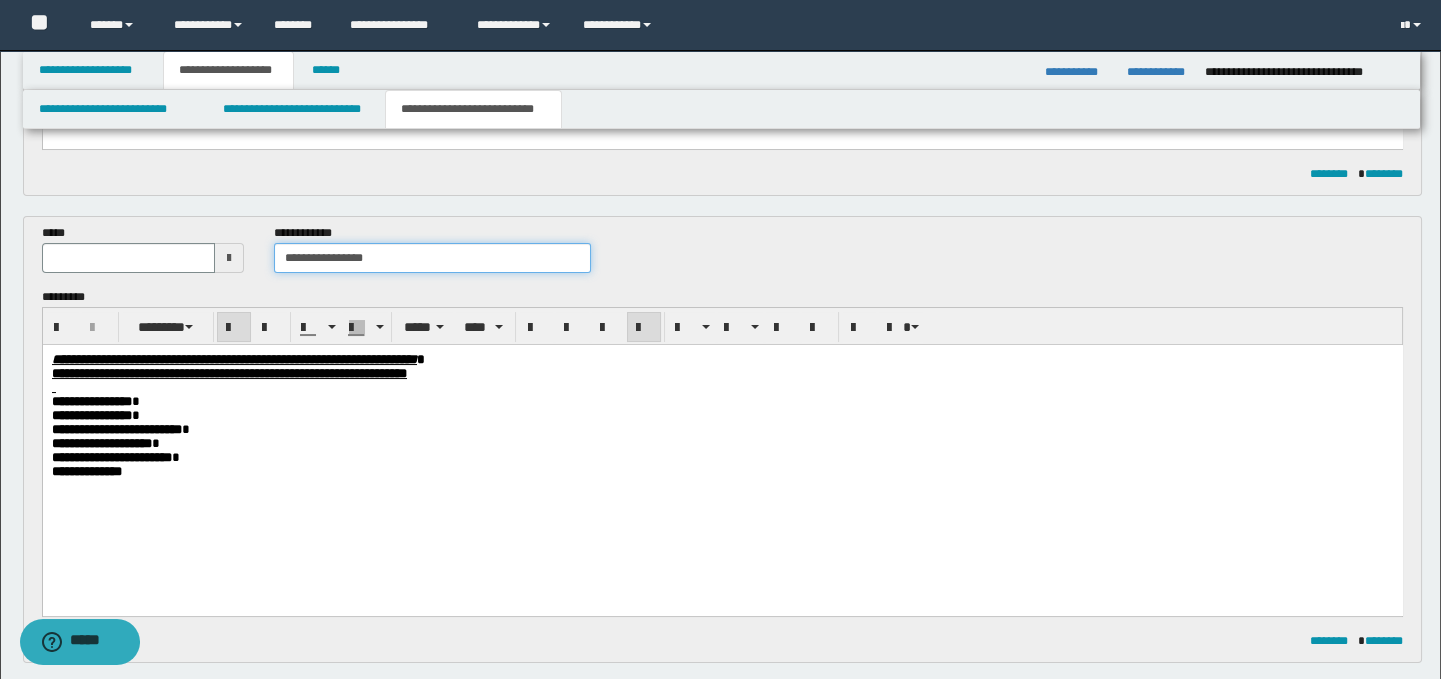 type 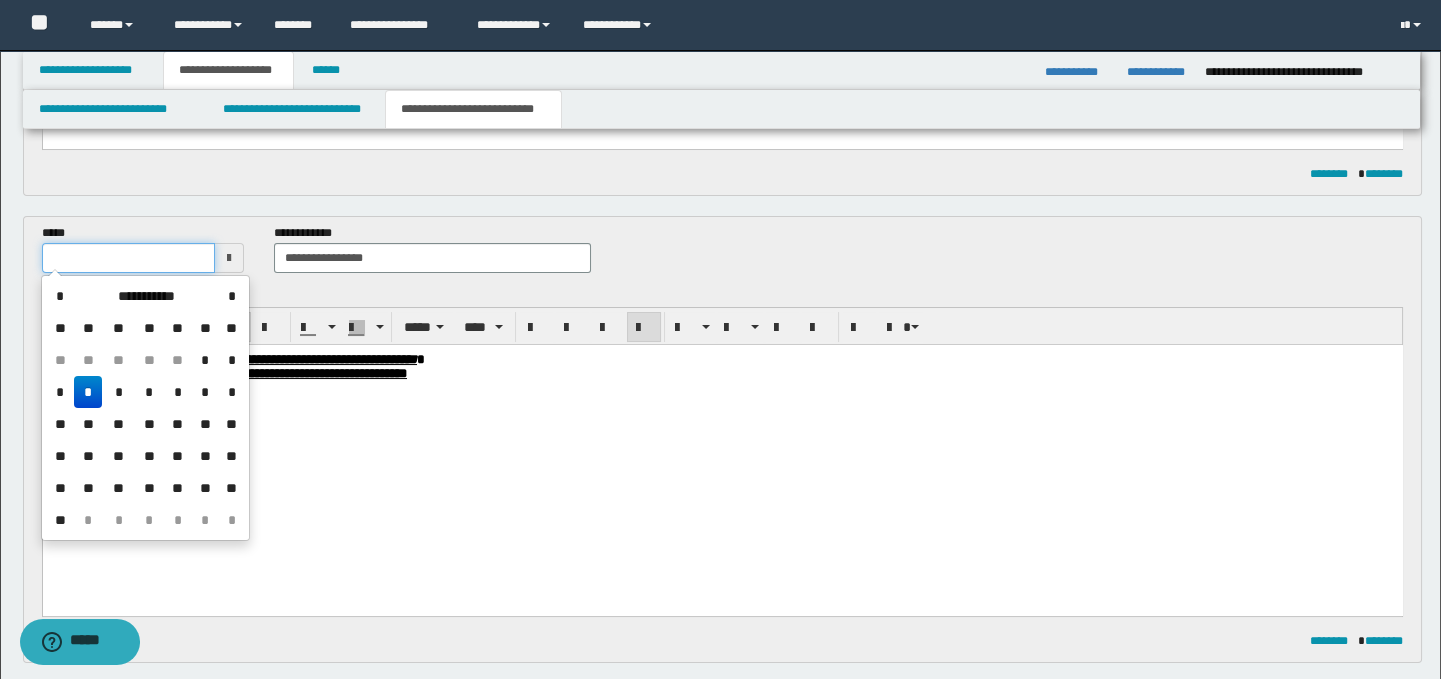 click at bounding box center [128, 258] 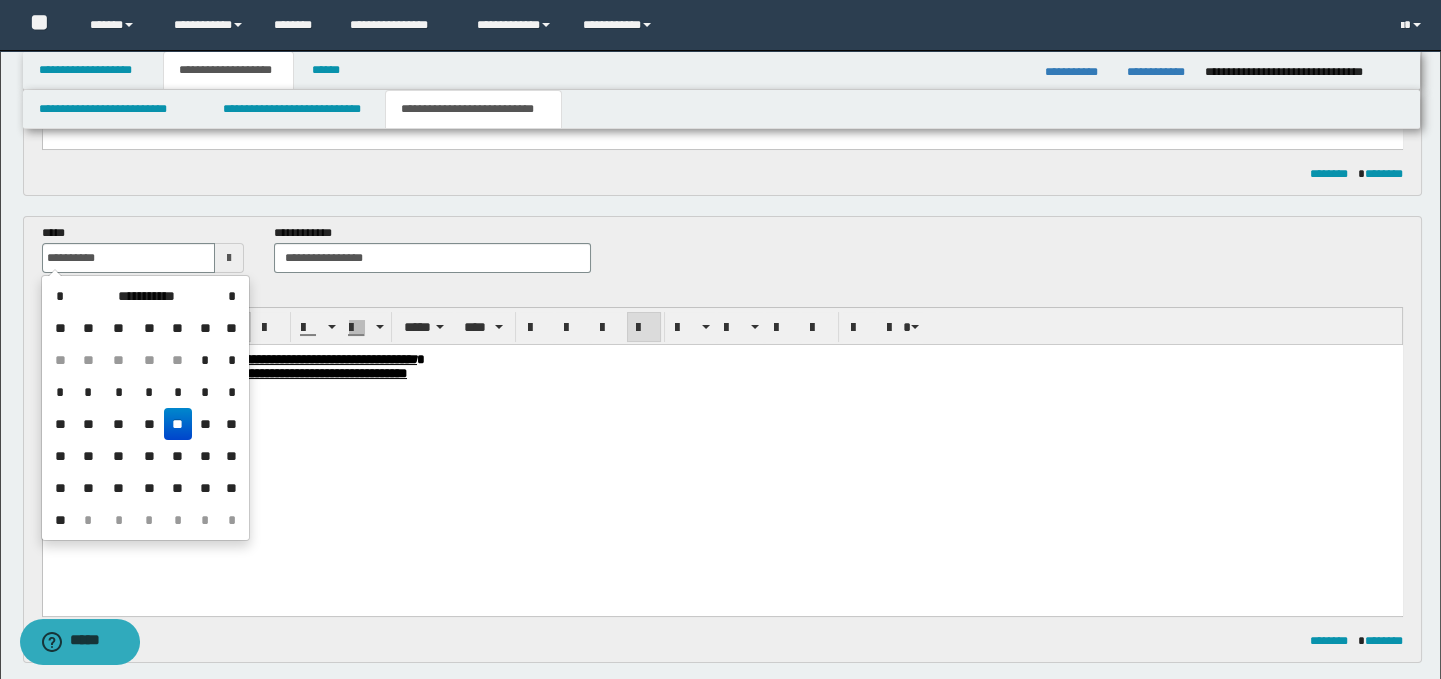 click on "**" at bounding box center [178, 424] 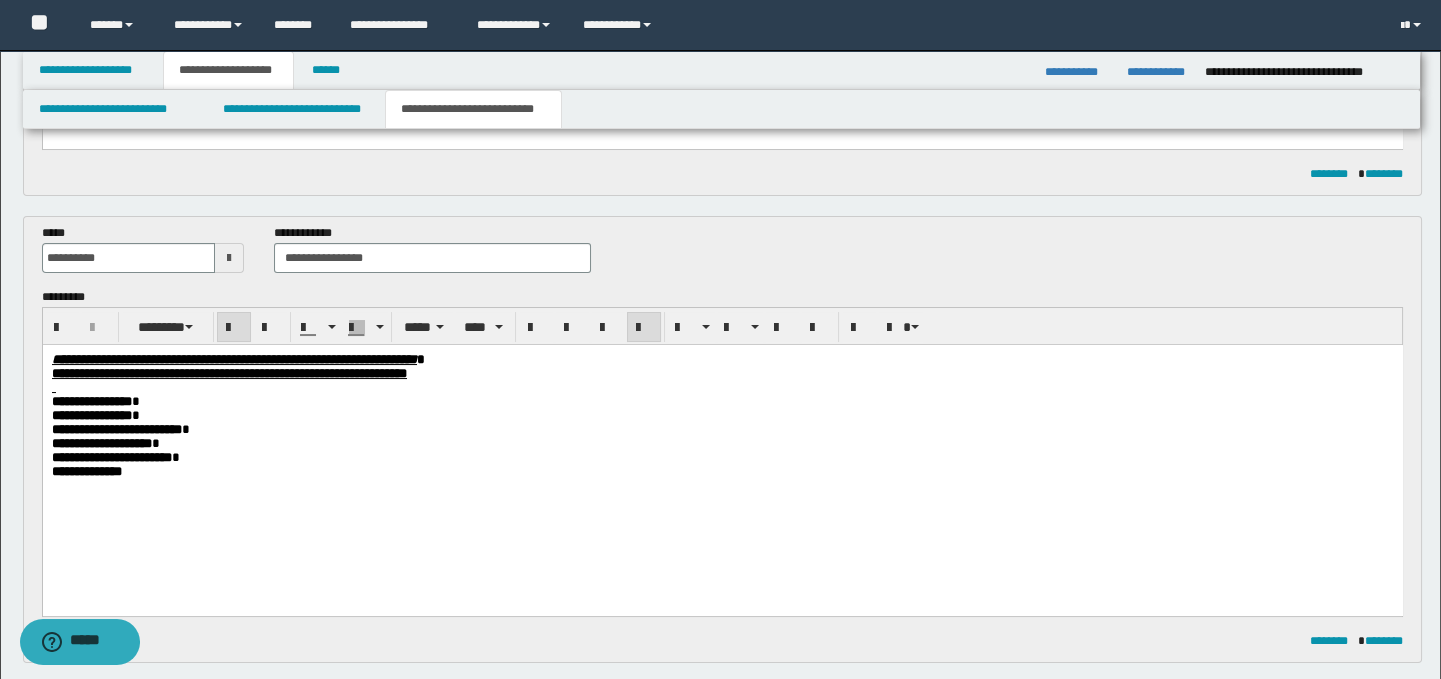 click on "**********" at bounding box center (723, 256) 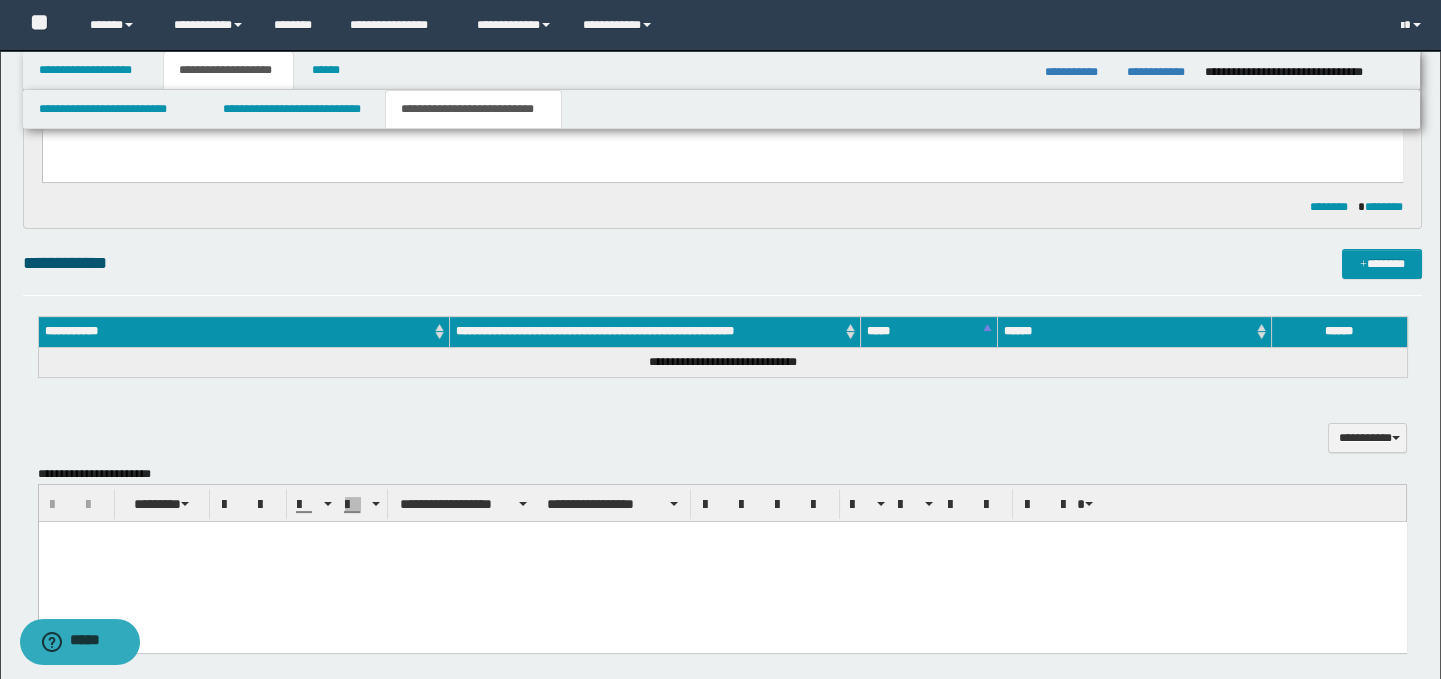 scroll, scrollTop: 918, scrollLeft: 0, axis: vertical 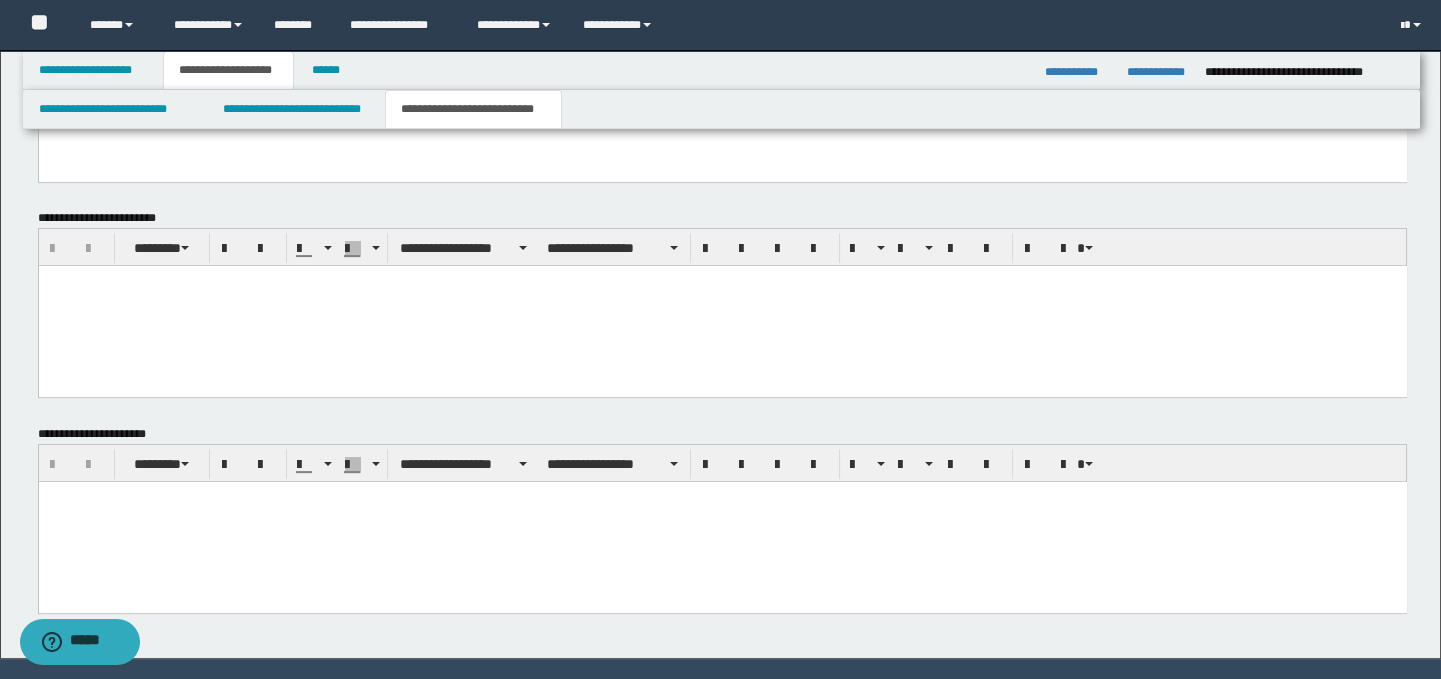 click at bounding box center (722, 521) 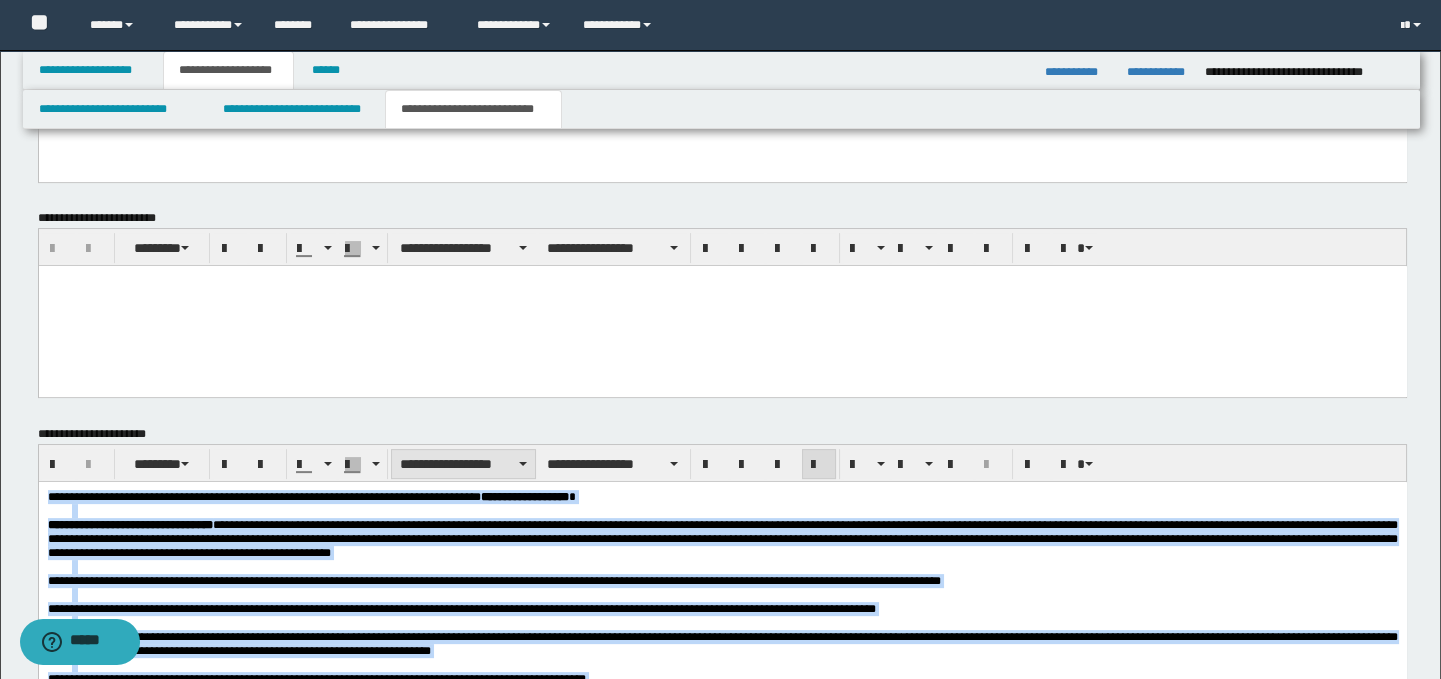 click on "**********" at bounding box center (463, 464) 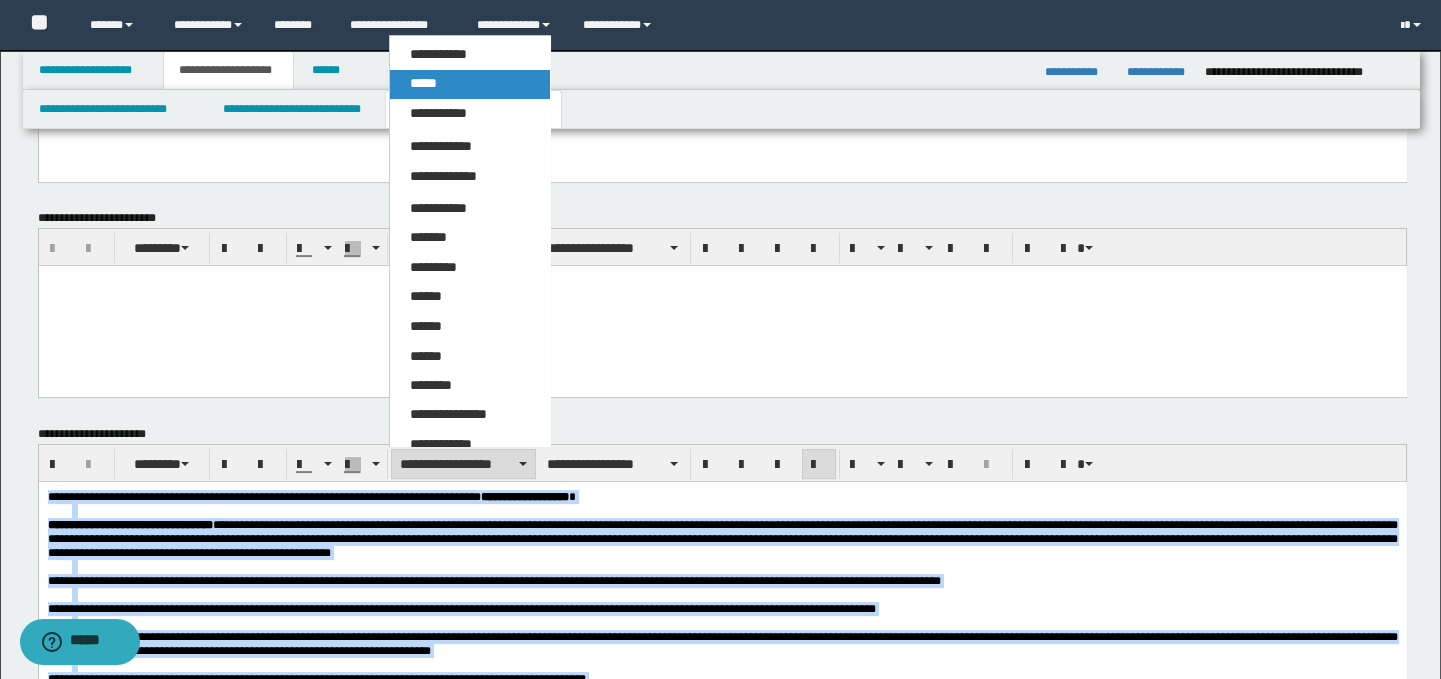click on "*****" at bounding box center (470, 84) 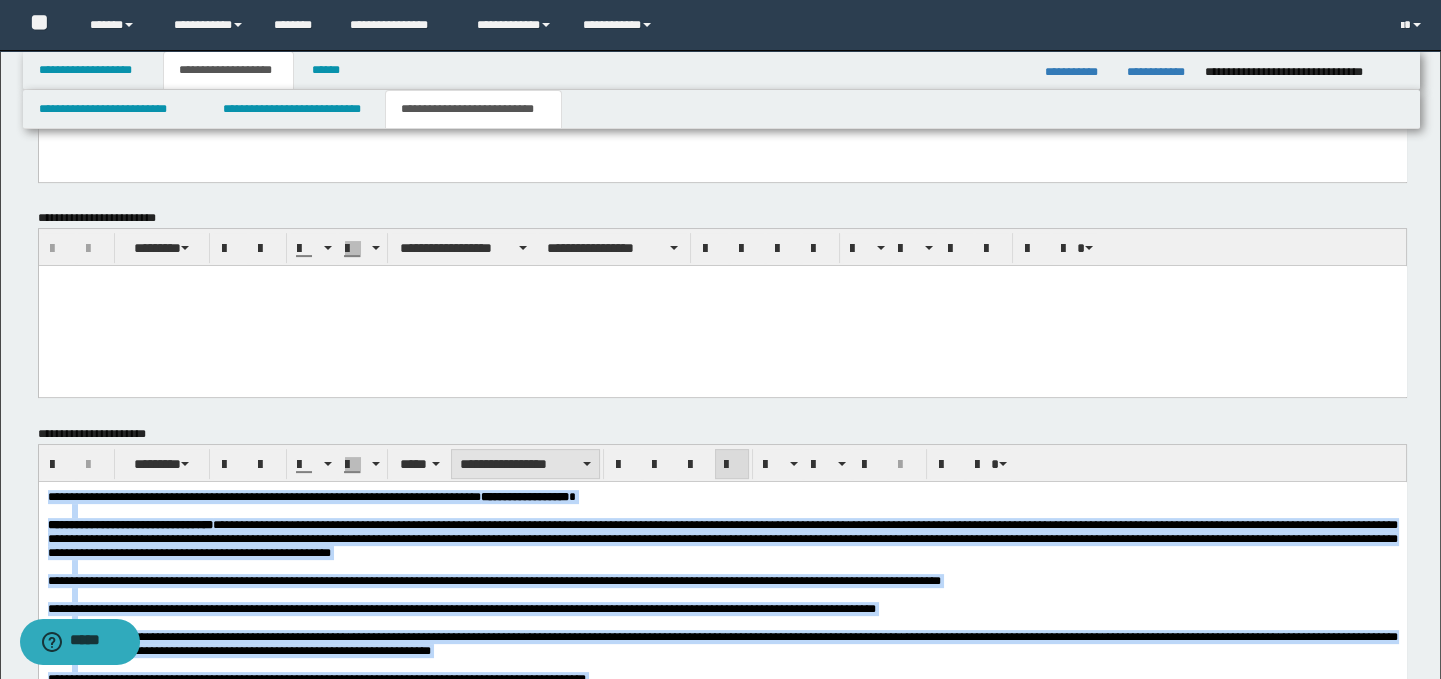 click on "**********" at bounding box center [525, 464] 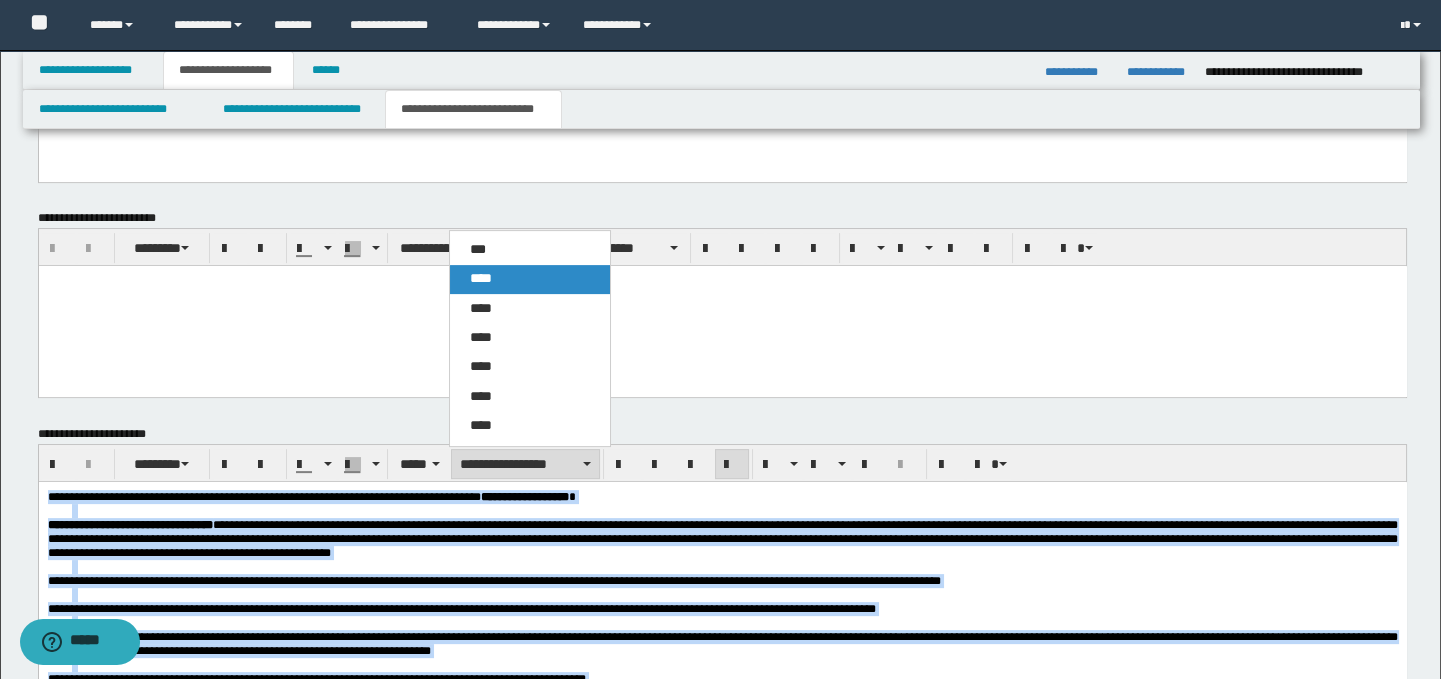 click on "****" at bounding box center [530, 279] 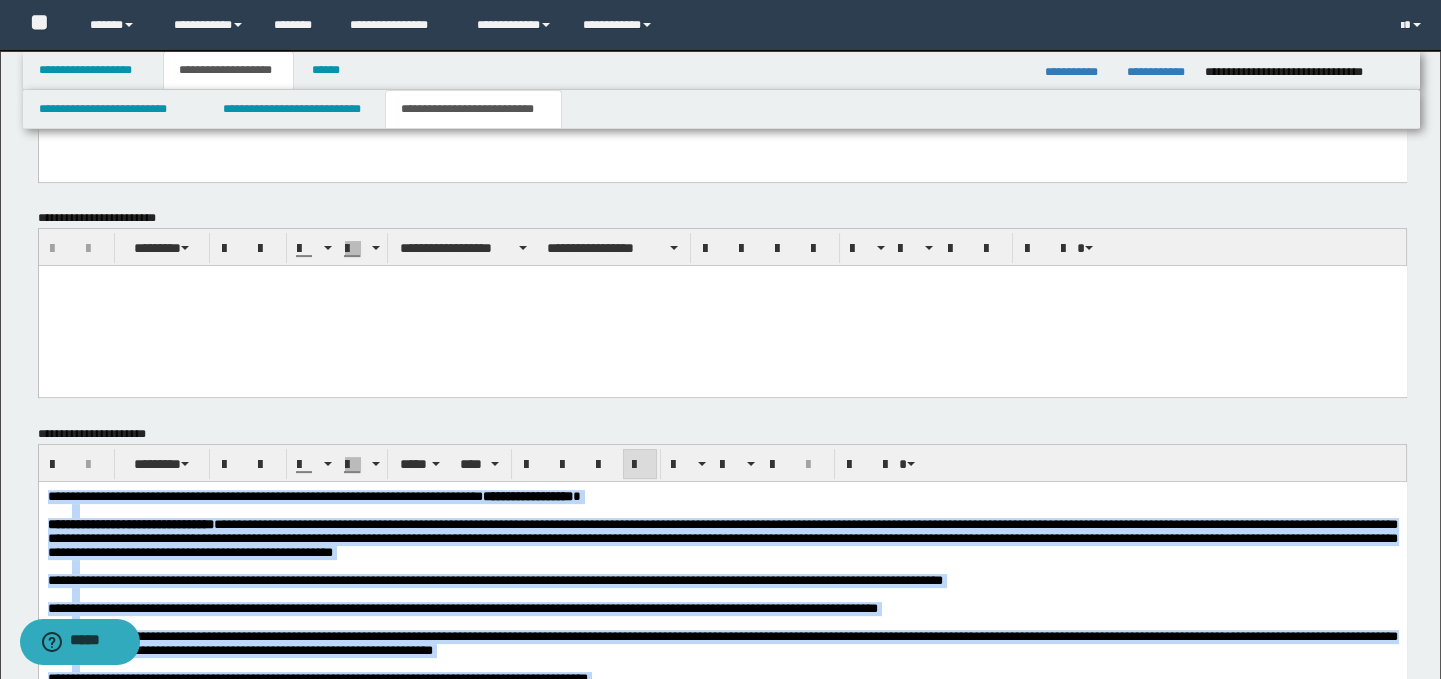 click at bounding box center [640, 465] 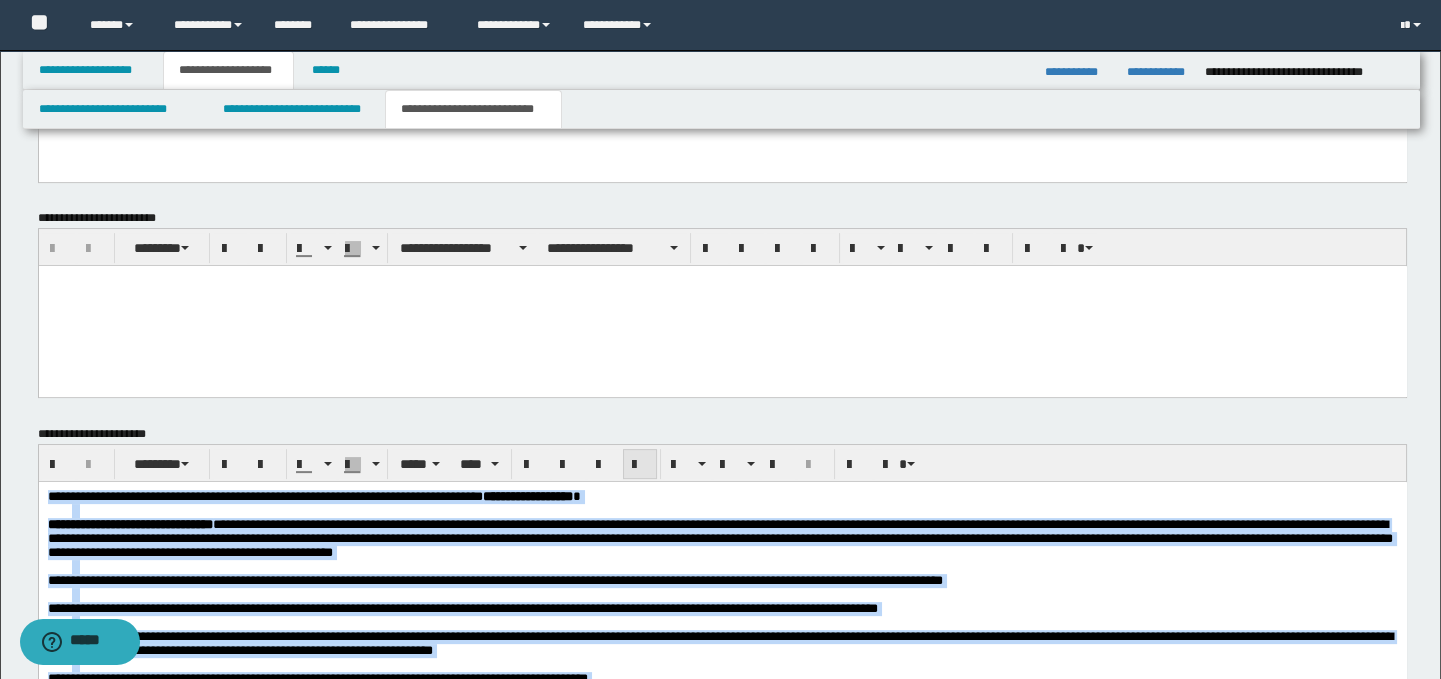 click at bounding box center [640, 465] 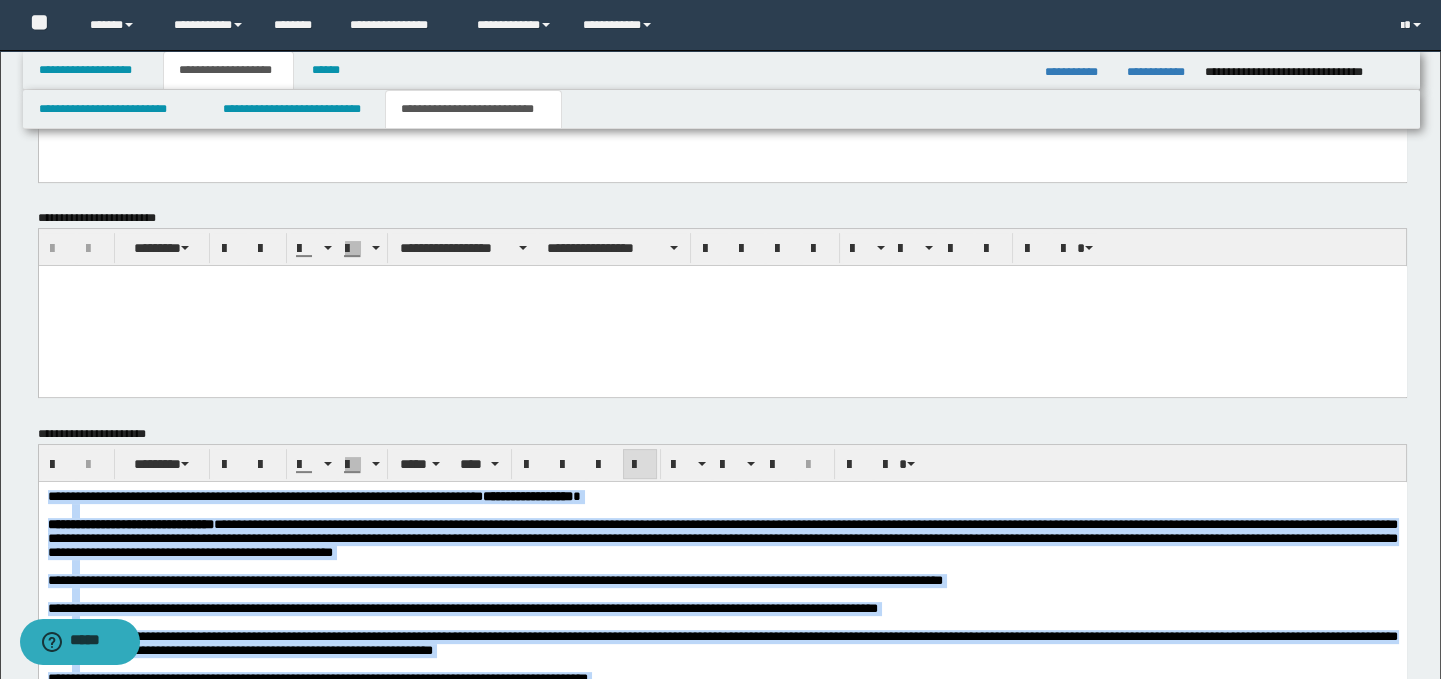 click at bounding box center [734, 566] 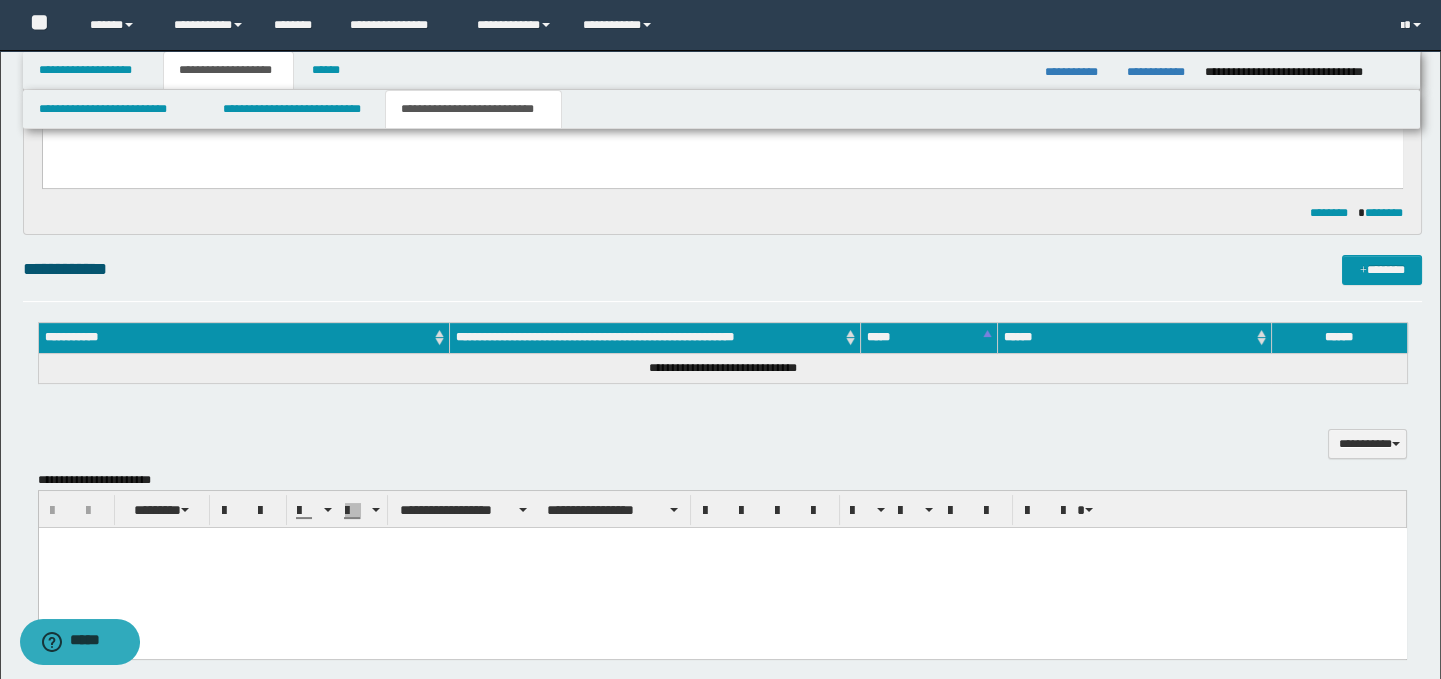 scroll, scrollTop: 893, scrollLeft: 0, axis: vertical 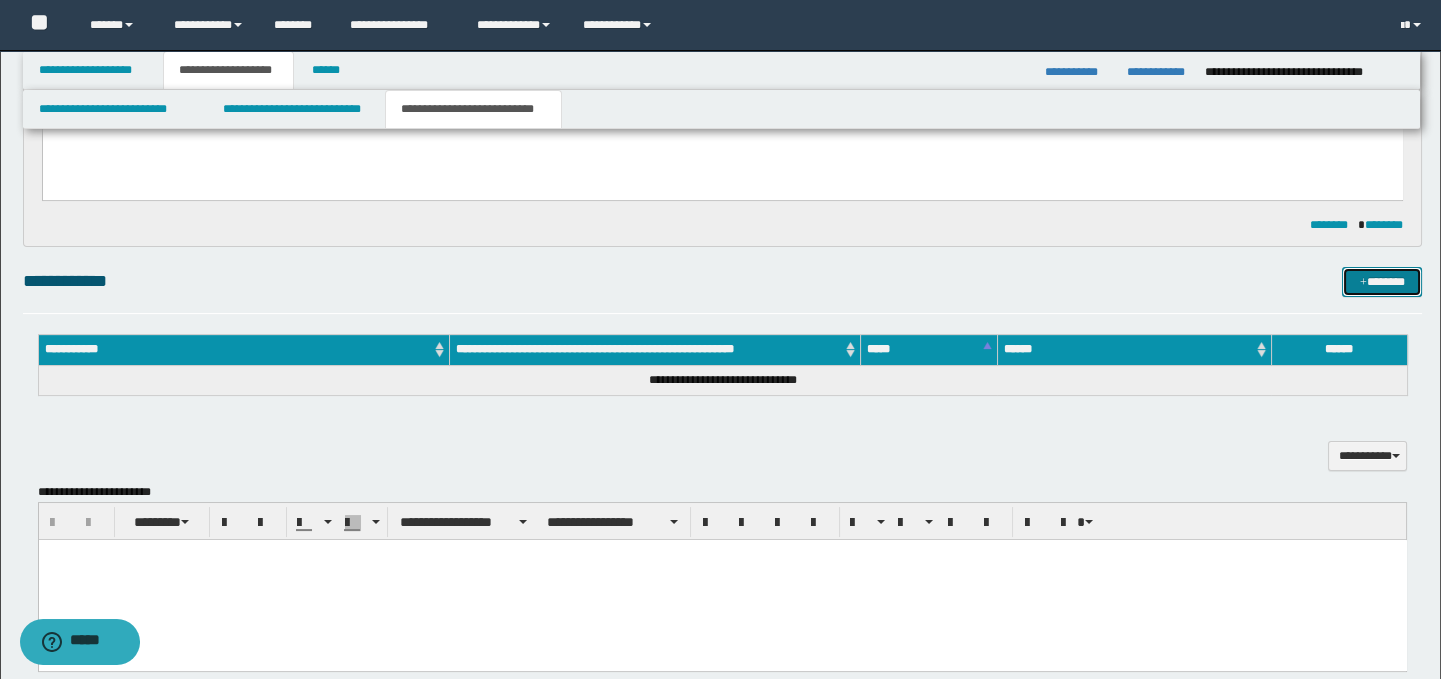 click on "*******" at bounding box center (1382, 282) 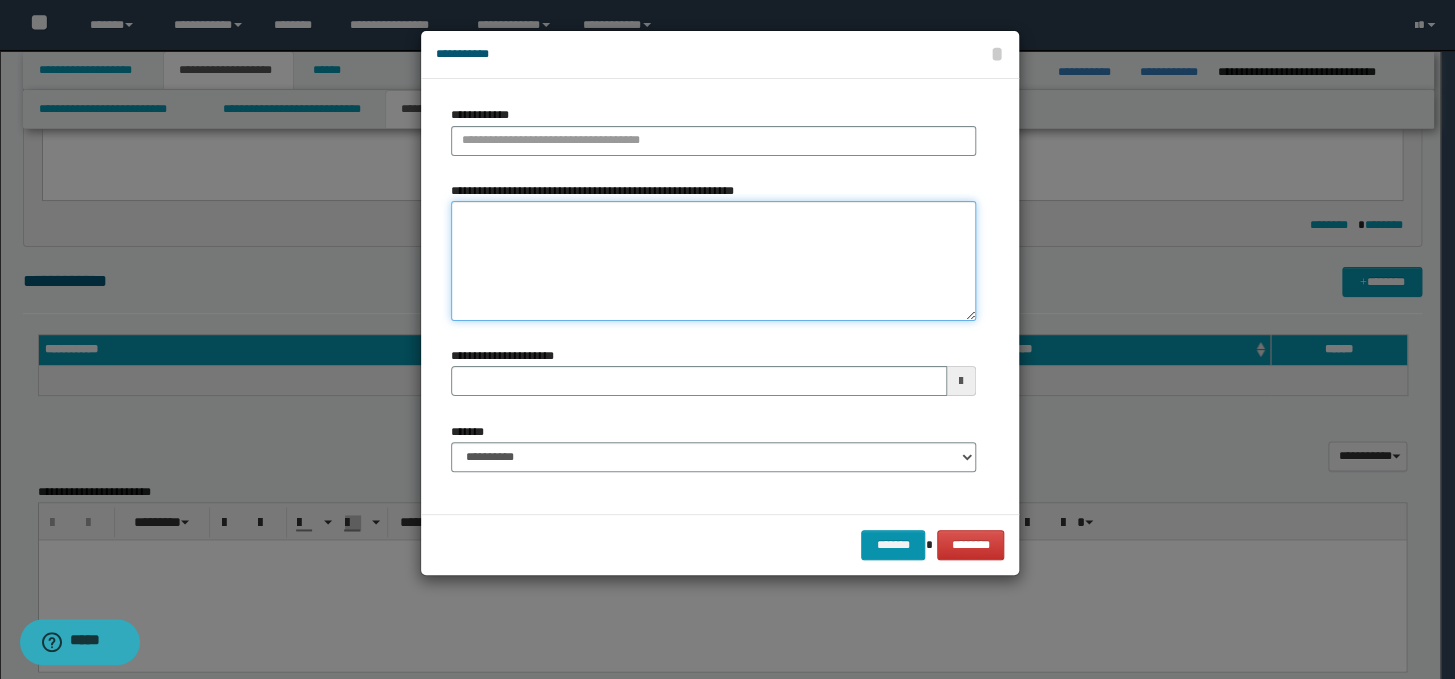 click on "**********" at bounding box center (713, 261) 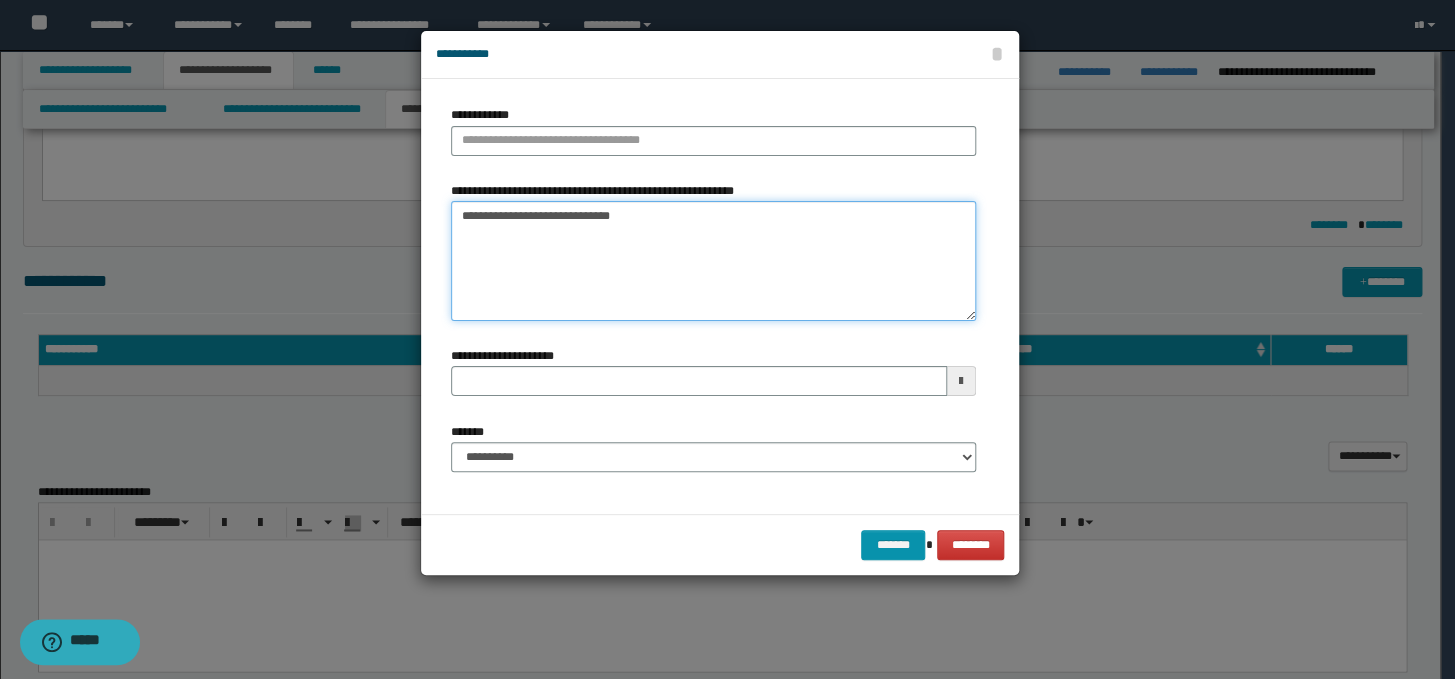 drag, startPoint x: 590, startPoint y: 216, endPoint x: 487, endPoint y: 221, distance: 103.121284 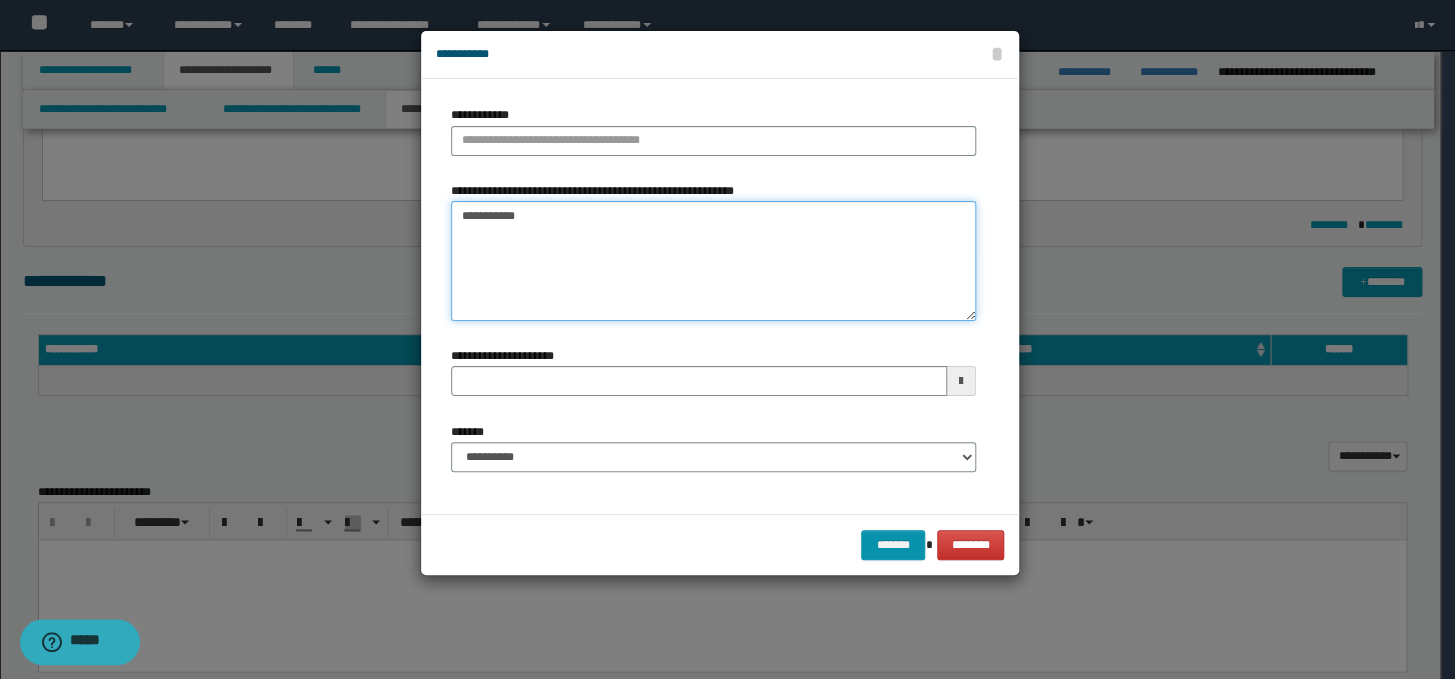 type on "**********" 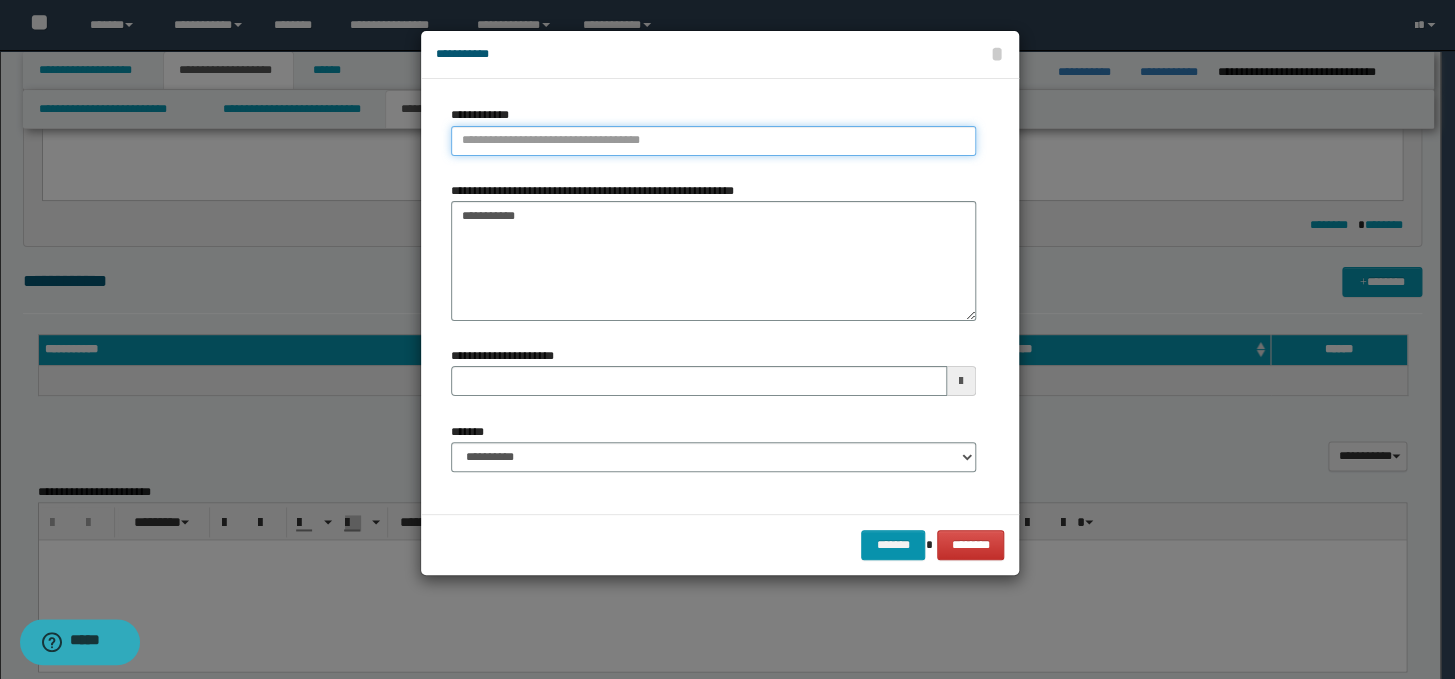 click on "**********" at bounding box center [713, 141] 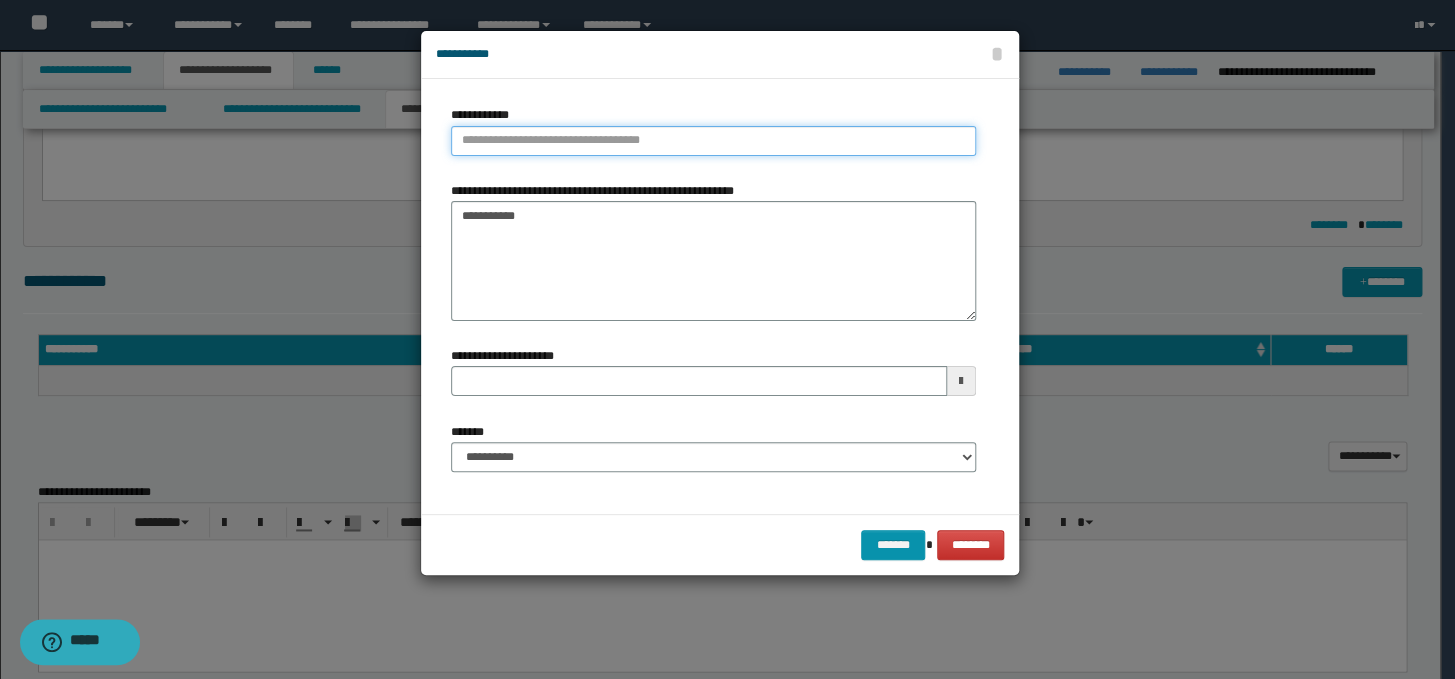 paste on "**********" 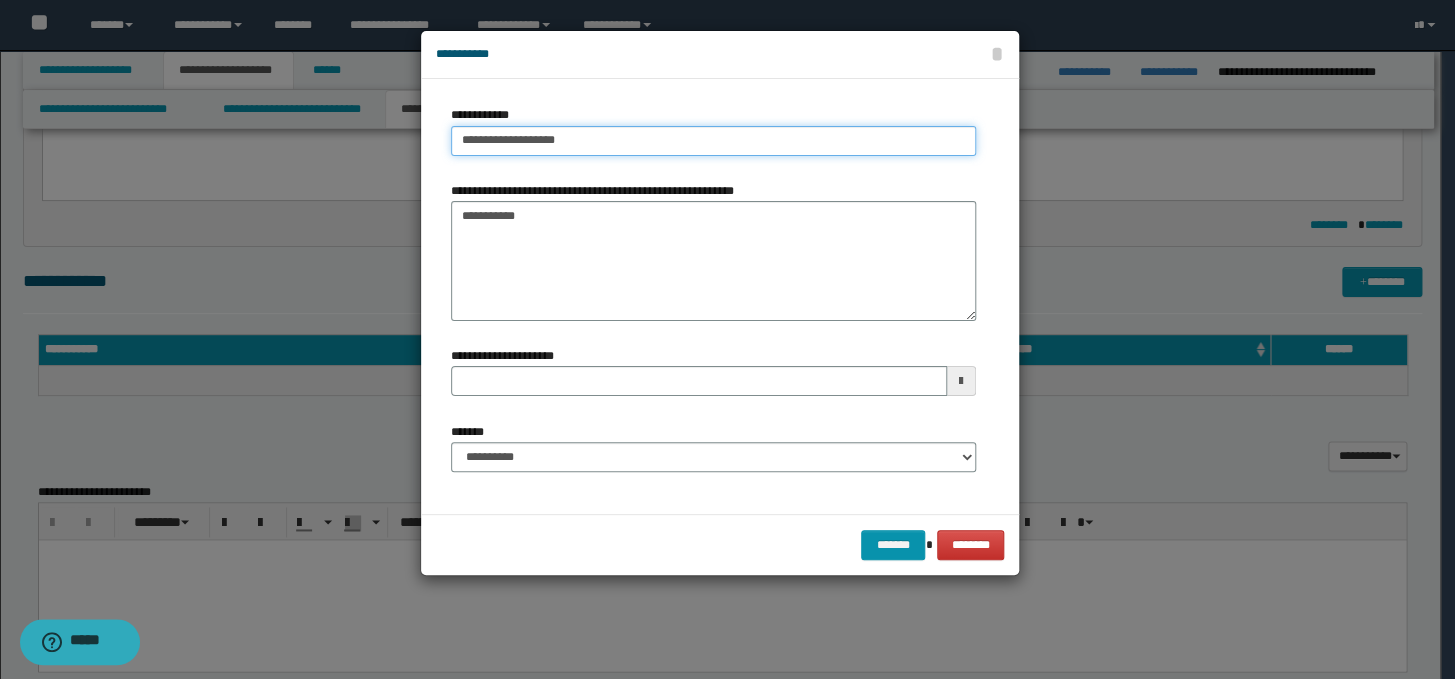 type on "**********" 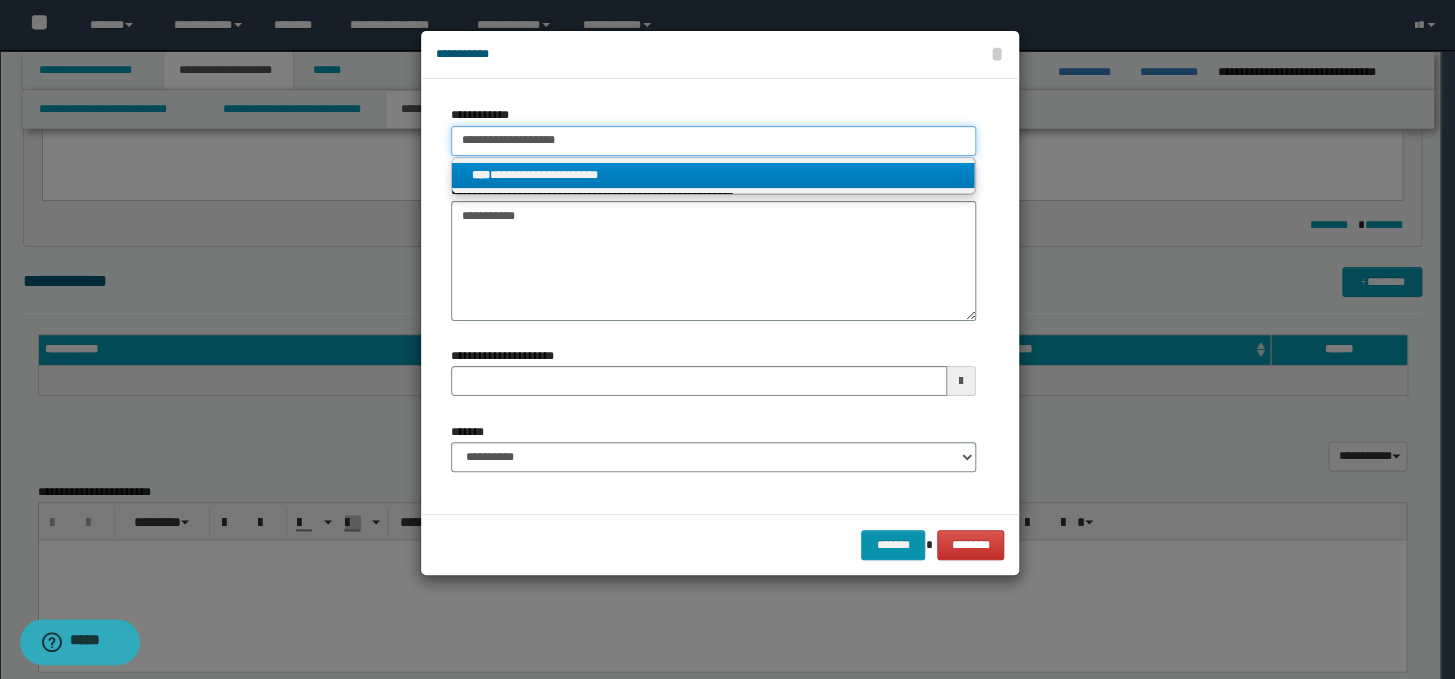 type on "**********" 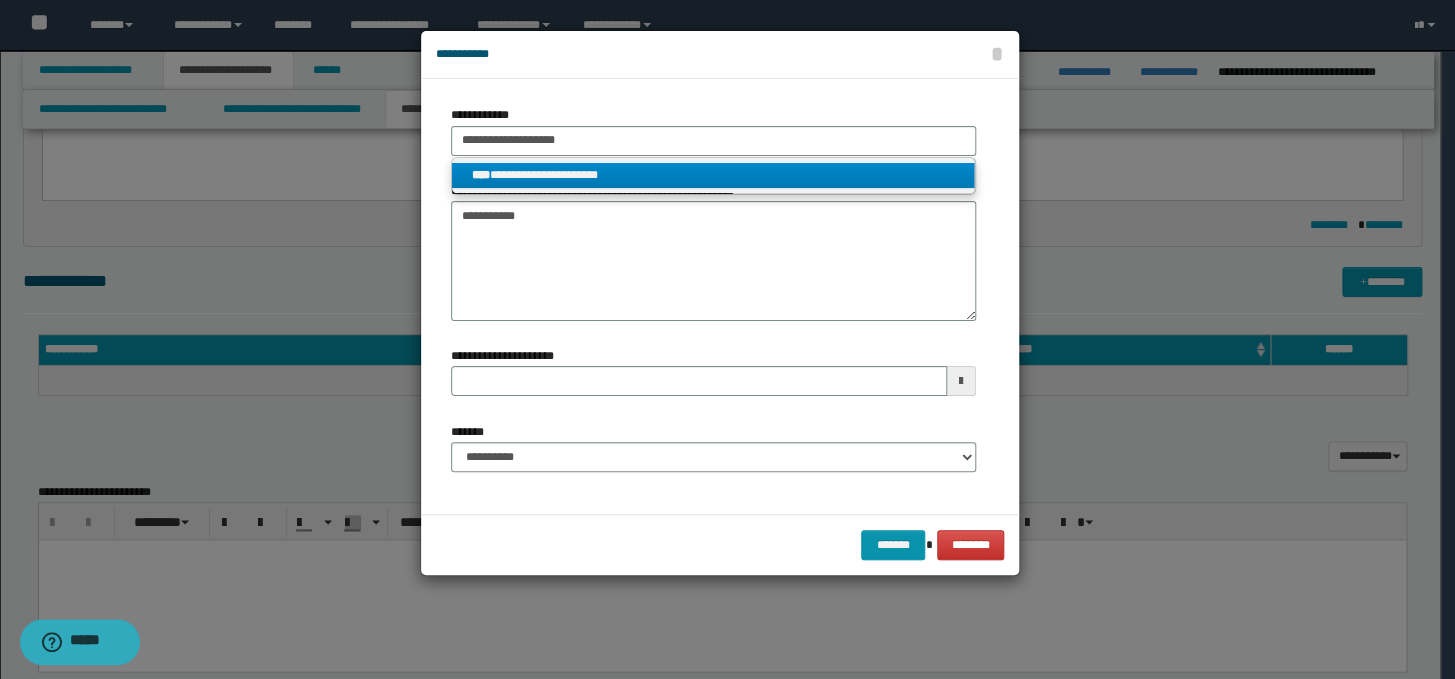 click on "**********" at bounding box center [713, 175] 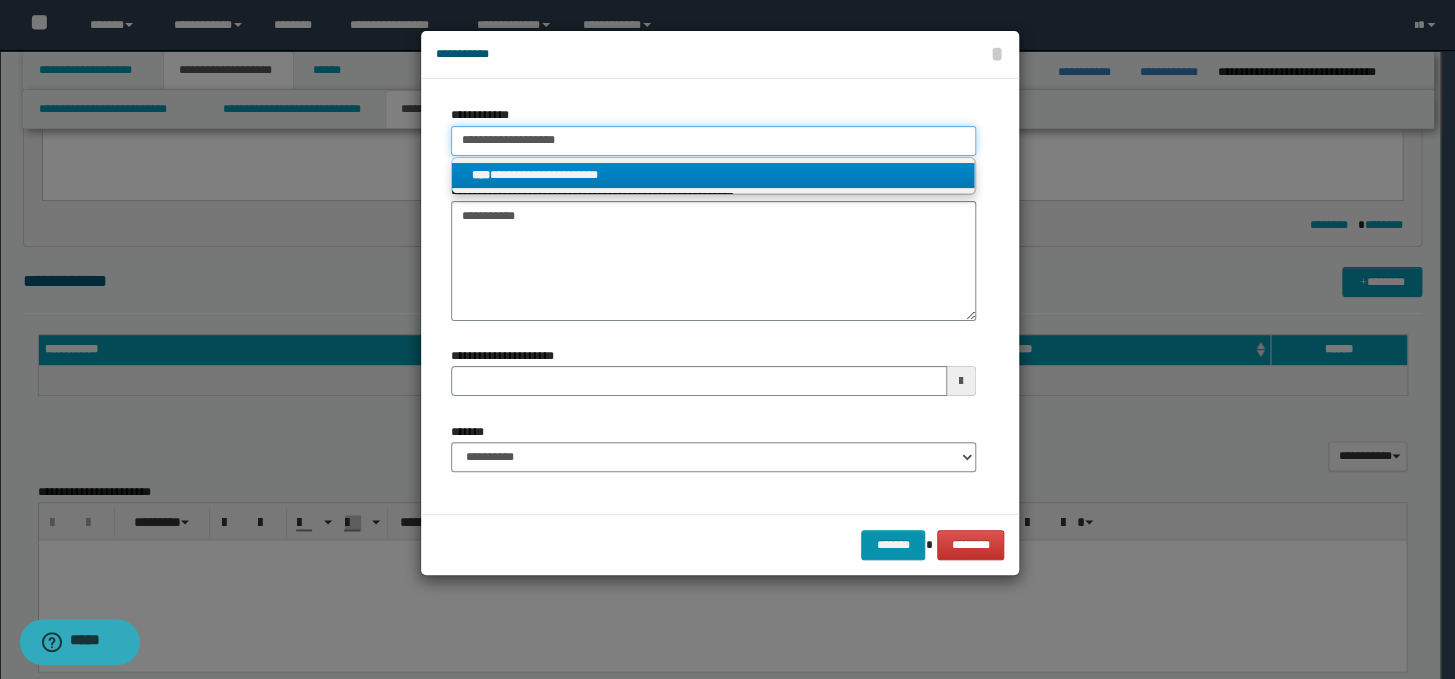 type 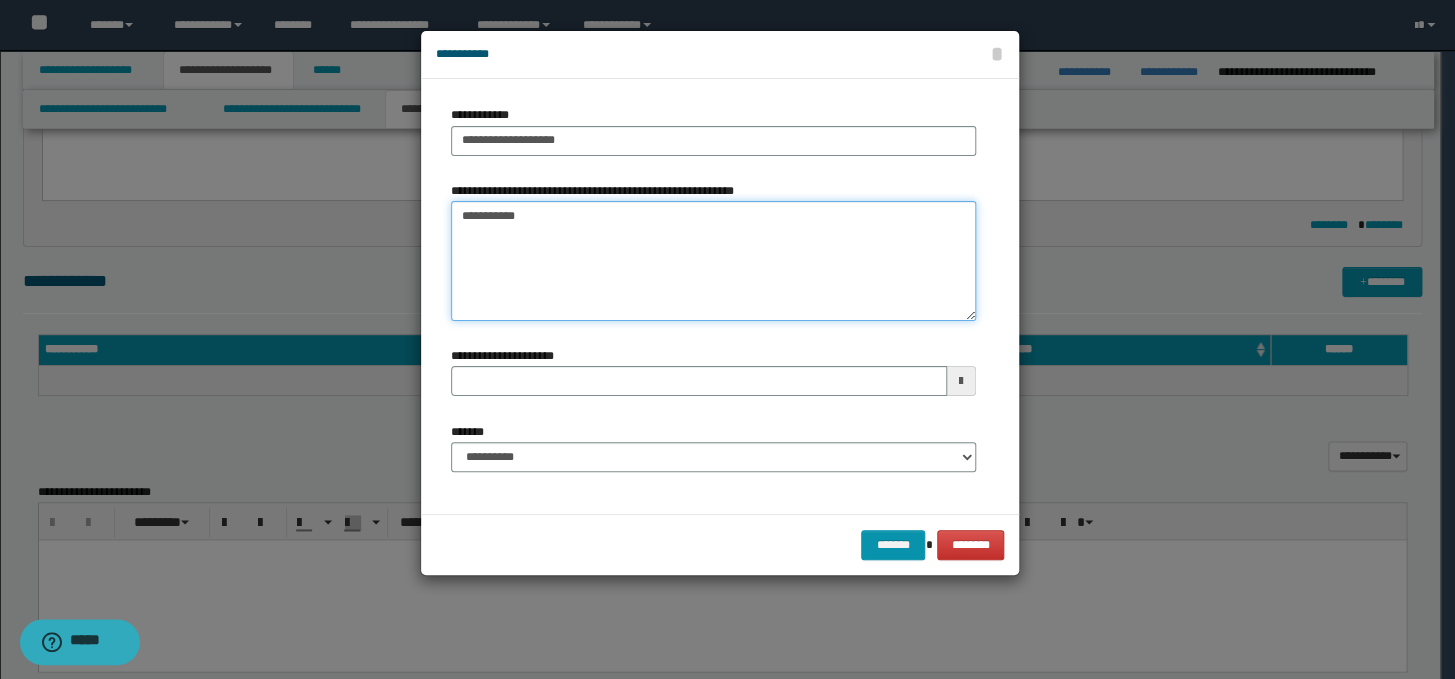 click on "**********" at bounding box center (713, 261) 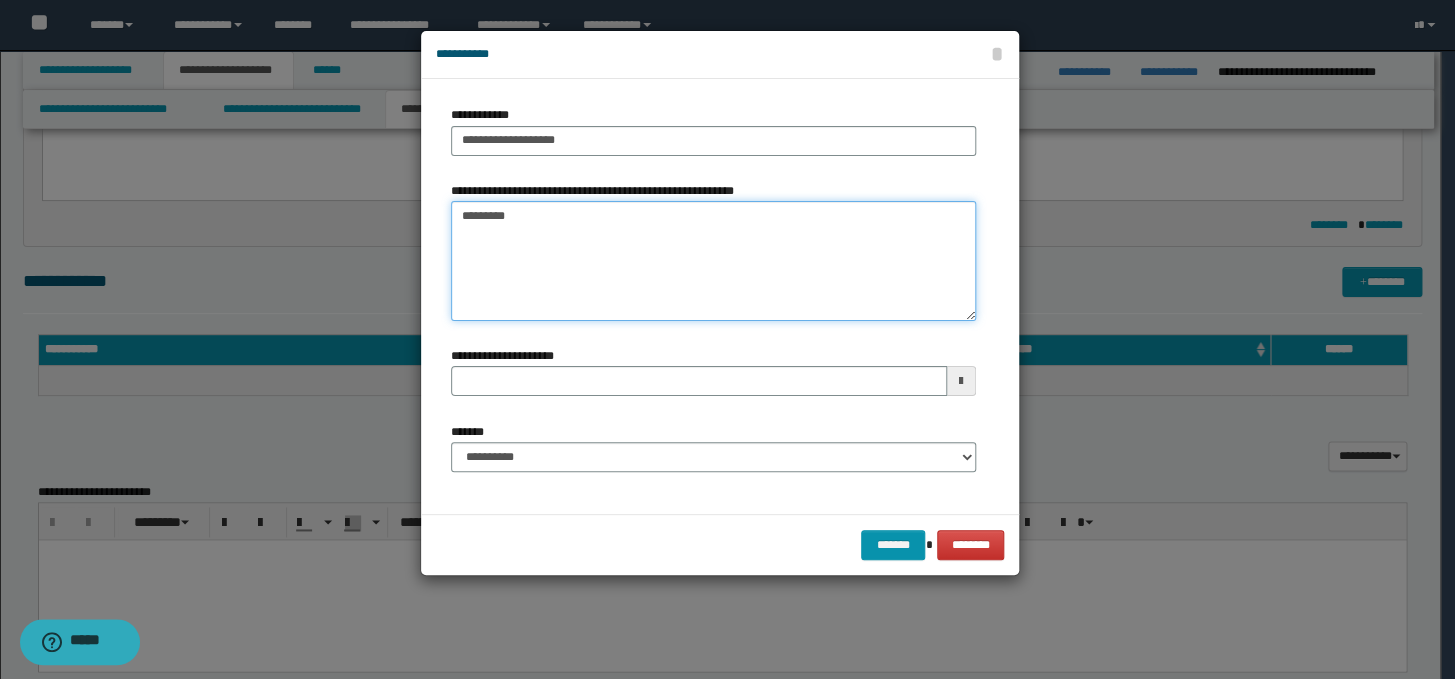type on "********" 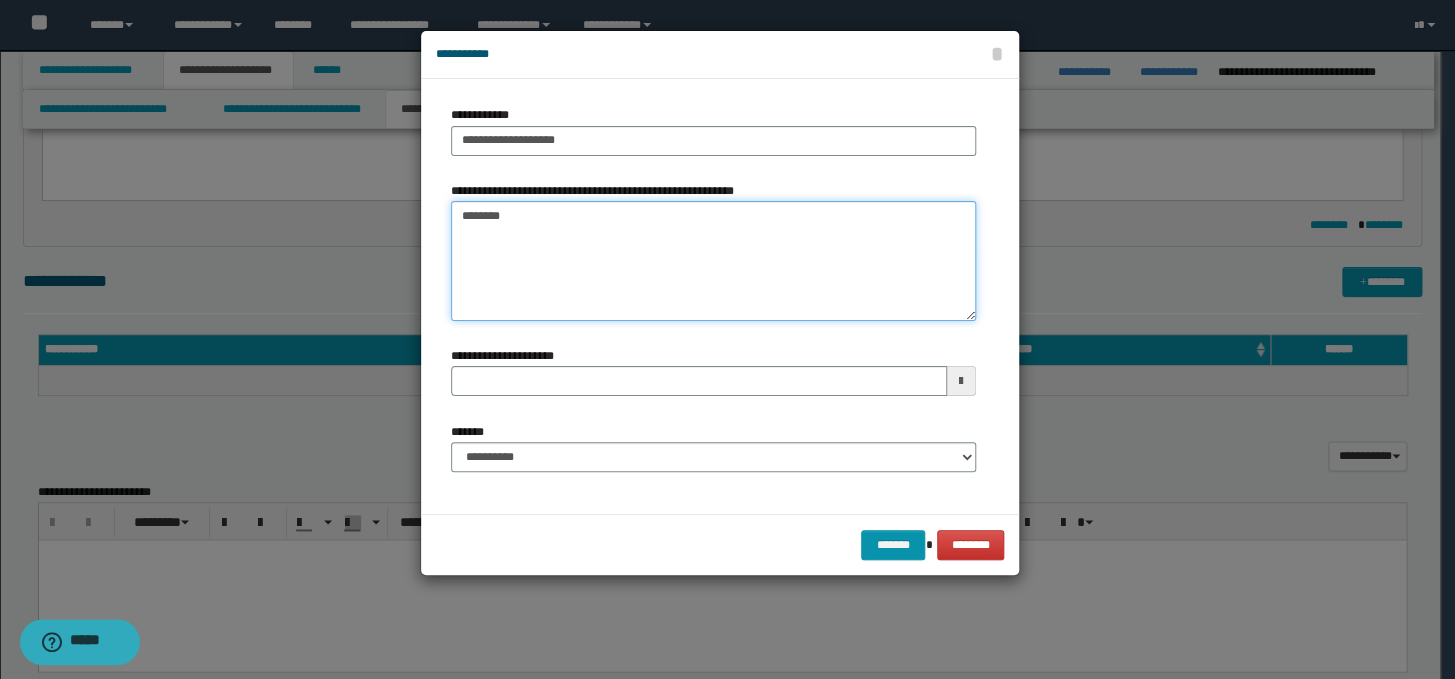 type 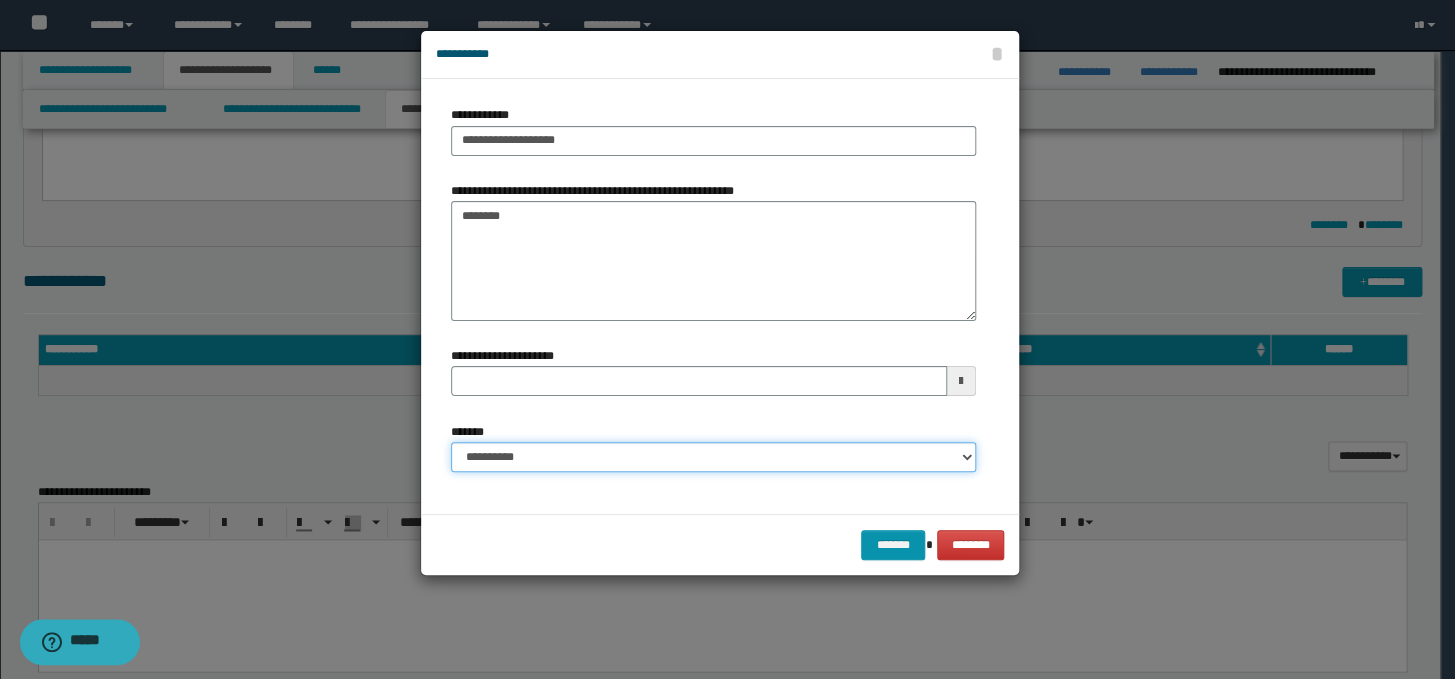 click on "**********" at bounding box center [713, 457] 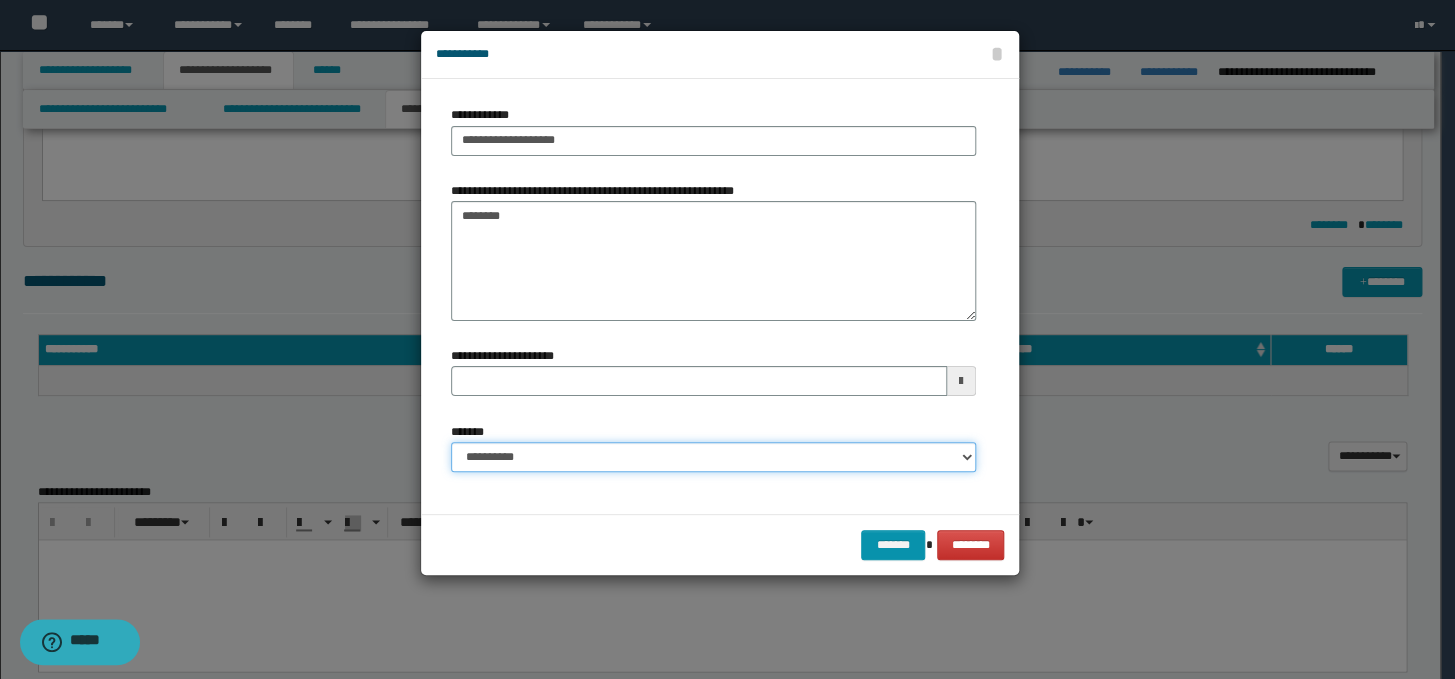 select on "*" 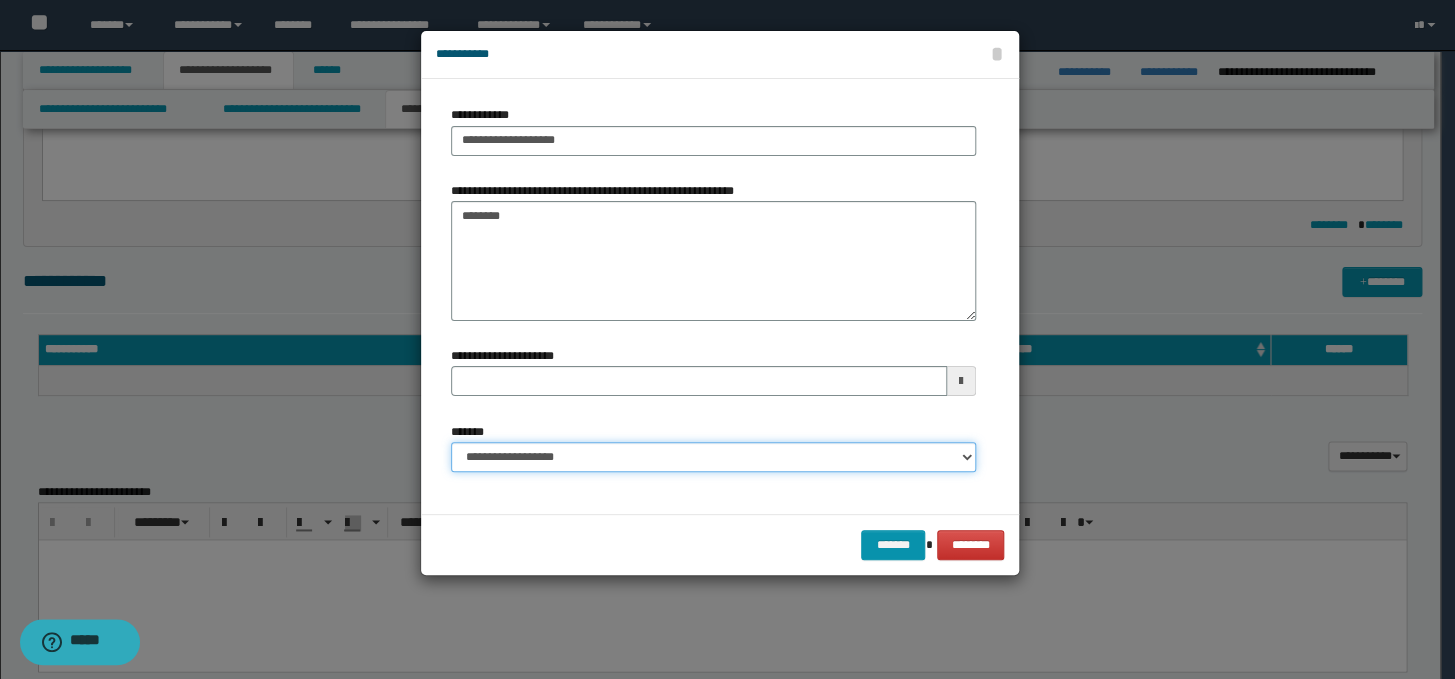 click on "**********" at bounding box center (713, 457) 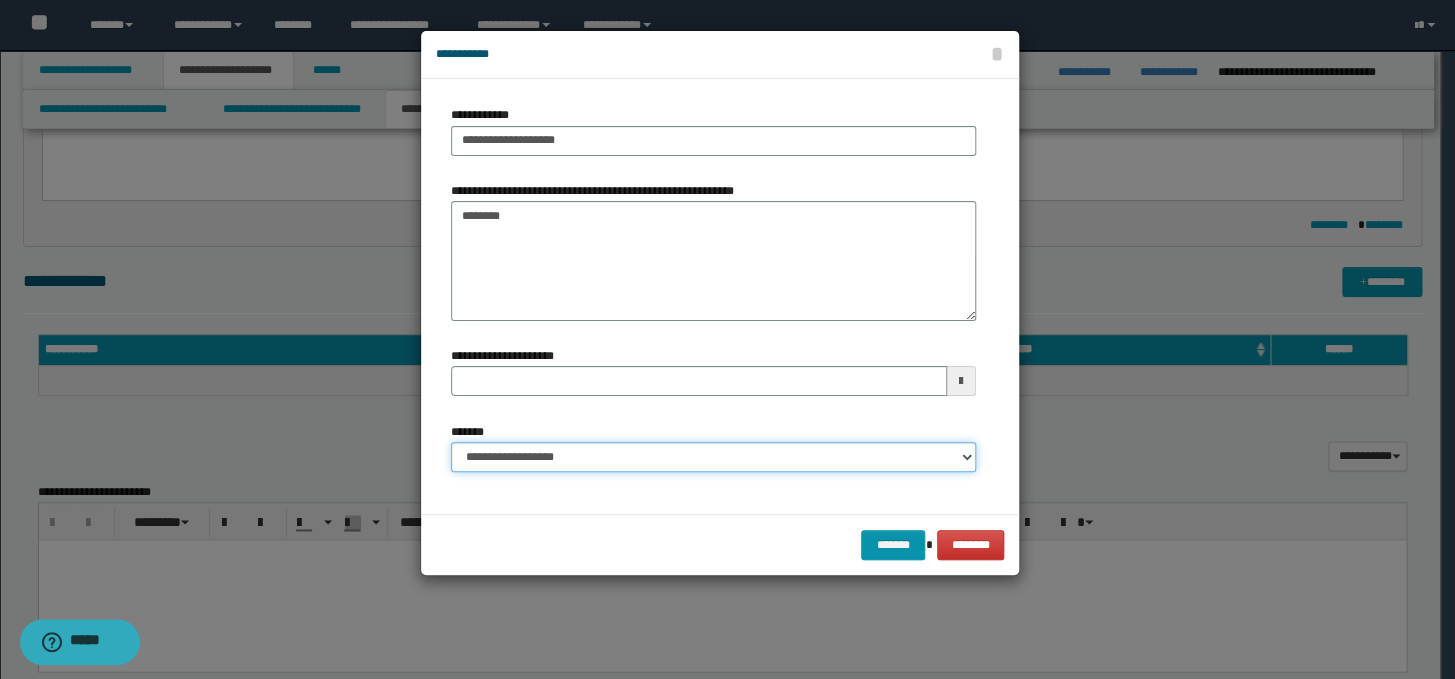 type 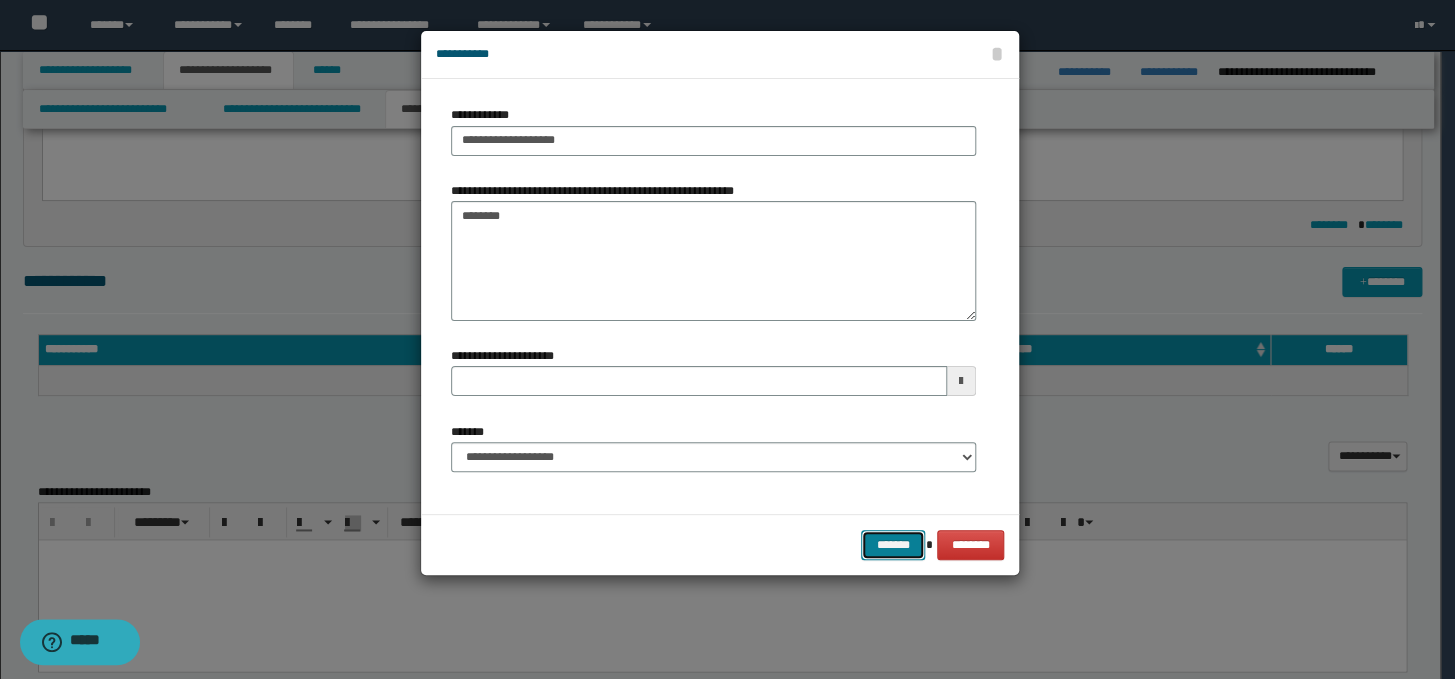 click on "*******" at bounding box center (893, 545) 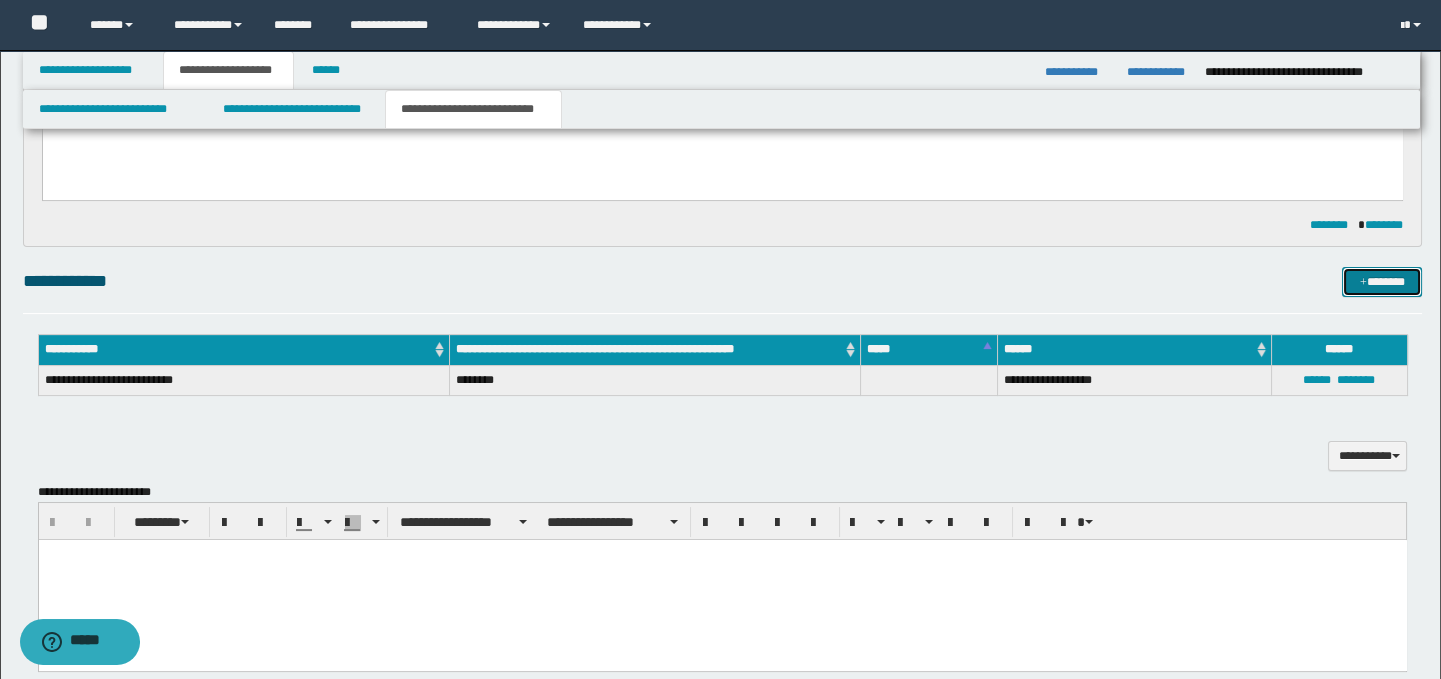 type 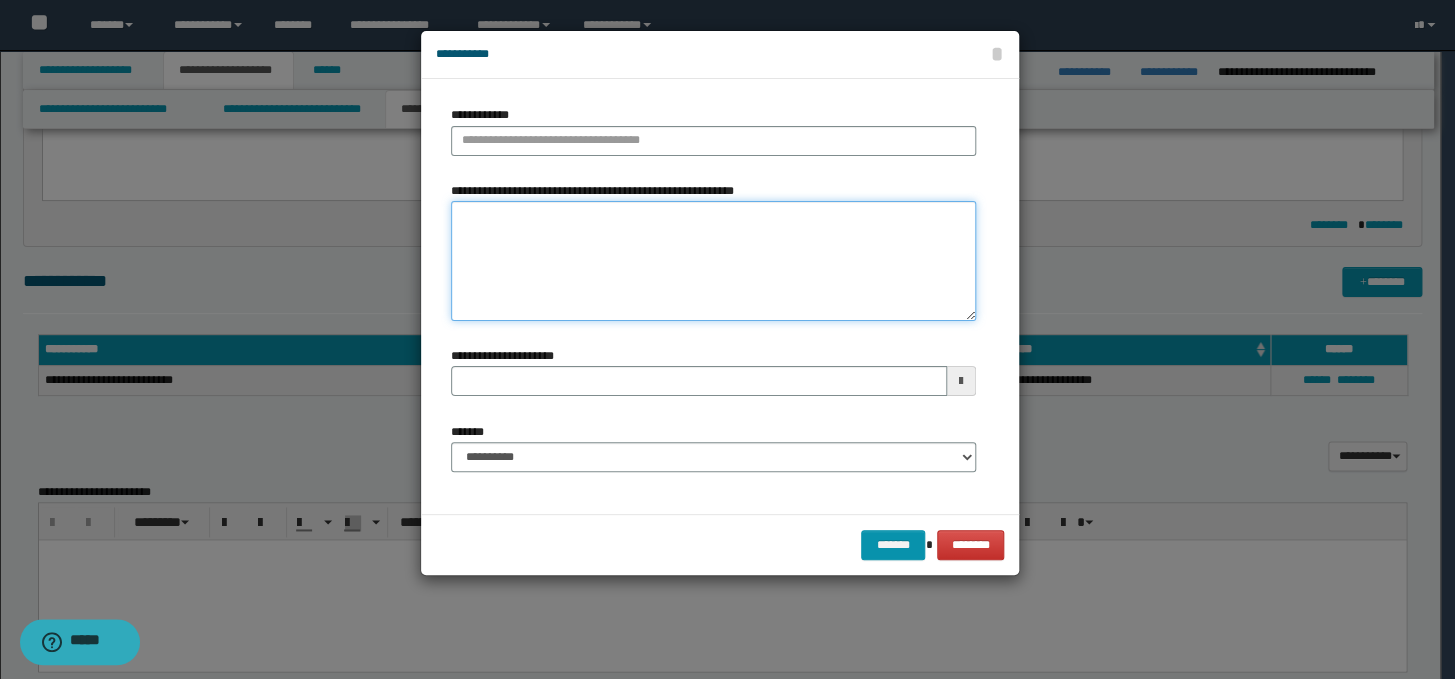 click on "**********" at bounding box center [713, 261] 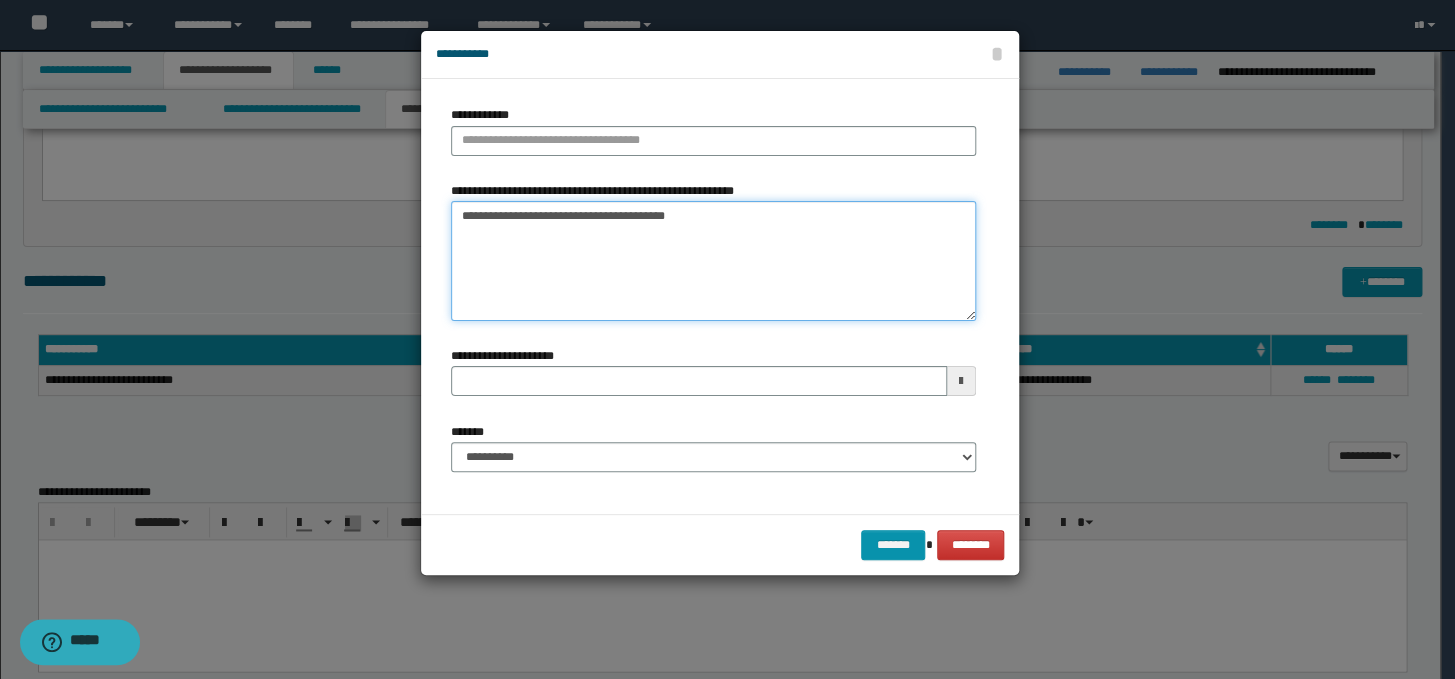 drag, startPoint x: 660, startPoint y: 214, endPoint x: 484, endPoint y: 246, distance: 178.88544 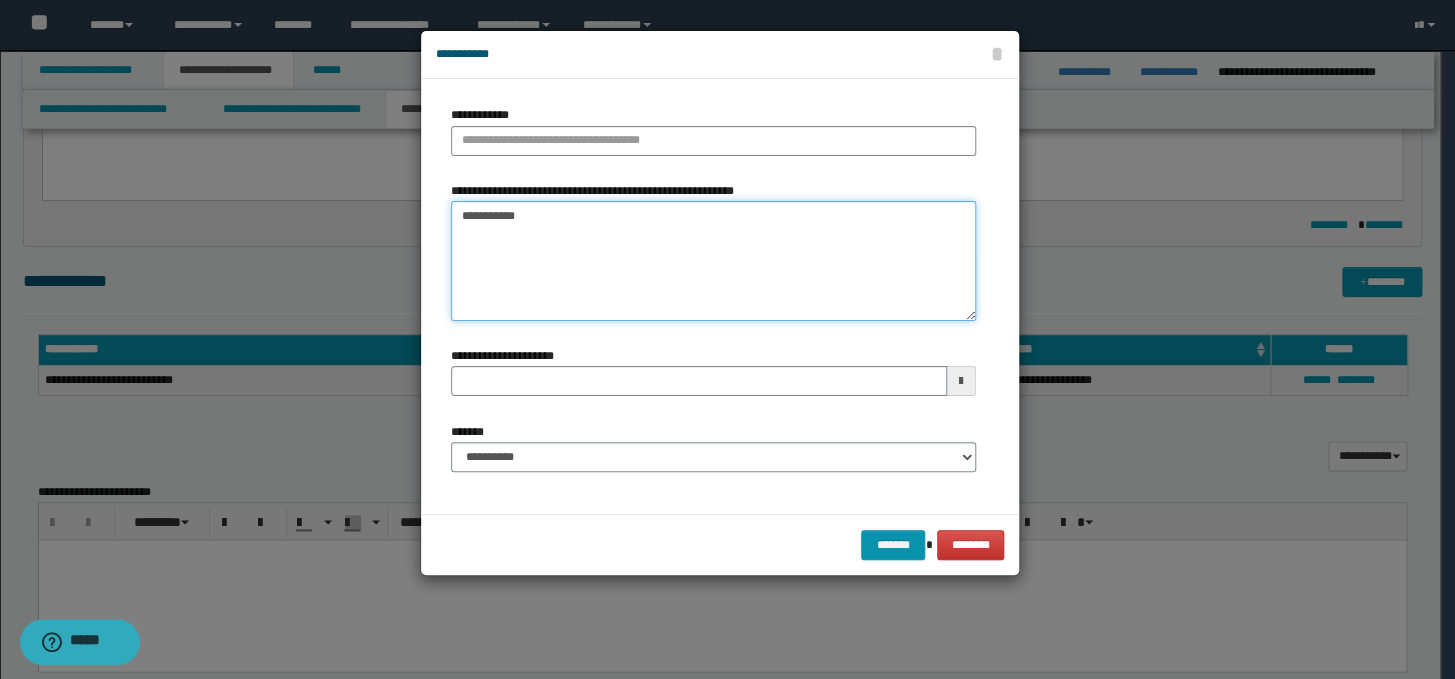 type on "**********" 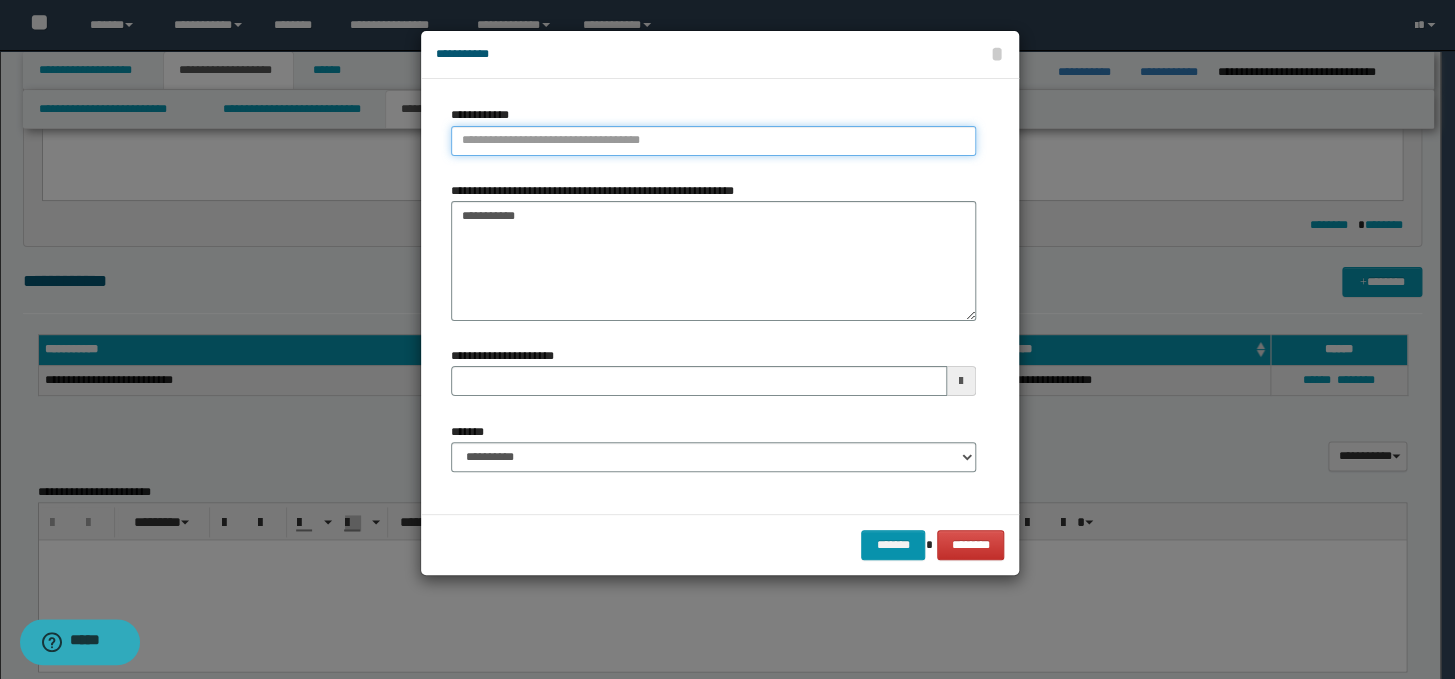 type on "**********" 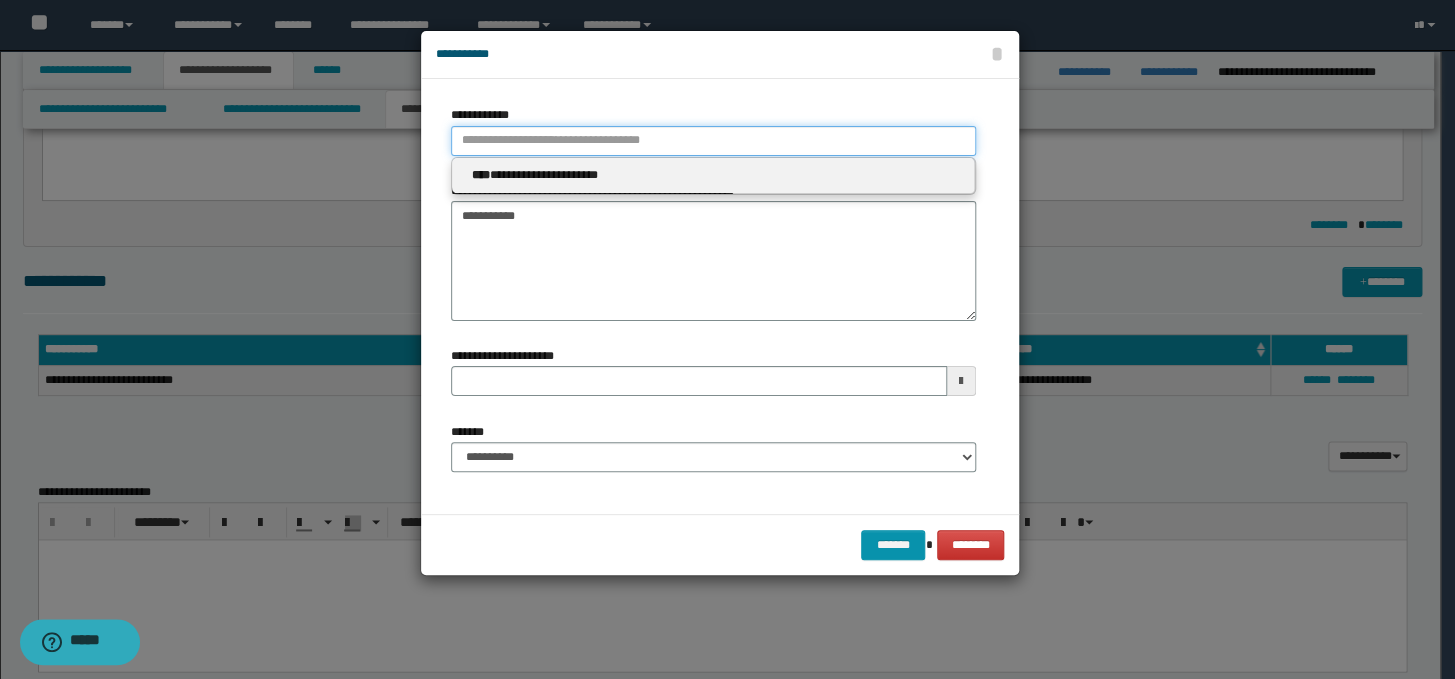 click on "**********" at bounding box center [713, 141] 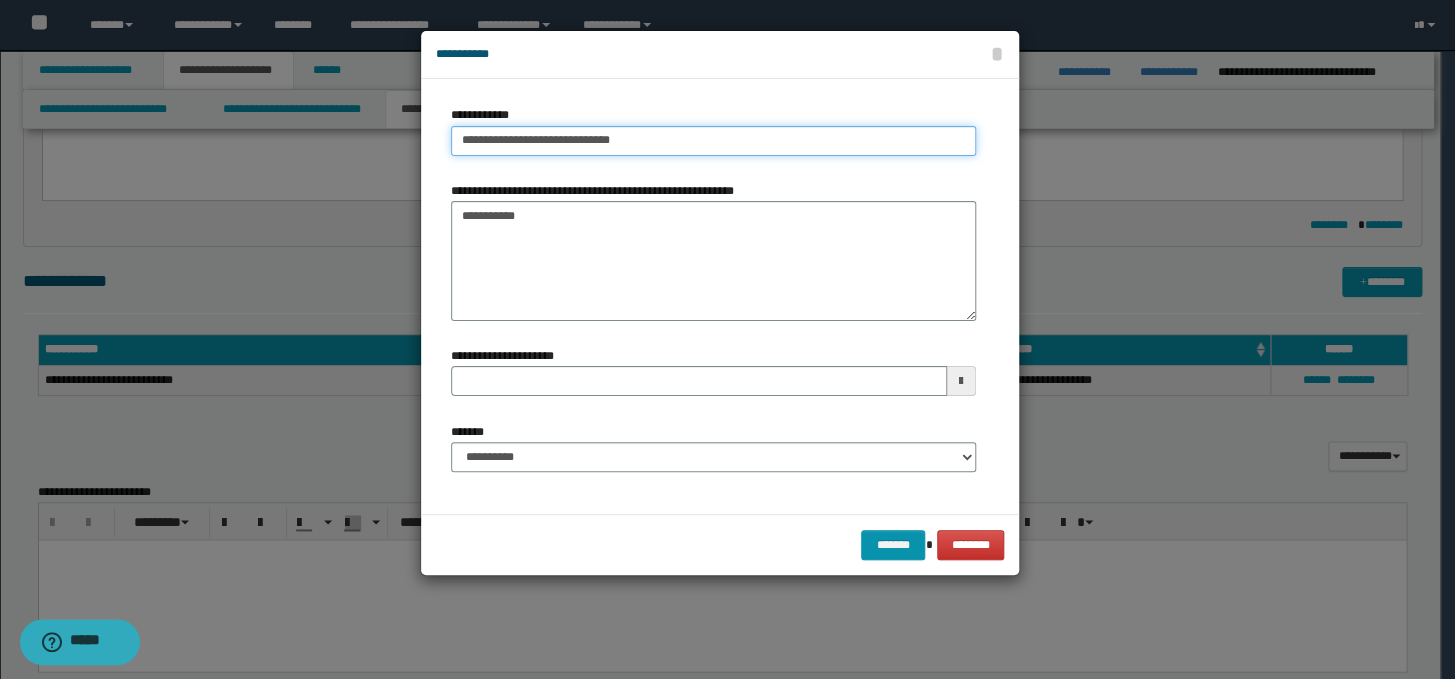 type on "**********" 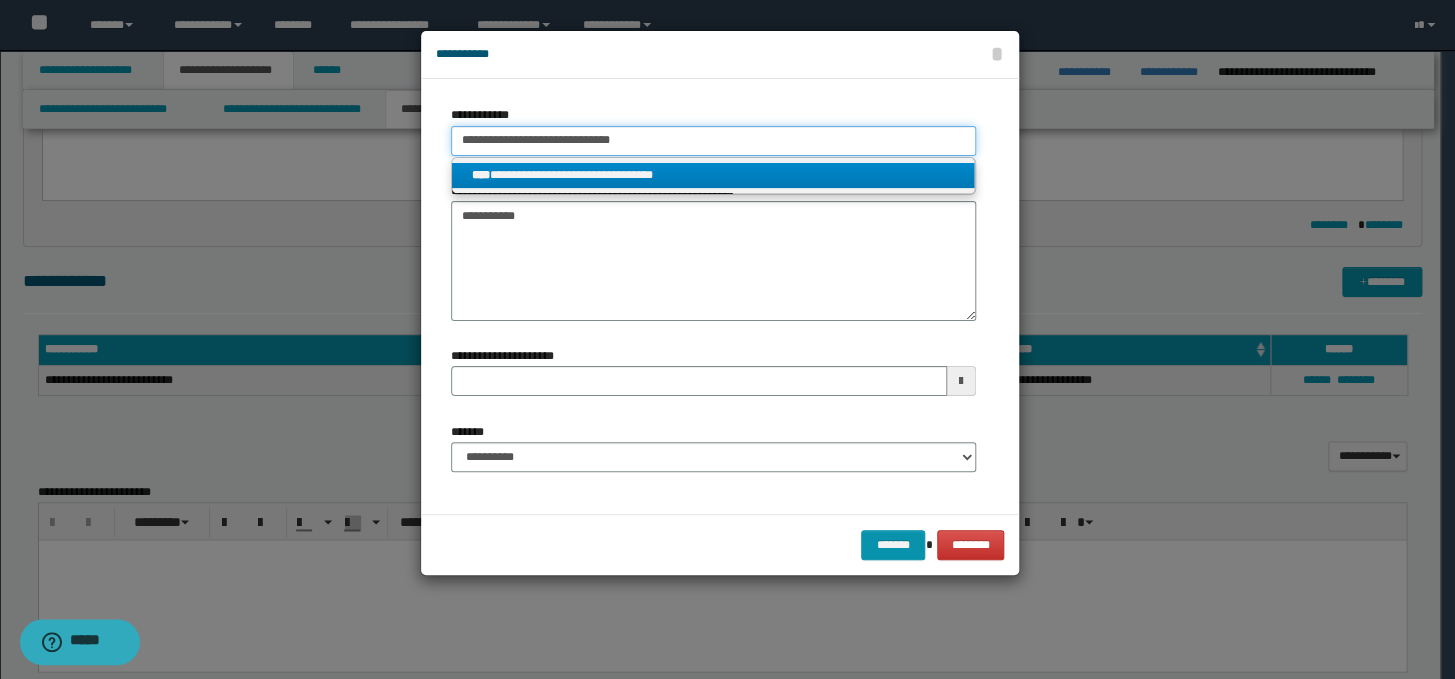 type on "**********" 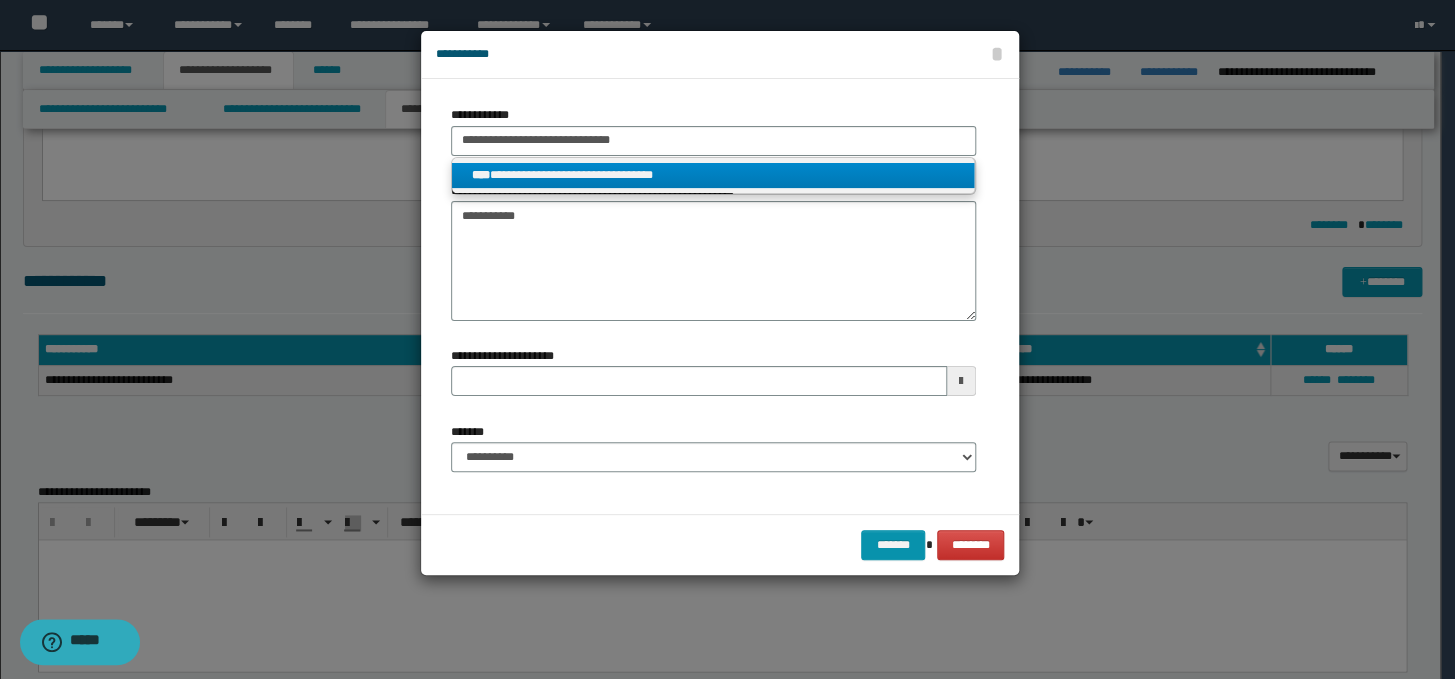 click on "**********" at bounding box center [713, 175] 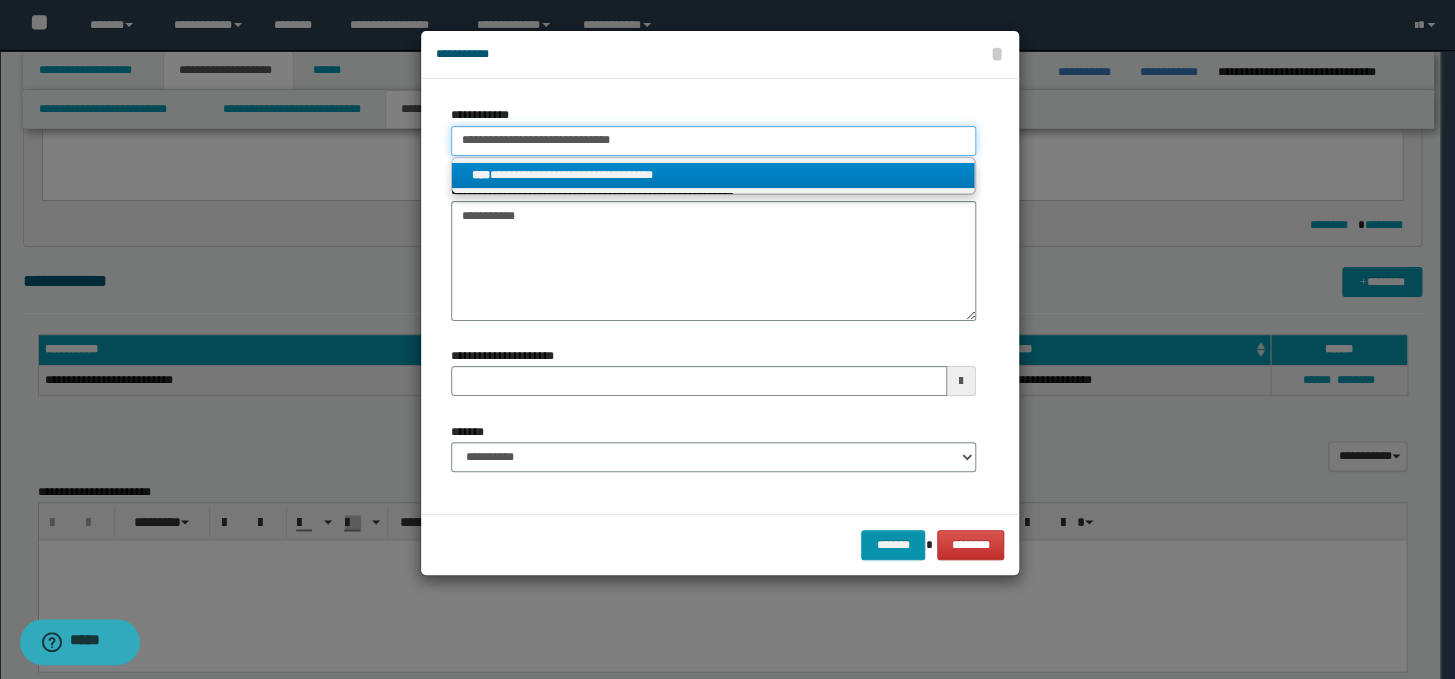 type 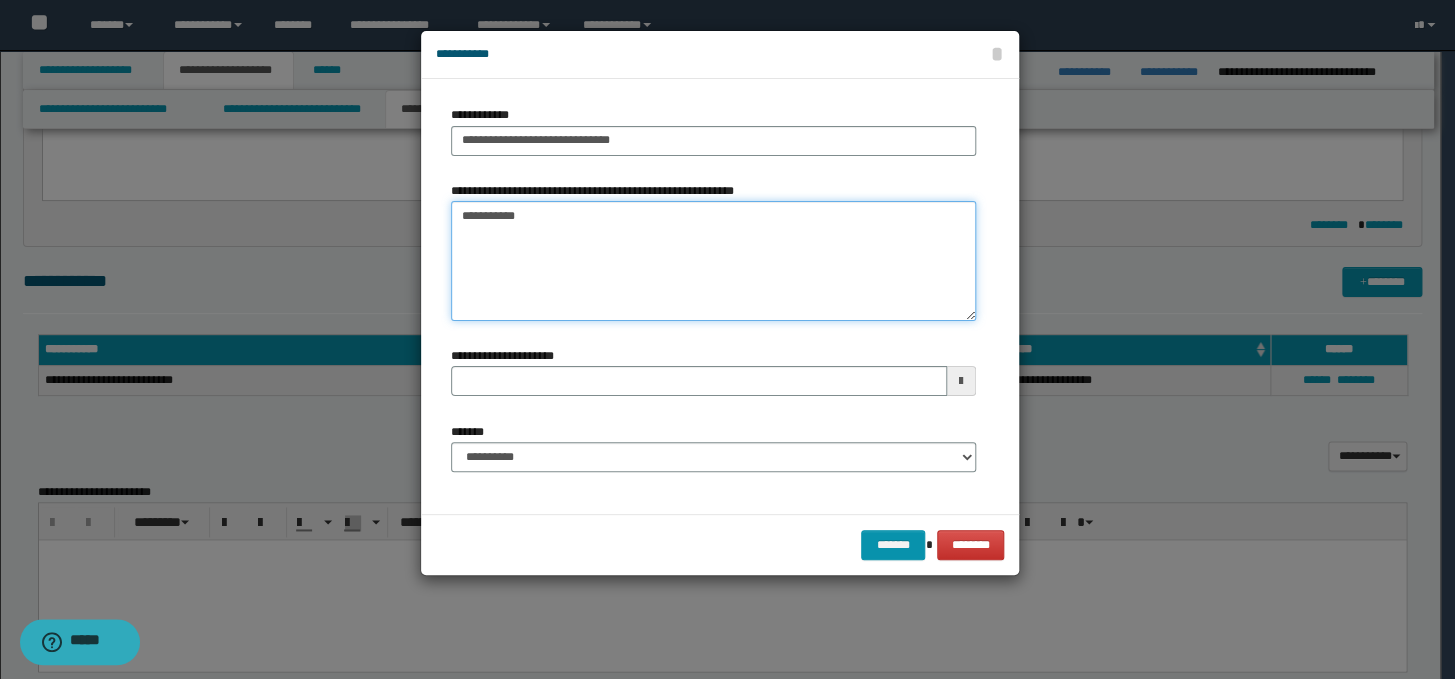 click on "**********" at bounding box center (713, 261) 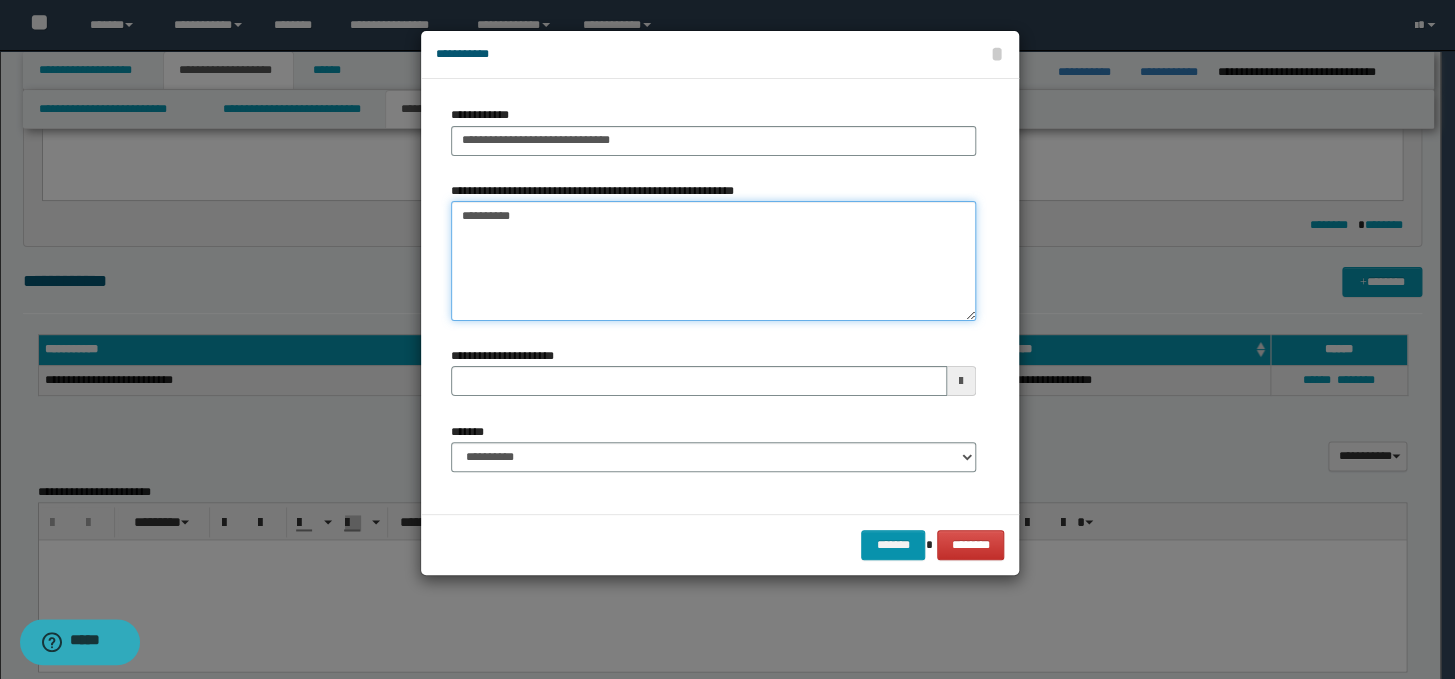 type on "********" 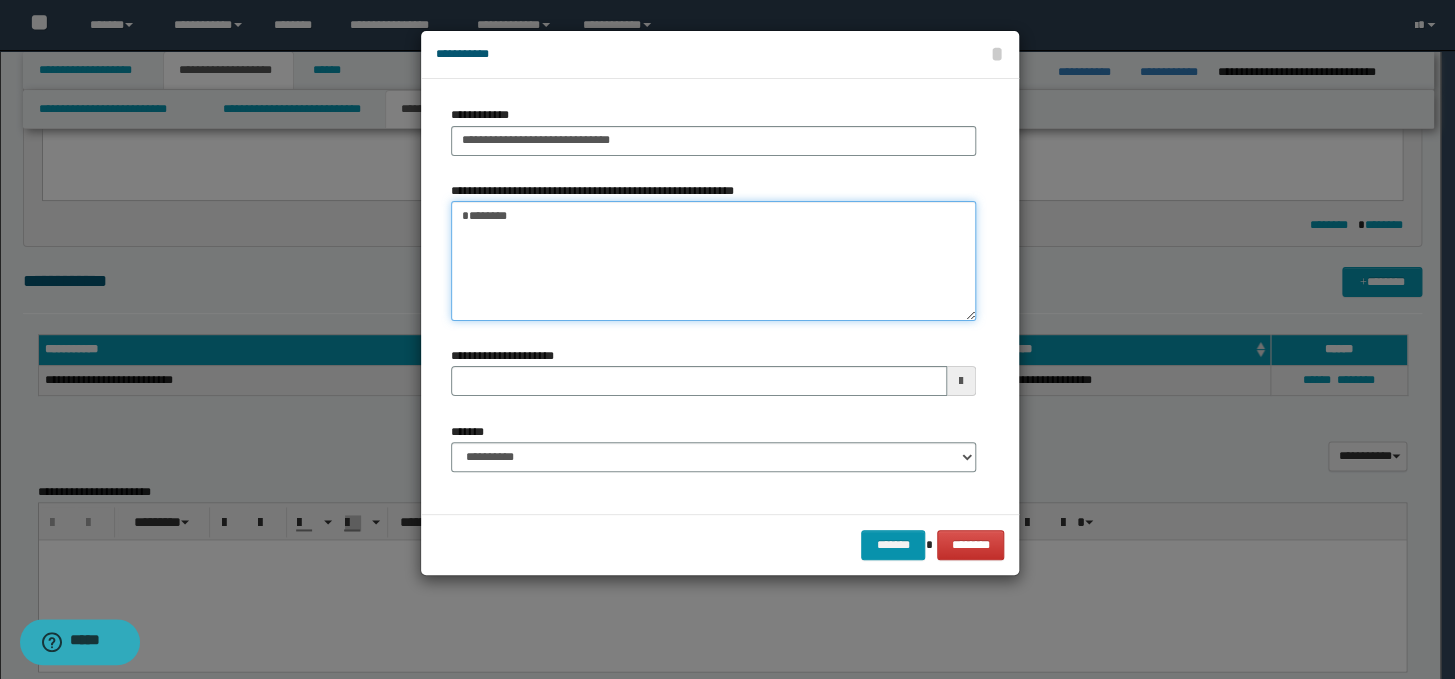type 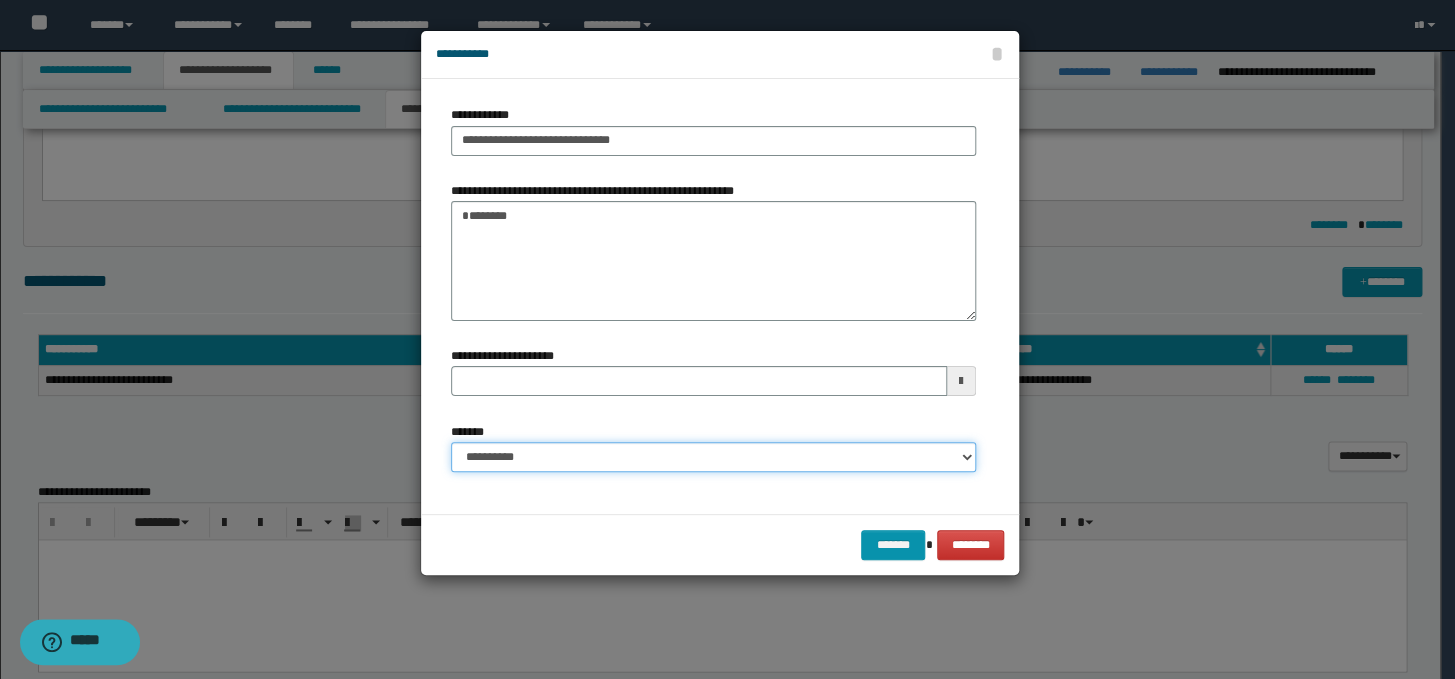 click on "**********" at bounding box center [713, 457] 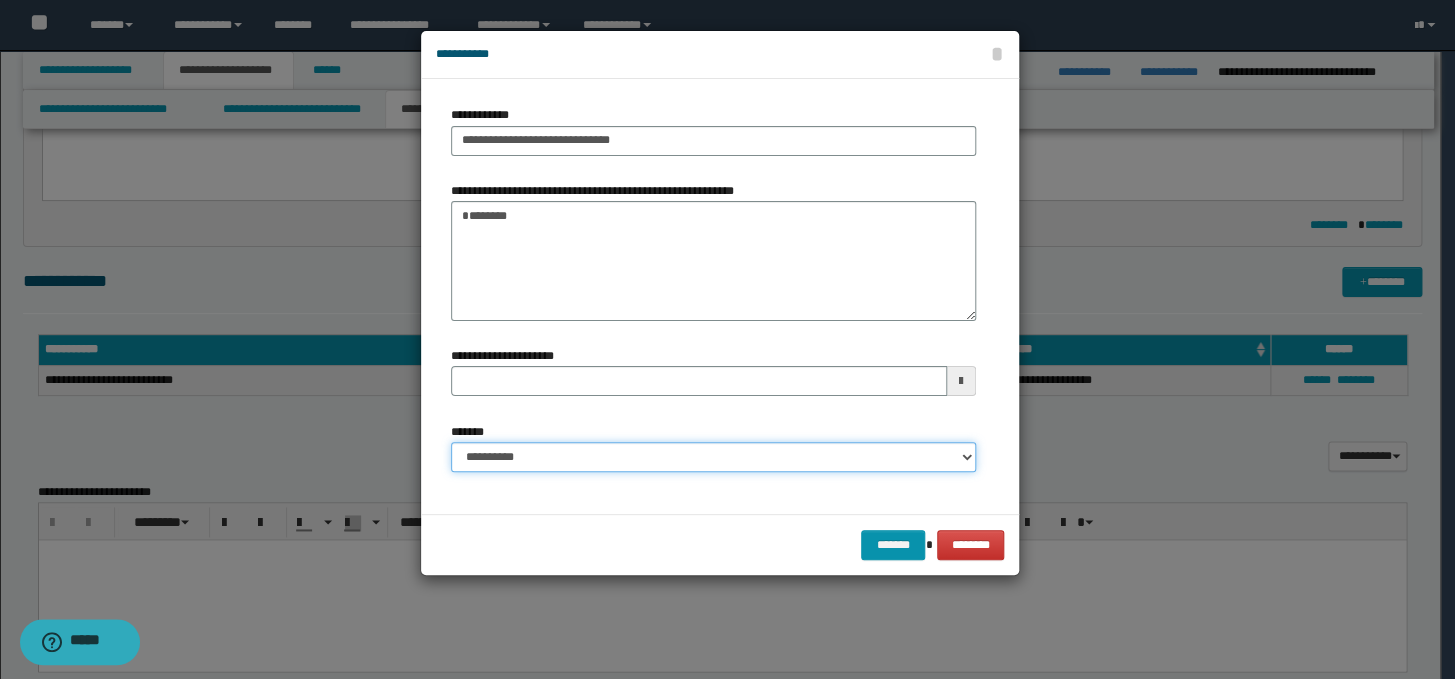 select on "*" 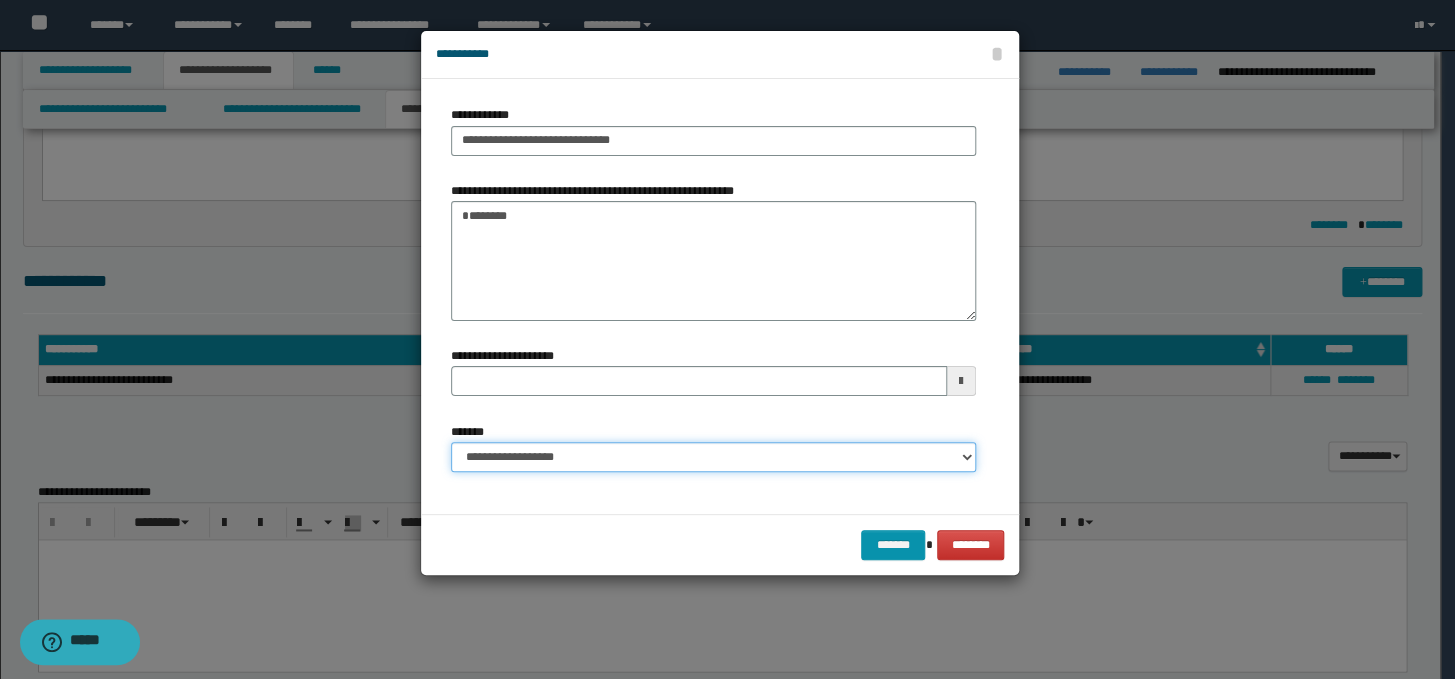 click on "**********" at bounding box center (713, 457) 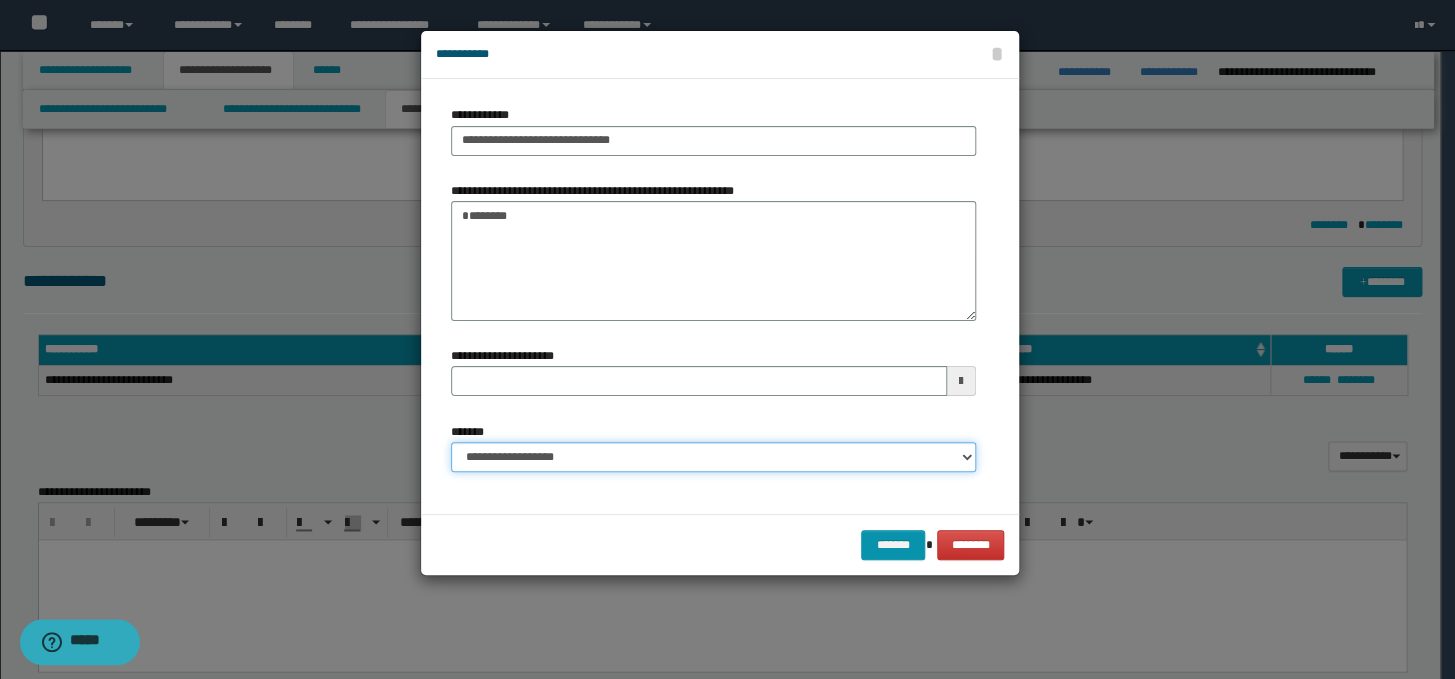 type 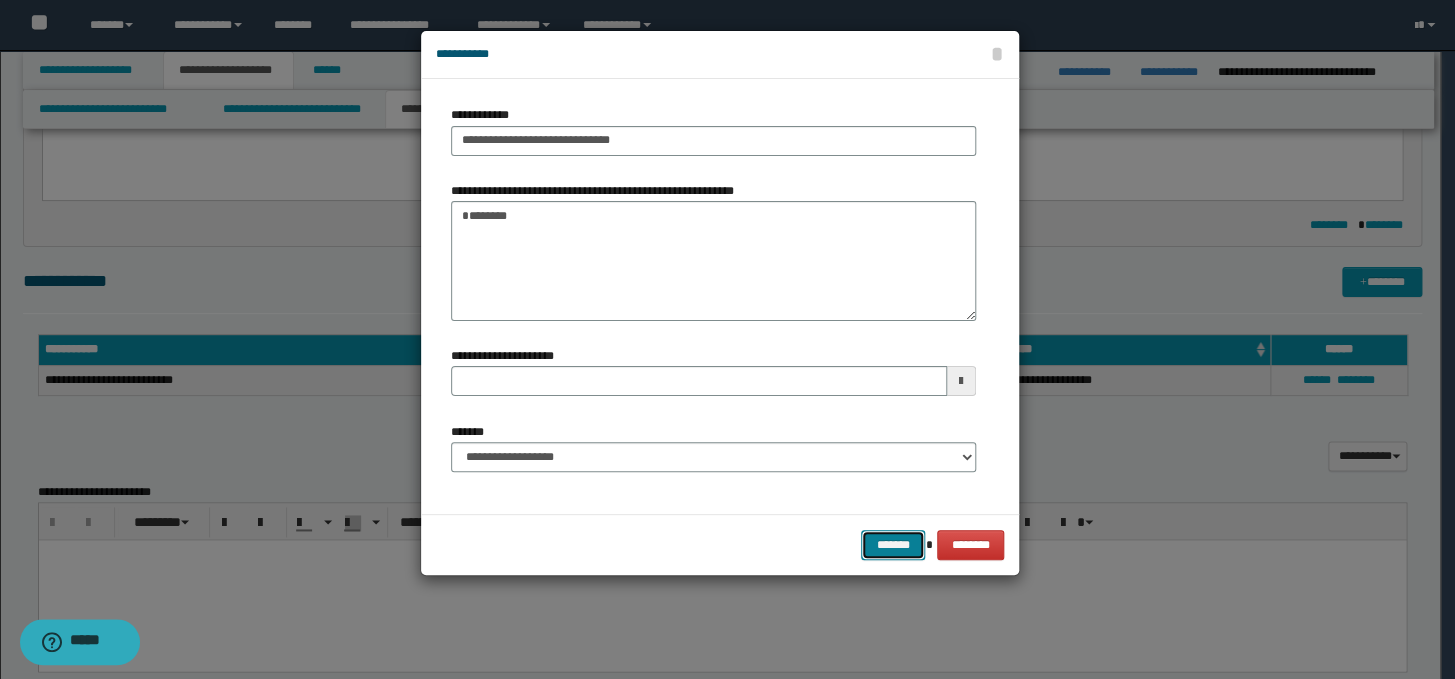 click on "*******" at bounding box center [893, 545] 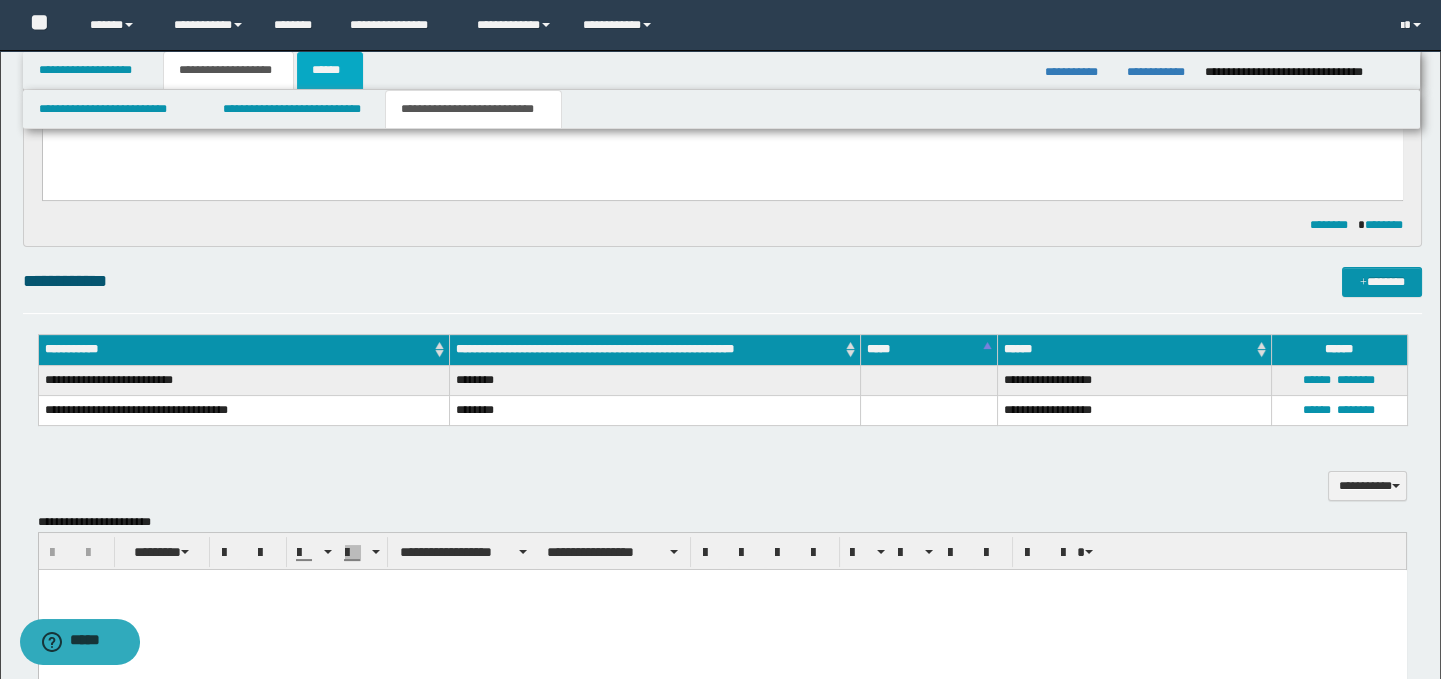 click on "******" at bounding box center (330, 70) 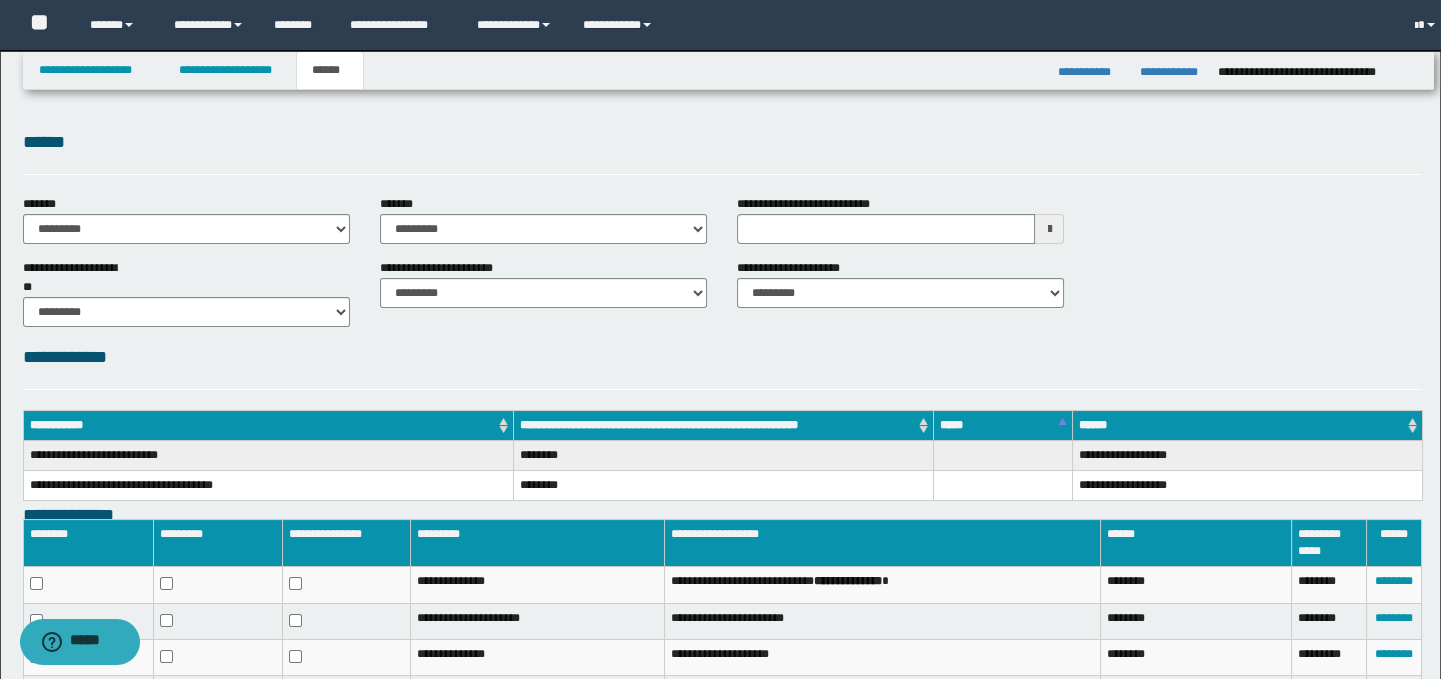 scroll, scrollTop: 0, scrollLeft: 0, axis: both 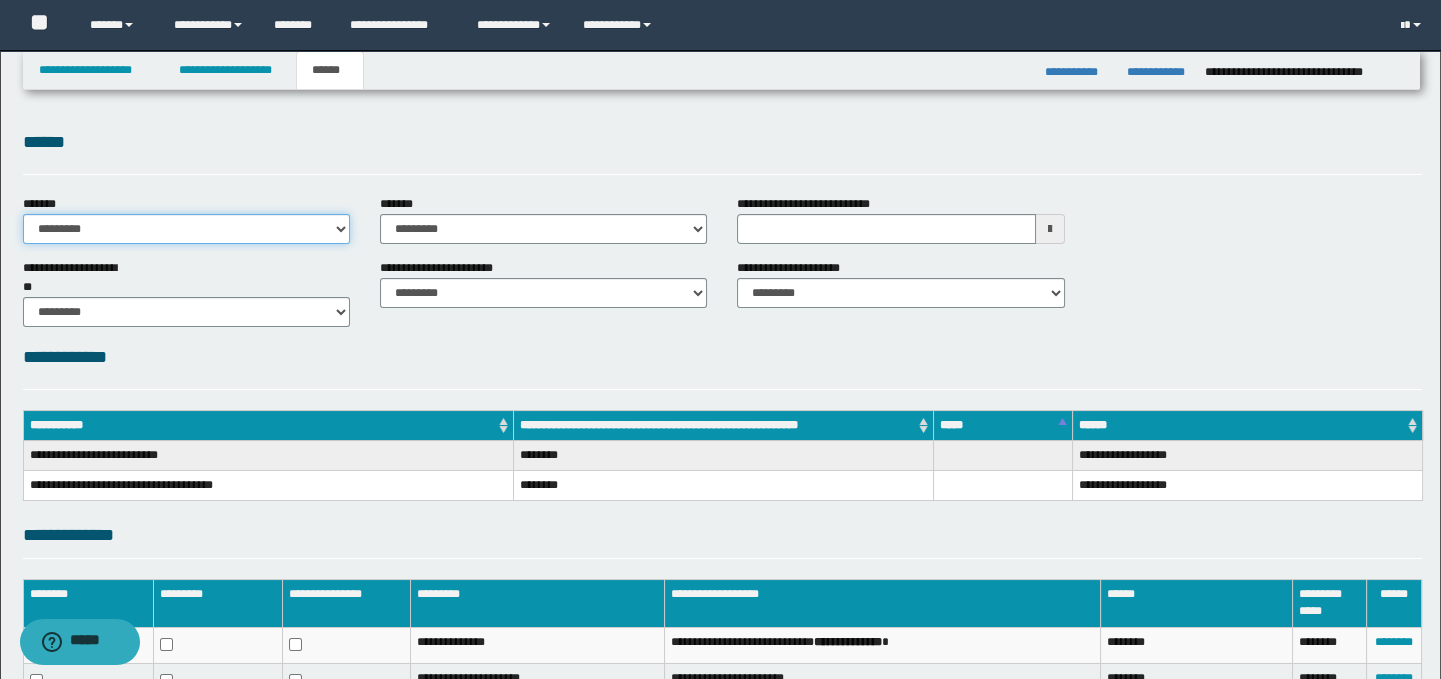 click on "**********" at bounding box center (186, 229) 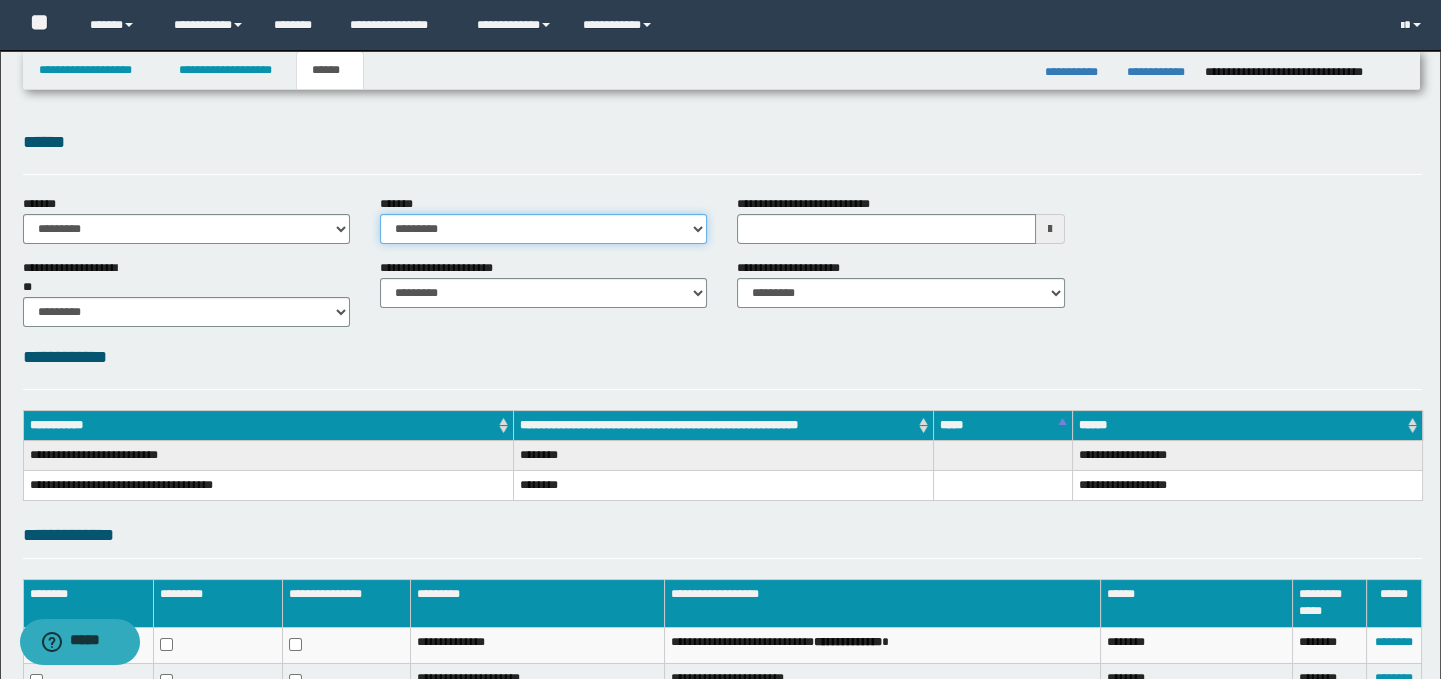 click on "**********" at bounding box center (543, 229) 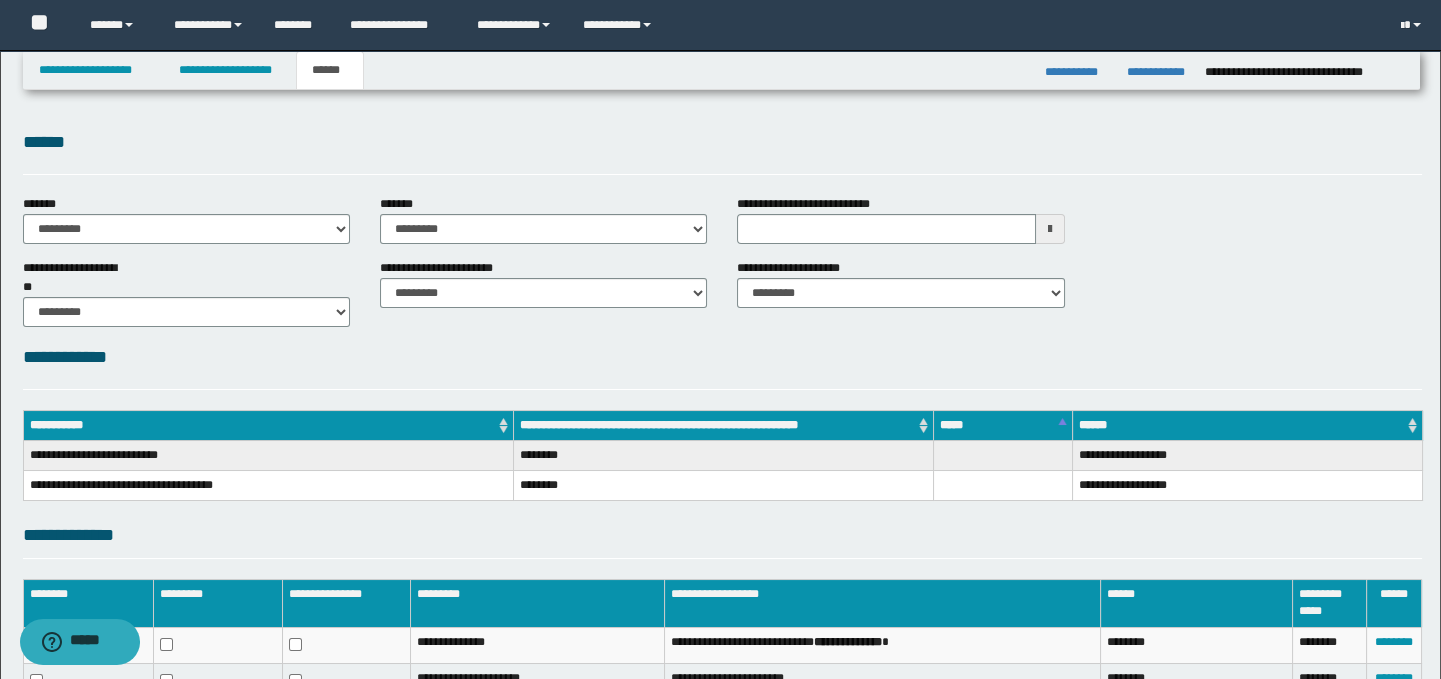 click on "******" at bounding box center (723, 142) 